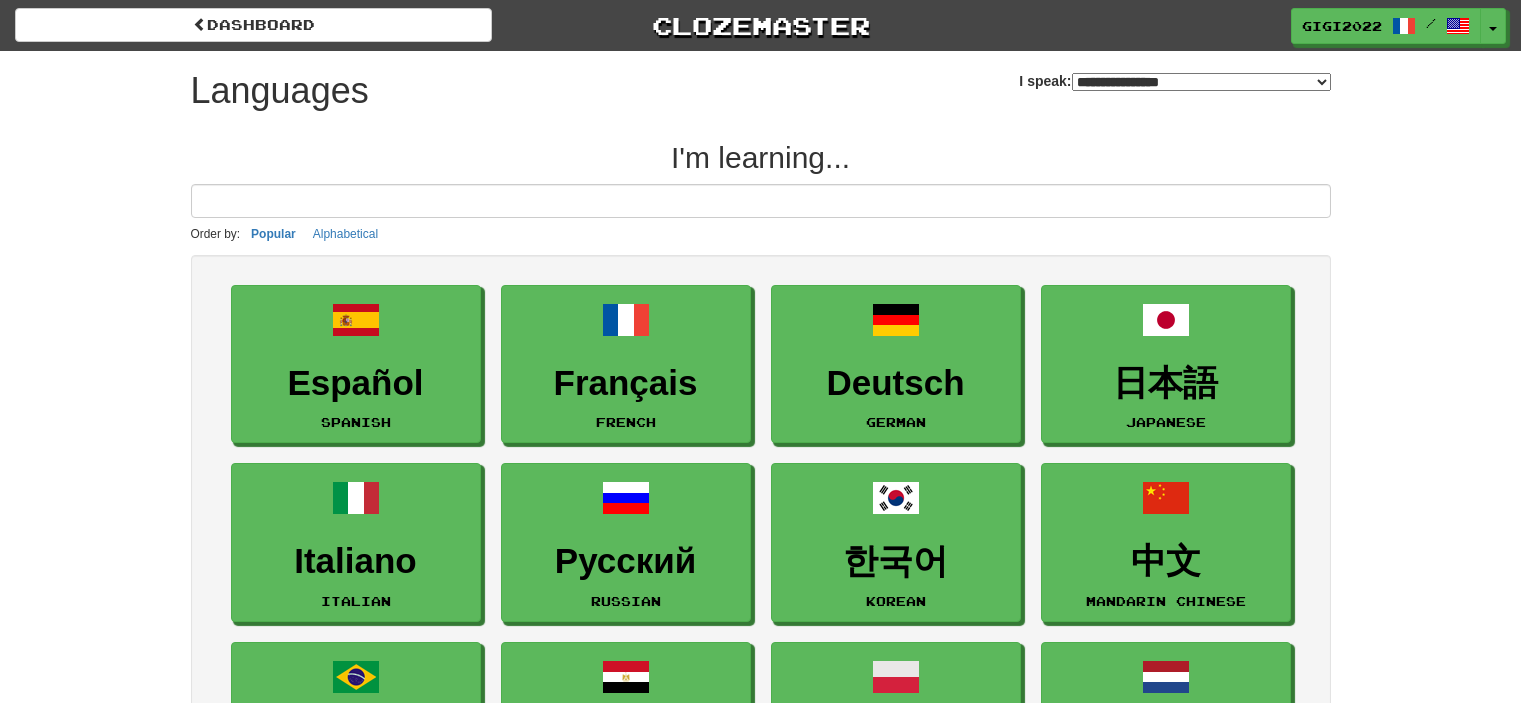 select on "*******" 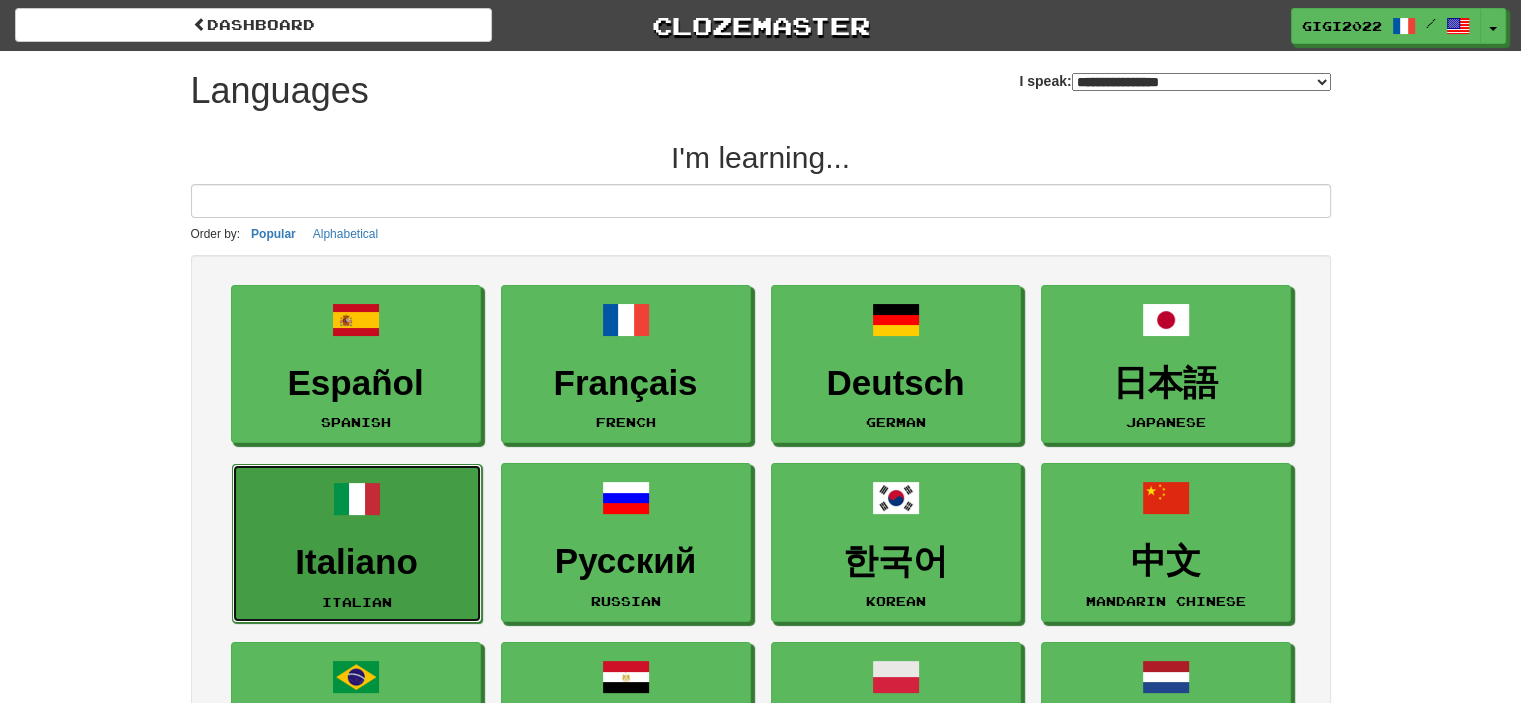 click on "Italiano" at bounding box center [357, 562] 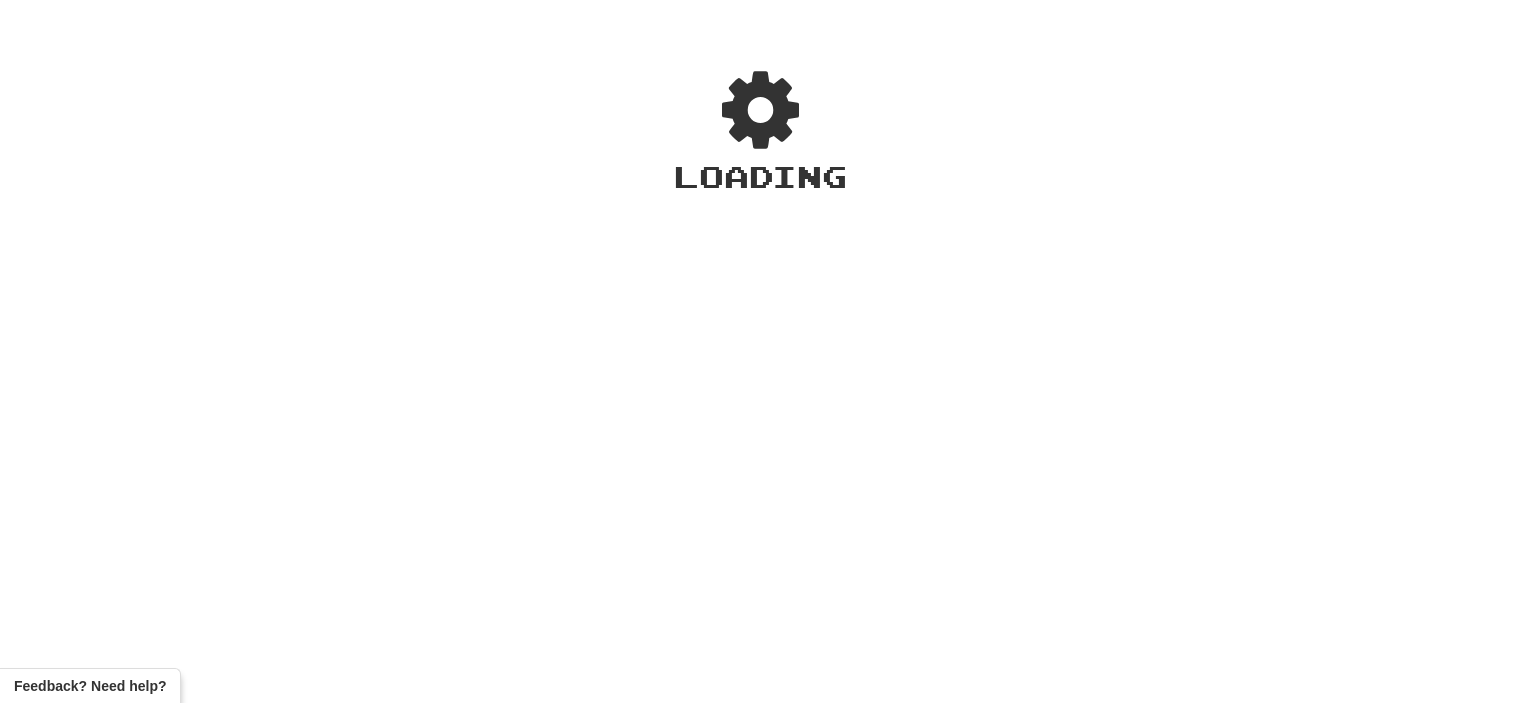 scroll, scrollTop: 0, scrollLeft: 0, axis: both 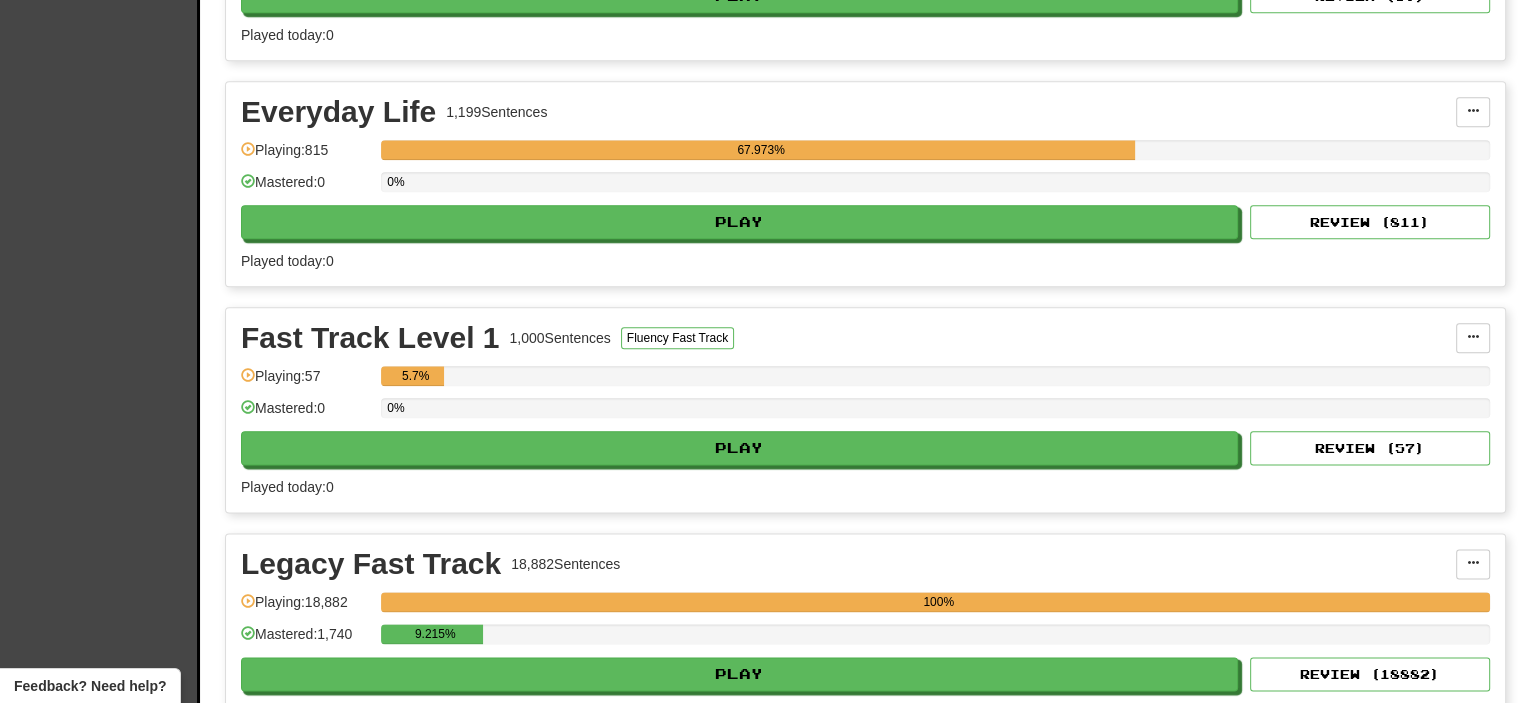click on "Clozemaster Dashboard Collections Cloze-Reading Dark Mode On Off Dashboard Collections Pro Cloze-Reading Italiano  /  English Français  /  English Streak:  18   Review:  20 Points today:  0 Italiano  /  English Streak:  18   Review:  33,493 Points today:  0  Language Pairing Username: [USERNAME] Edit  Account  Notifications  Activity Feed  Profile  Leaderboard  Forum  Logout Score 743,230  Playing:  35,659  Mastered:  11,726 Ready for Review 33,493   Review Streak   ( CDT ) 18  Day s Daily Goal Learning a language requires practice every day. Stay motivated! Set  a daily  goal Played Today 0  sentences 0  New /  0  Review Full History  Level 144 10,045  more points to level  145 Leaderboard 98 th View Favorites 0 View Play Full History  In Progress 1,000 Most Common 3,980  Sentences Most Common Words Manage Sentences Unpin from Dashboard  Playing:  3,980 100%  Mastered:  3,980 100% Play Review ( 3980 ) Played today:  0 2,000 Most Common 7,325  Sentences Most Common Words Manage Sentences Unpin from Dashboard )" at bounding box center (760, -353) 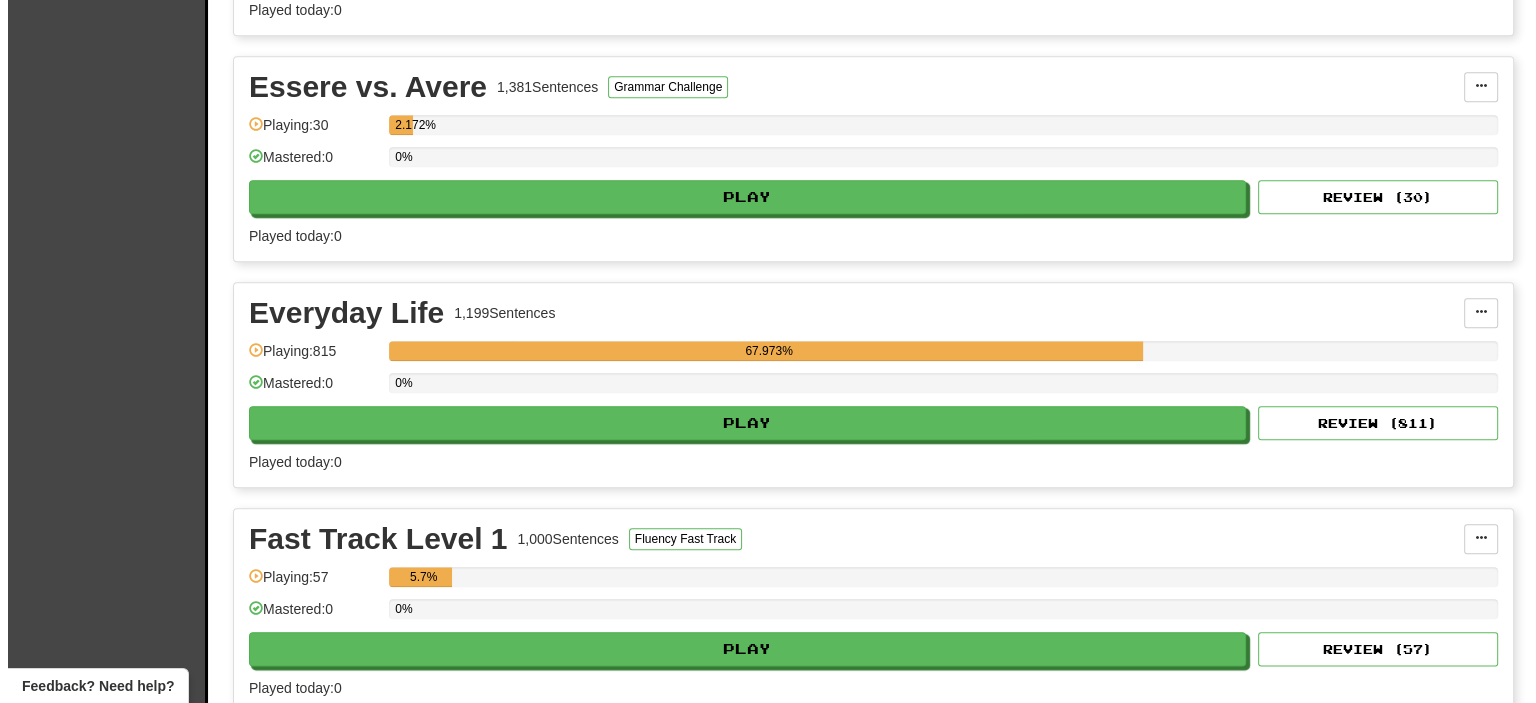 scroll, scrollTop: 2178, scrollLeft: 0, axis: vertical 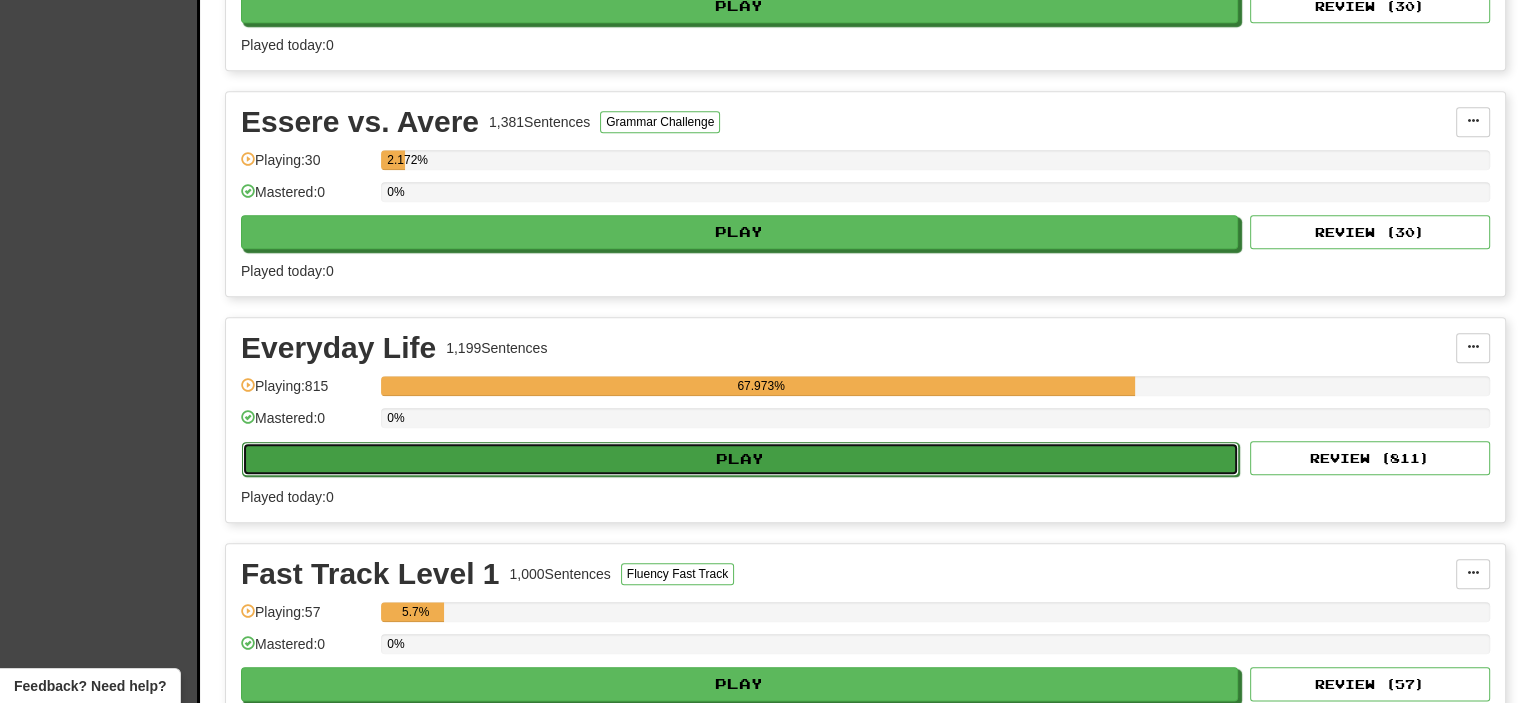 click on "Play" at bounding box center [740, 459] 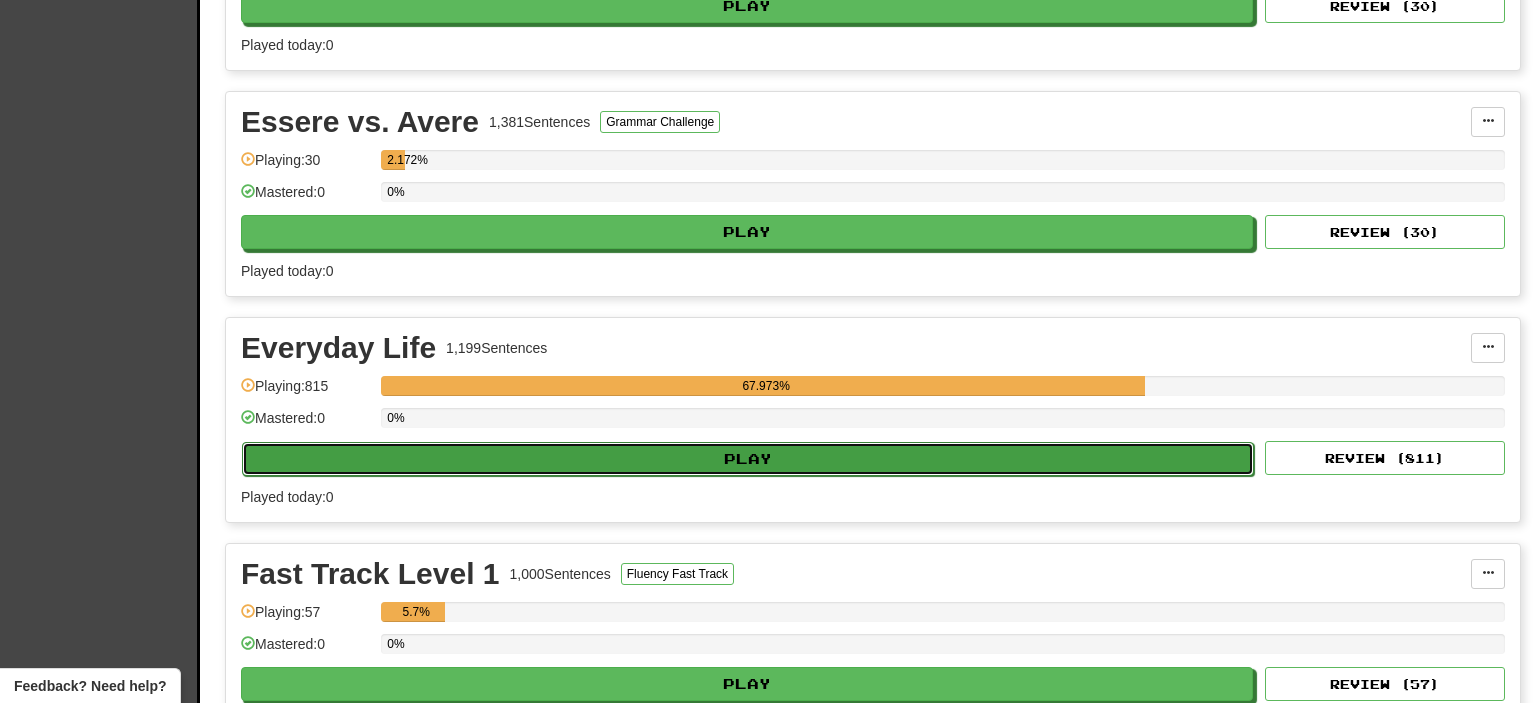 select on "**" 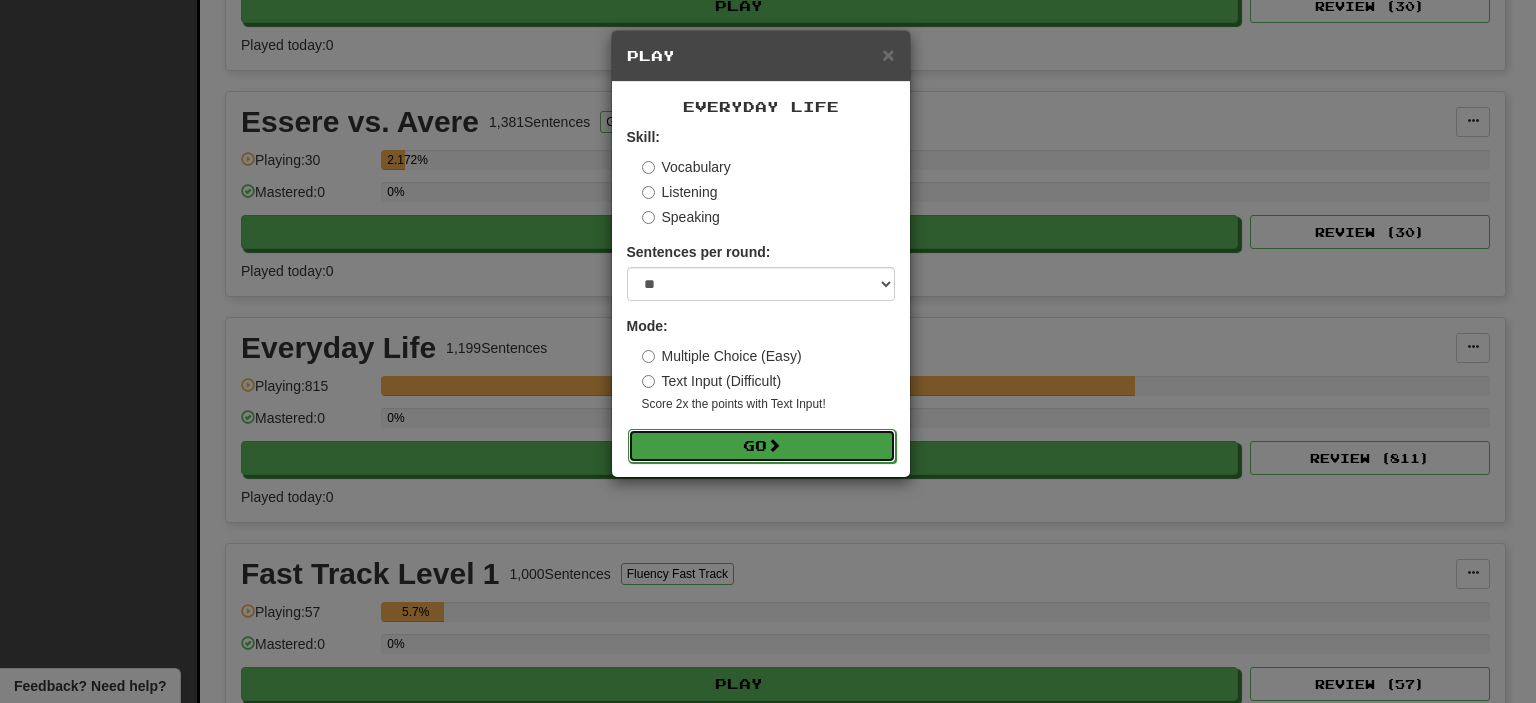 click on "Go" at bounding box center [762, 446] 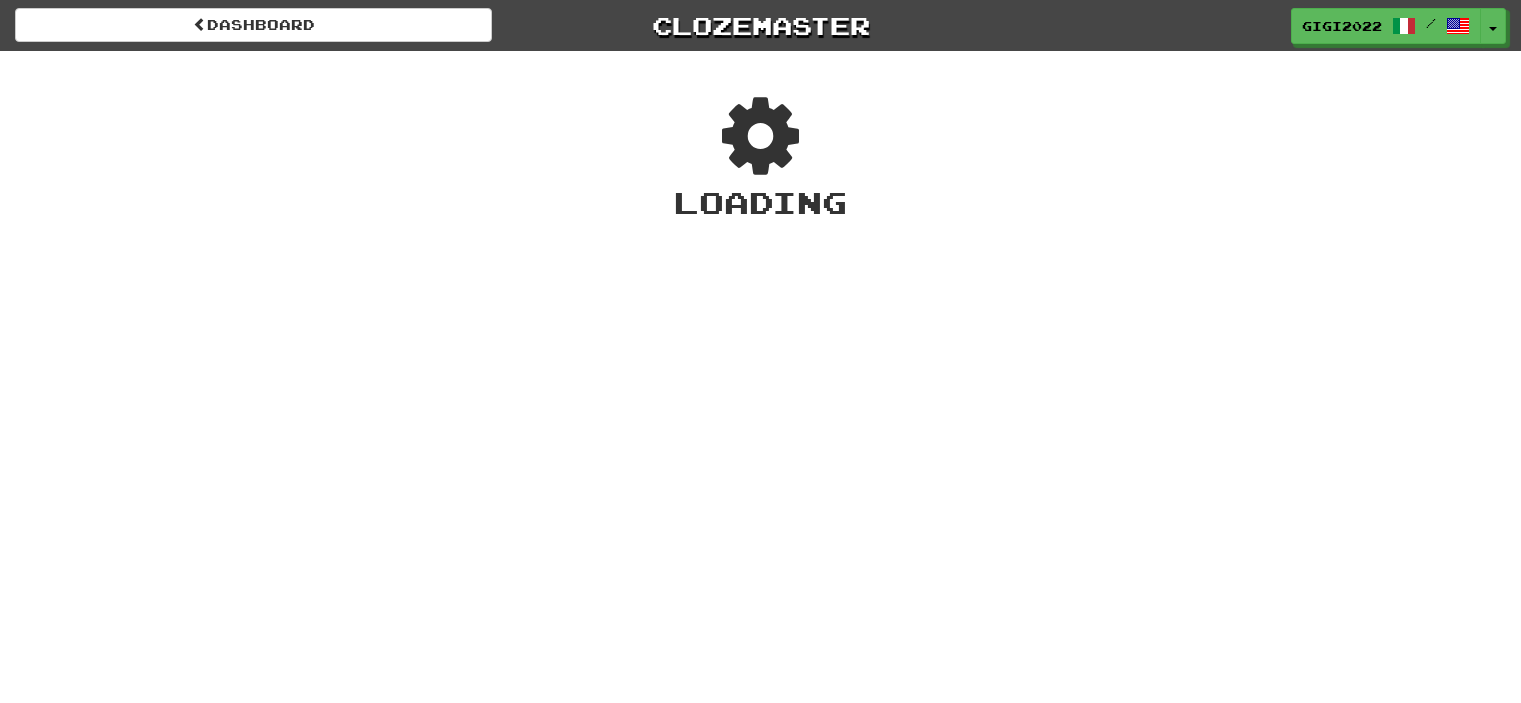 scroll, scrollTop: 0, scrollLeft: 0, axis: both 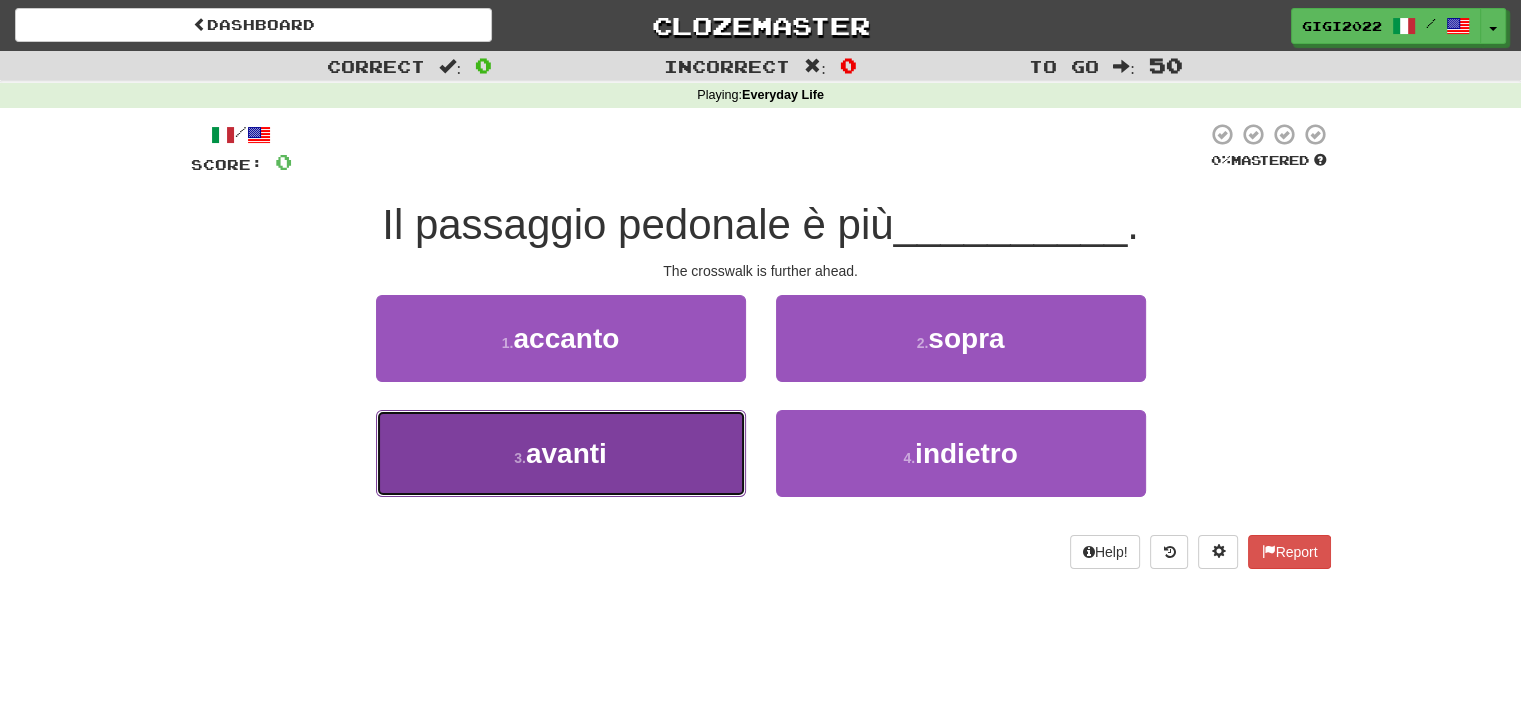 click on "3 .  avanti" at bounding box center [561, 453] 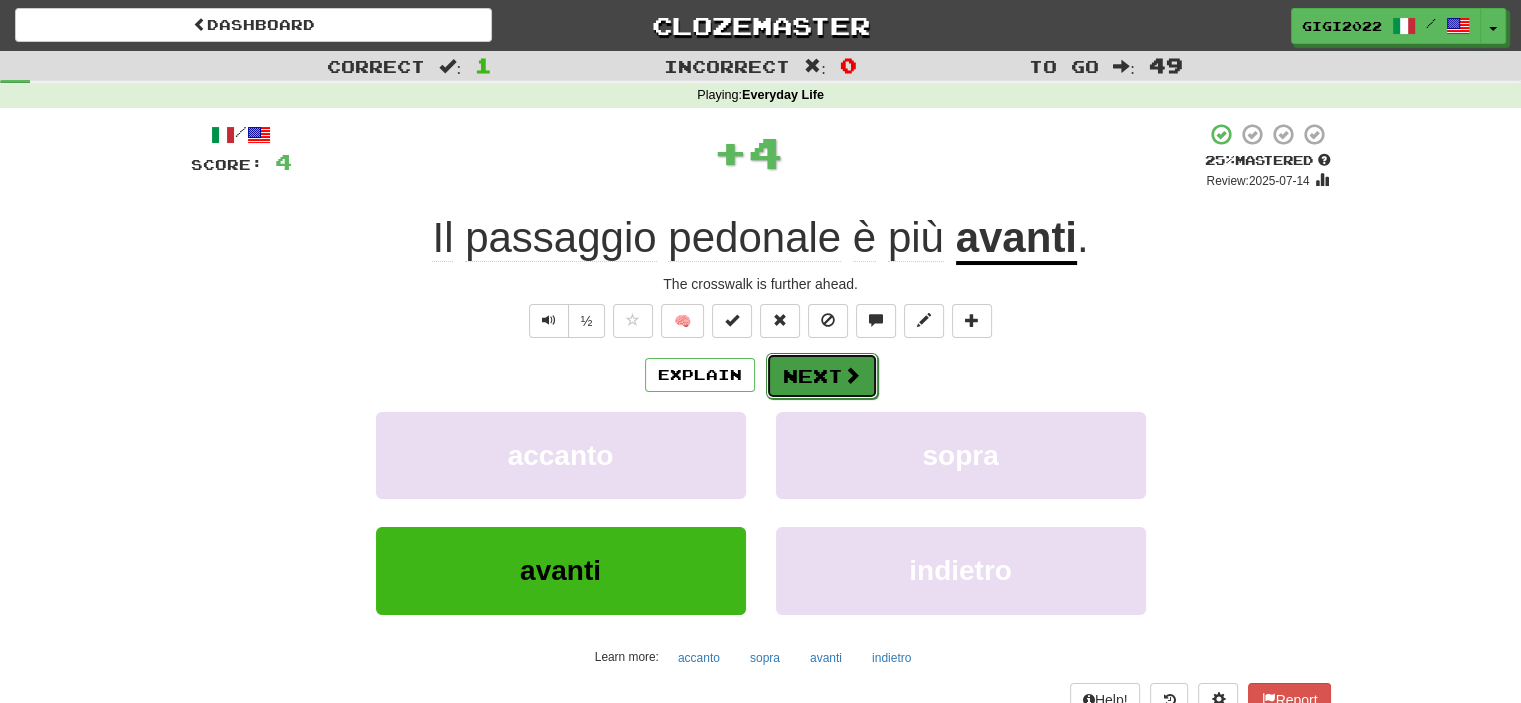 click on "Next" at bounding box center (822, 376) 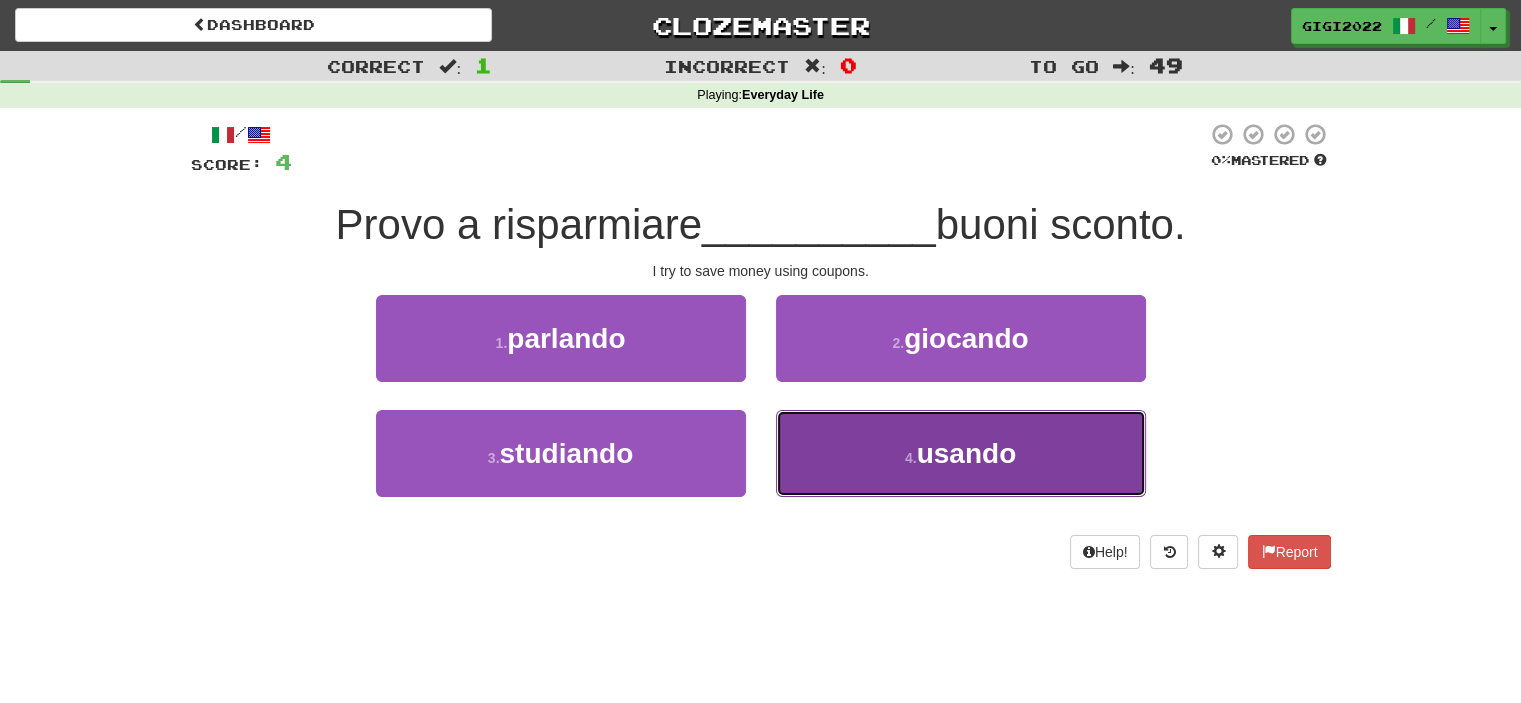 click on "4 .  usando" at bounding box center (961, 453) 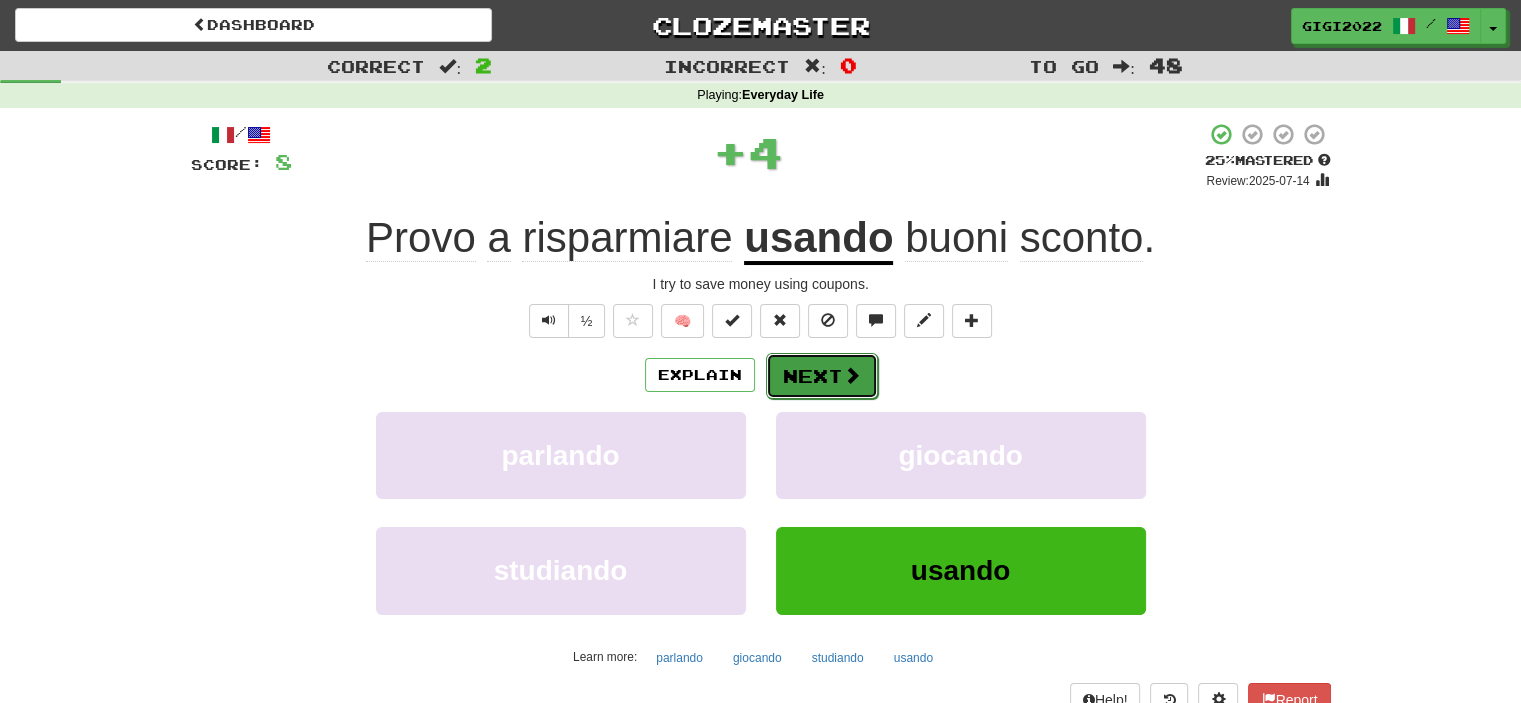 click on "Next" at bounding box center [822, 376] 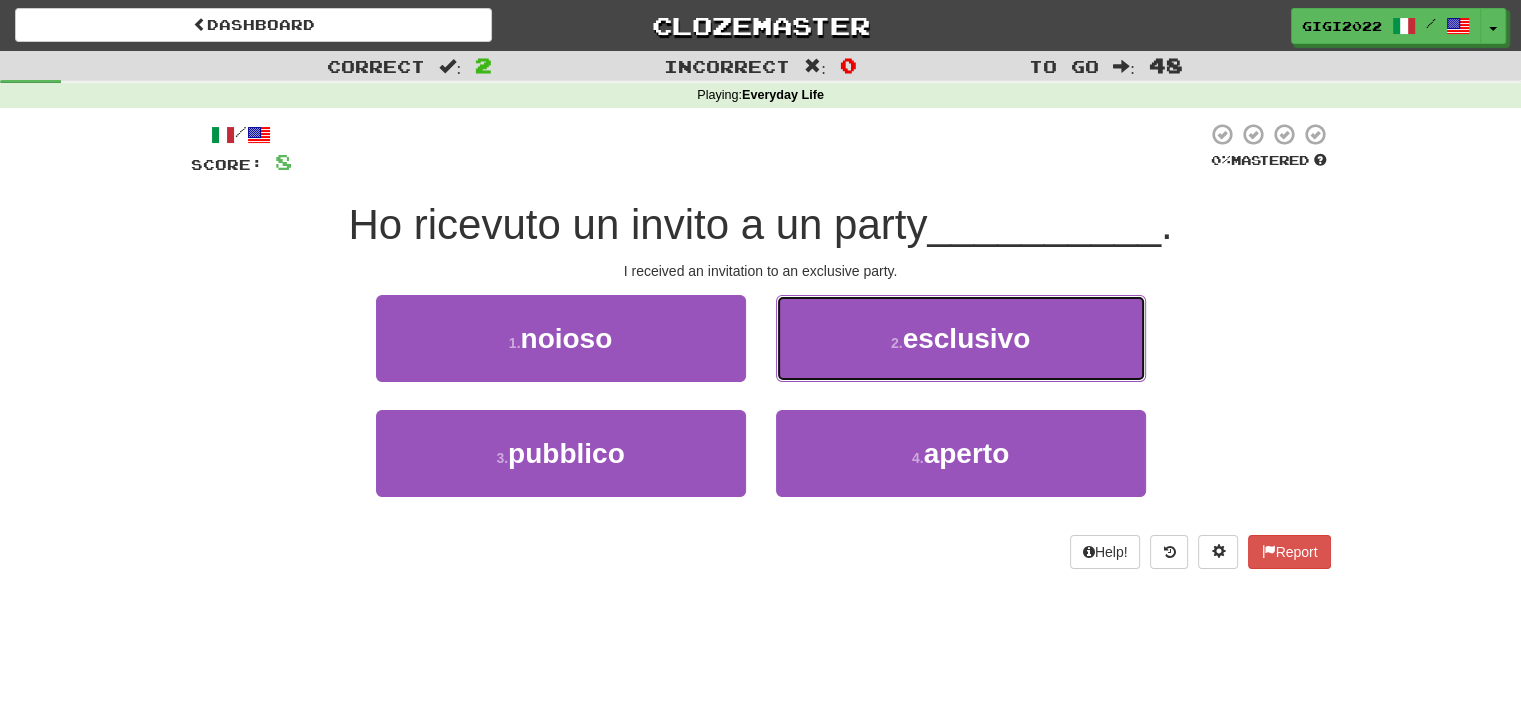 click on "2 .  esclusivo" at bounding box center [961, 338] 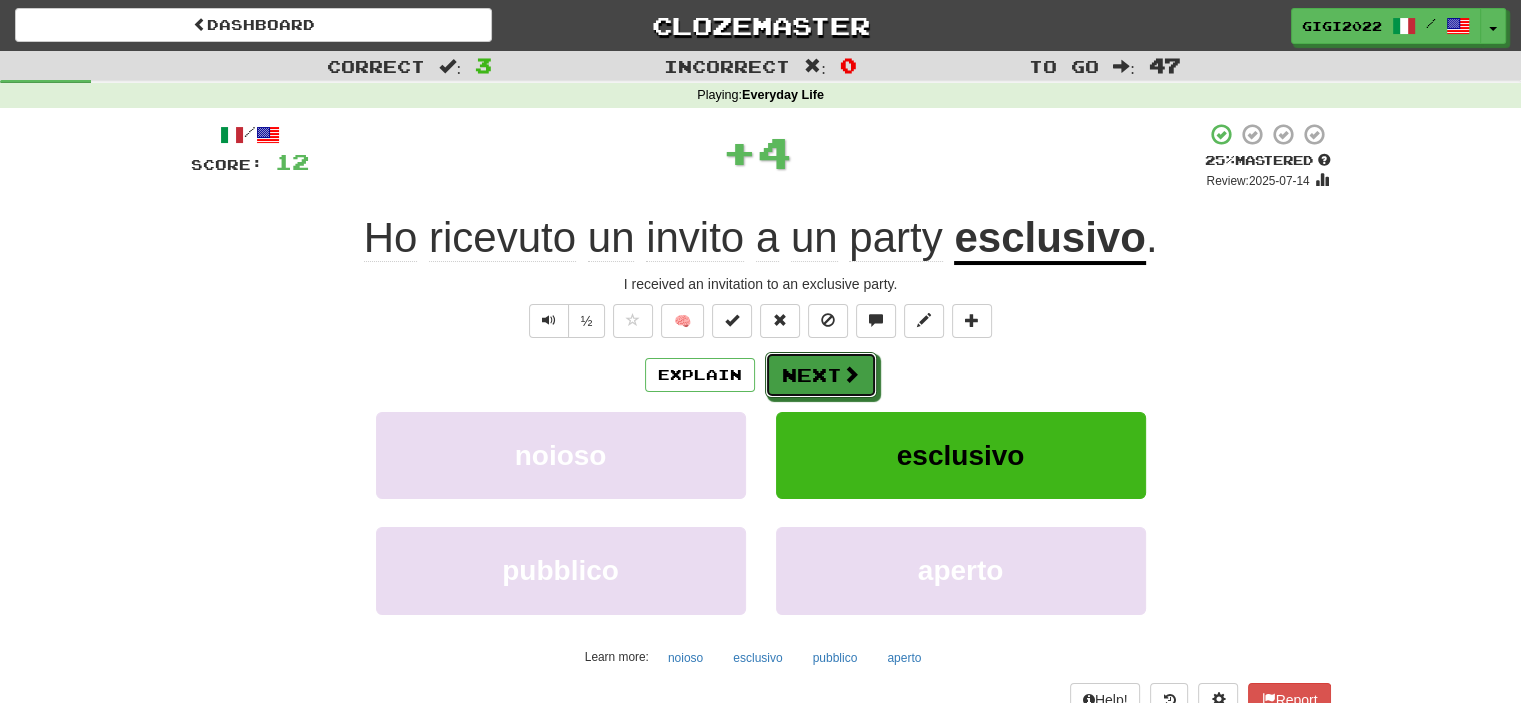 click on "Next" at bounding box center [821, 375] 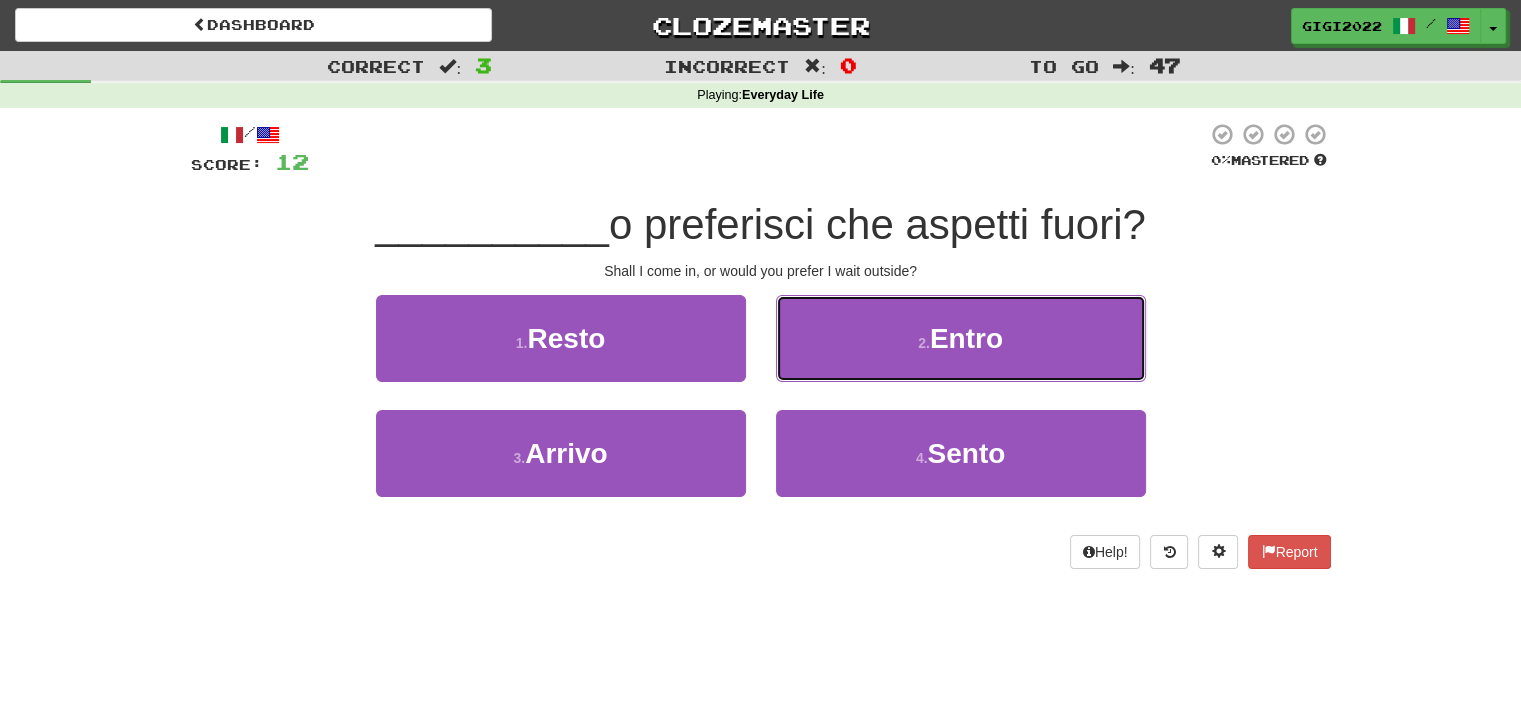 click on "2 .  Entro" at bounding box center [961, 338] 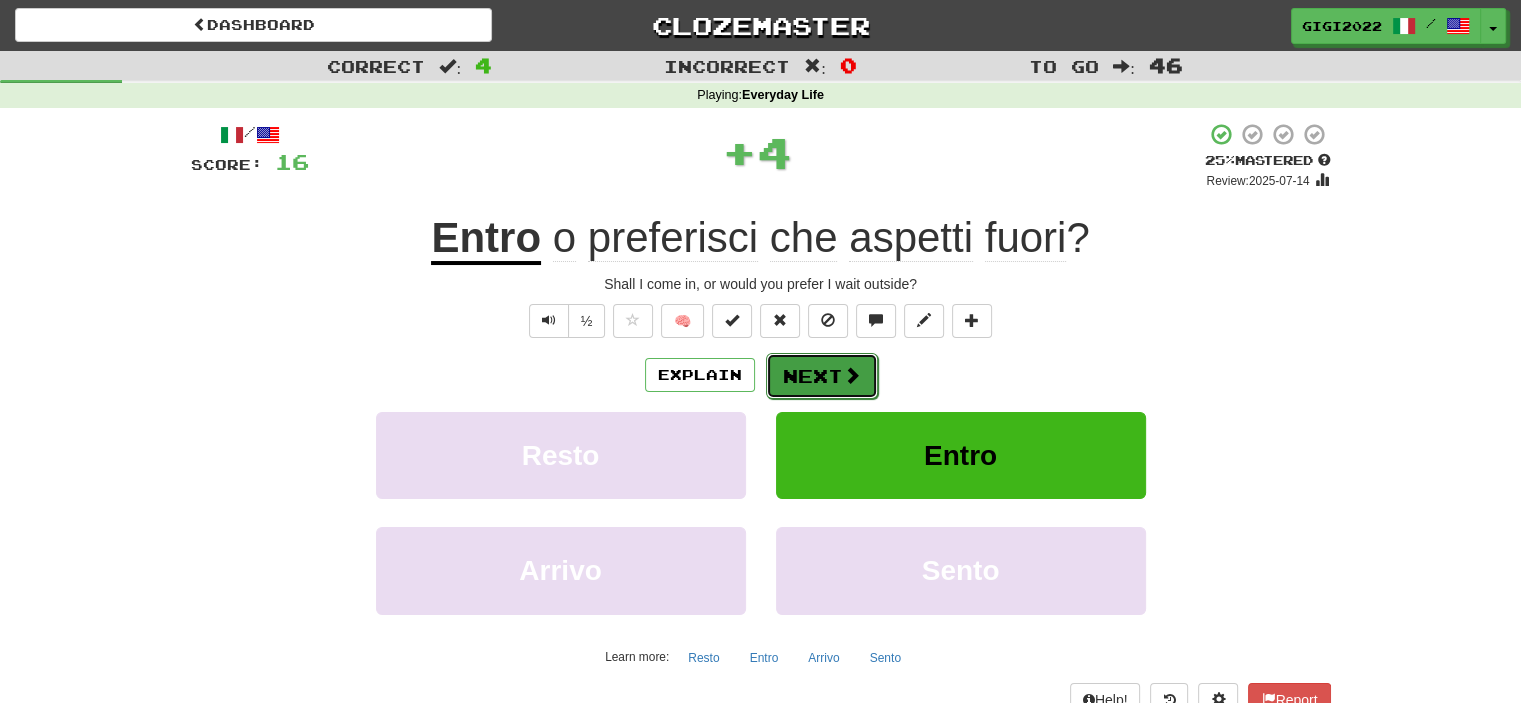 click on "Next" at bounding box center [822, 376] 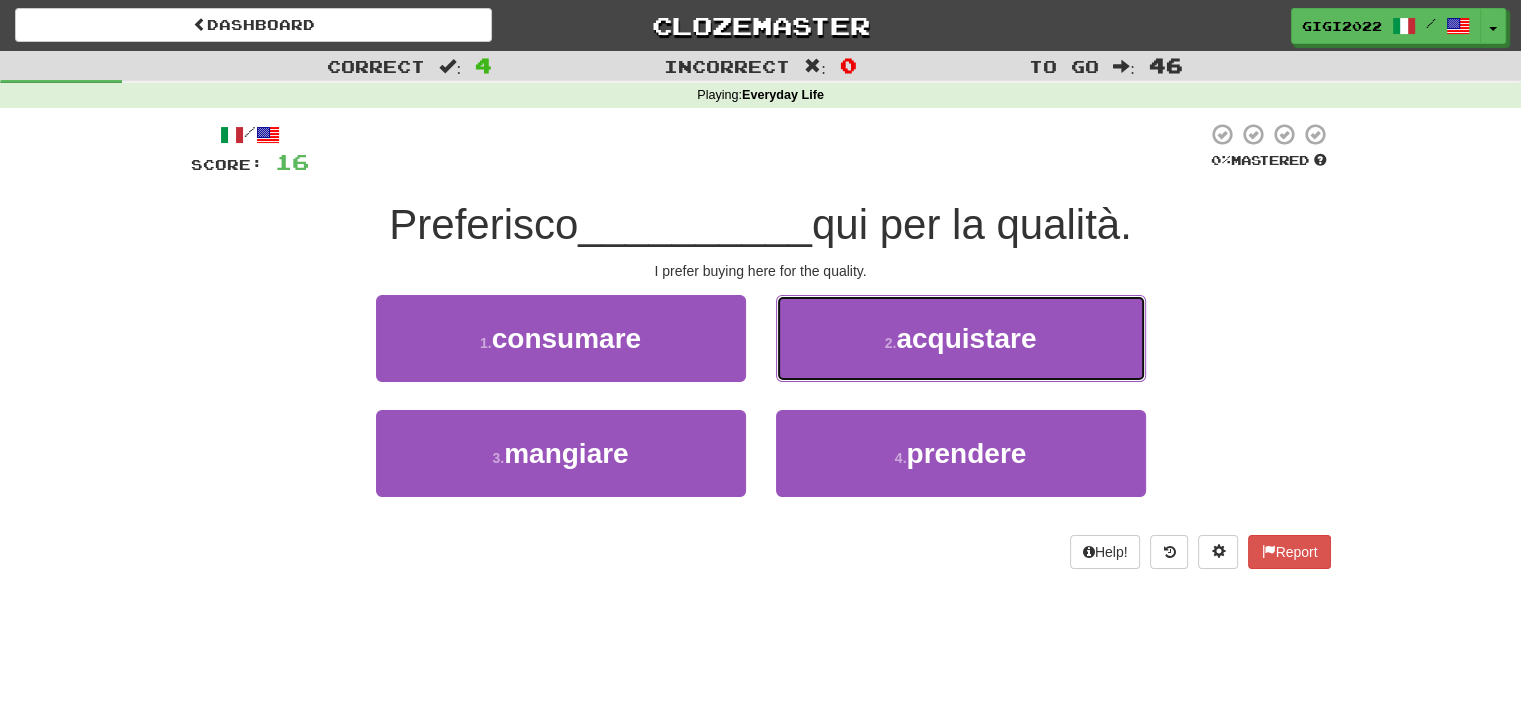 click on "2 .  acquistare" at bounding box center (961, 338) 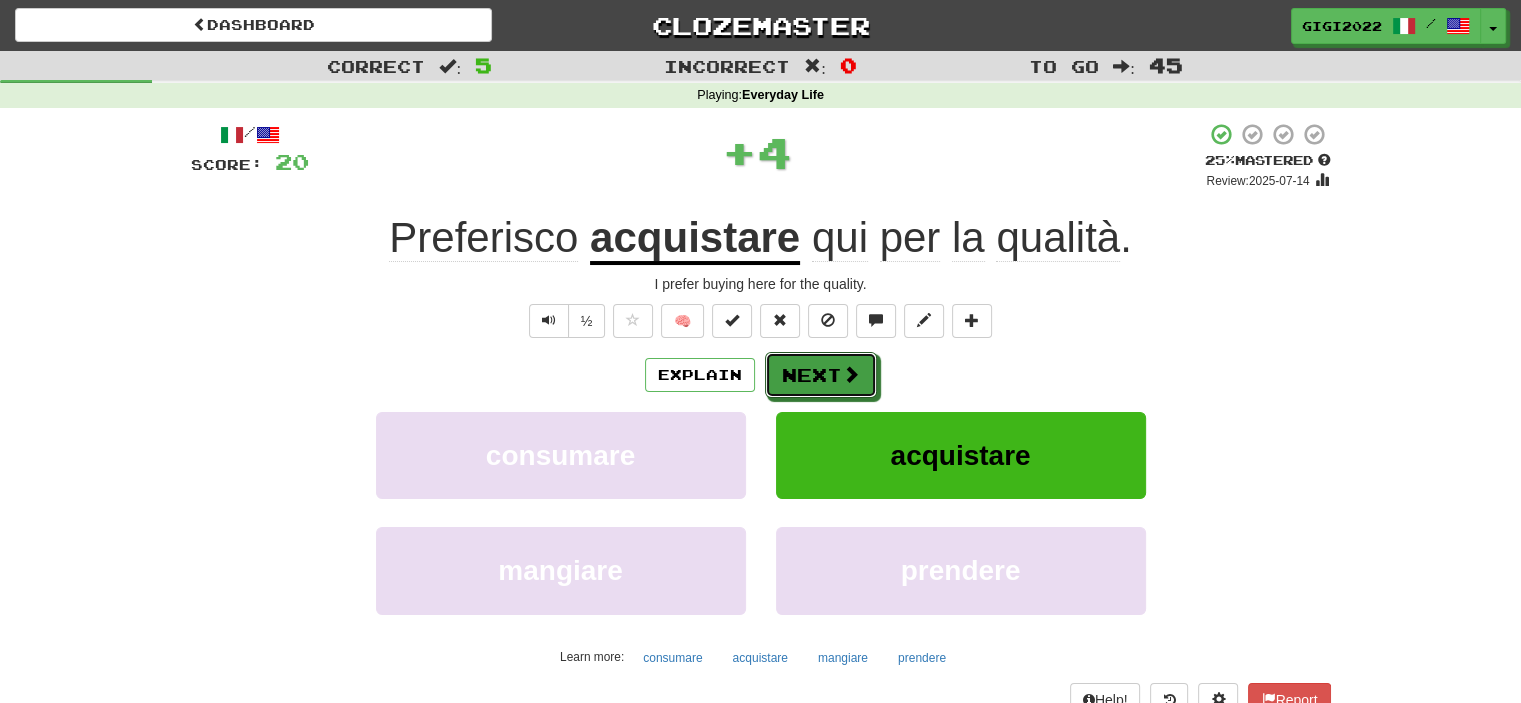 click on "Next" at bounding box center (821, 375) 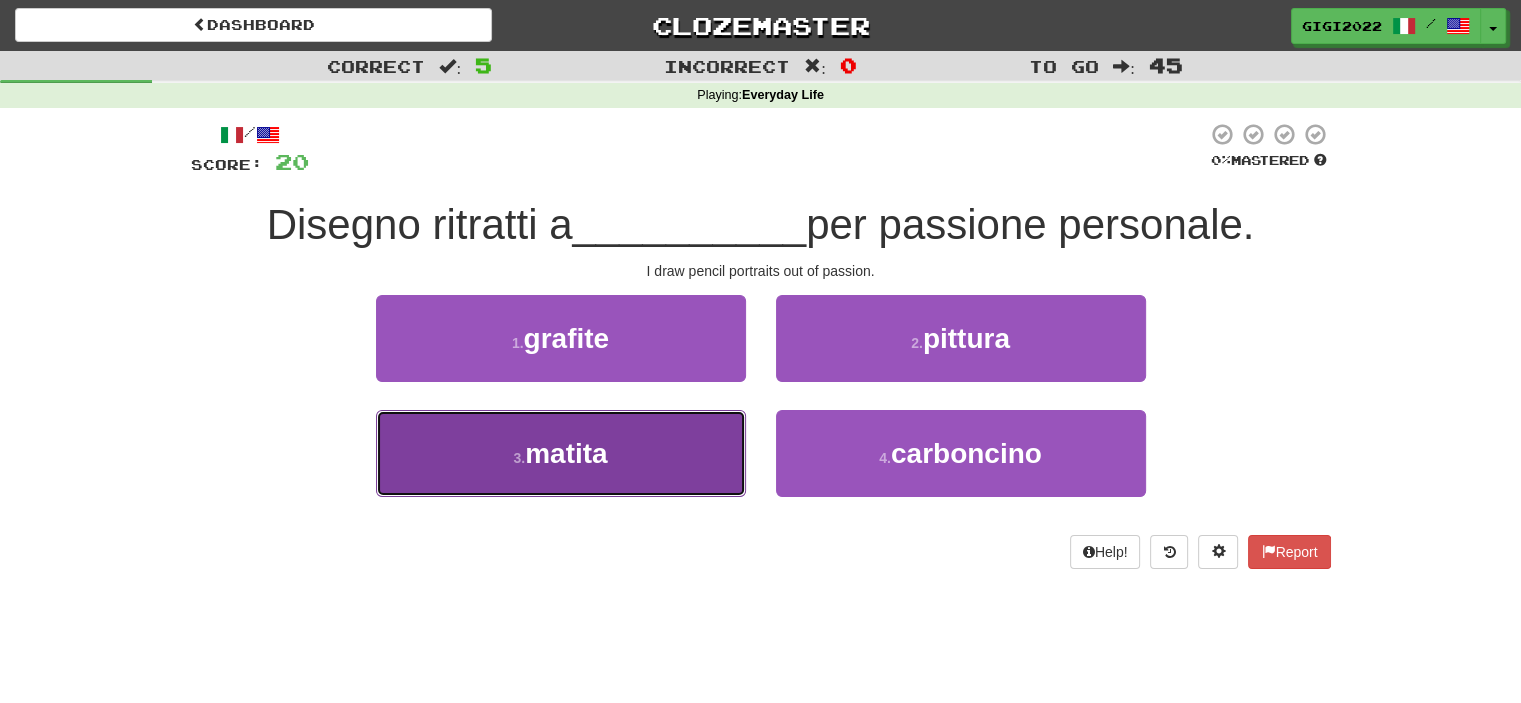 click on "3 .  matita" at bounding box center [561, 453] 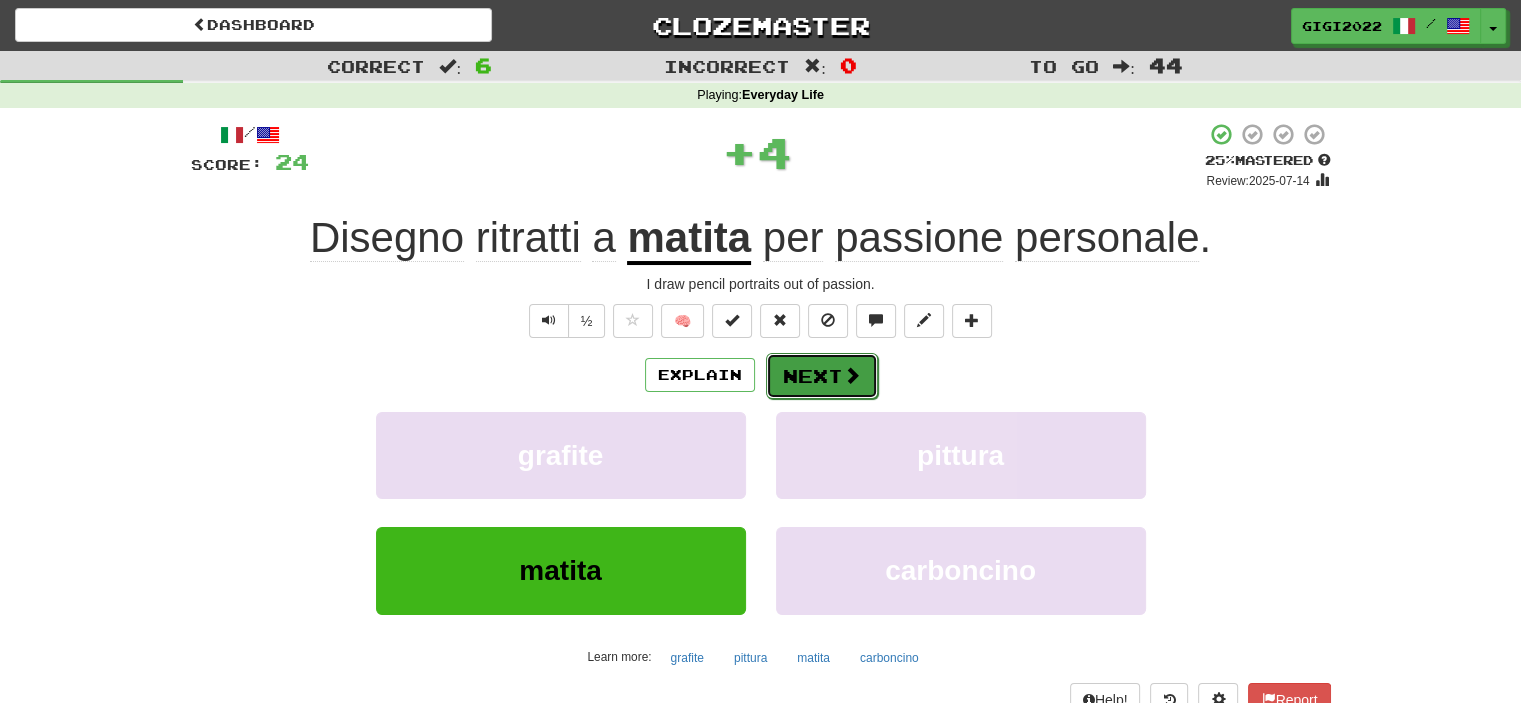 click on "Next" at bounding box center [822, 376] 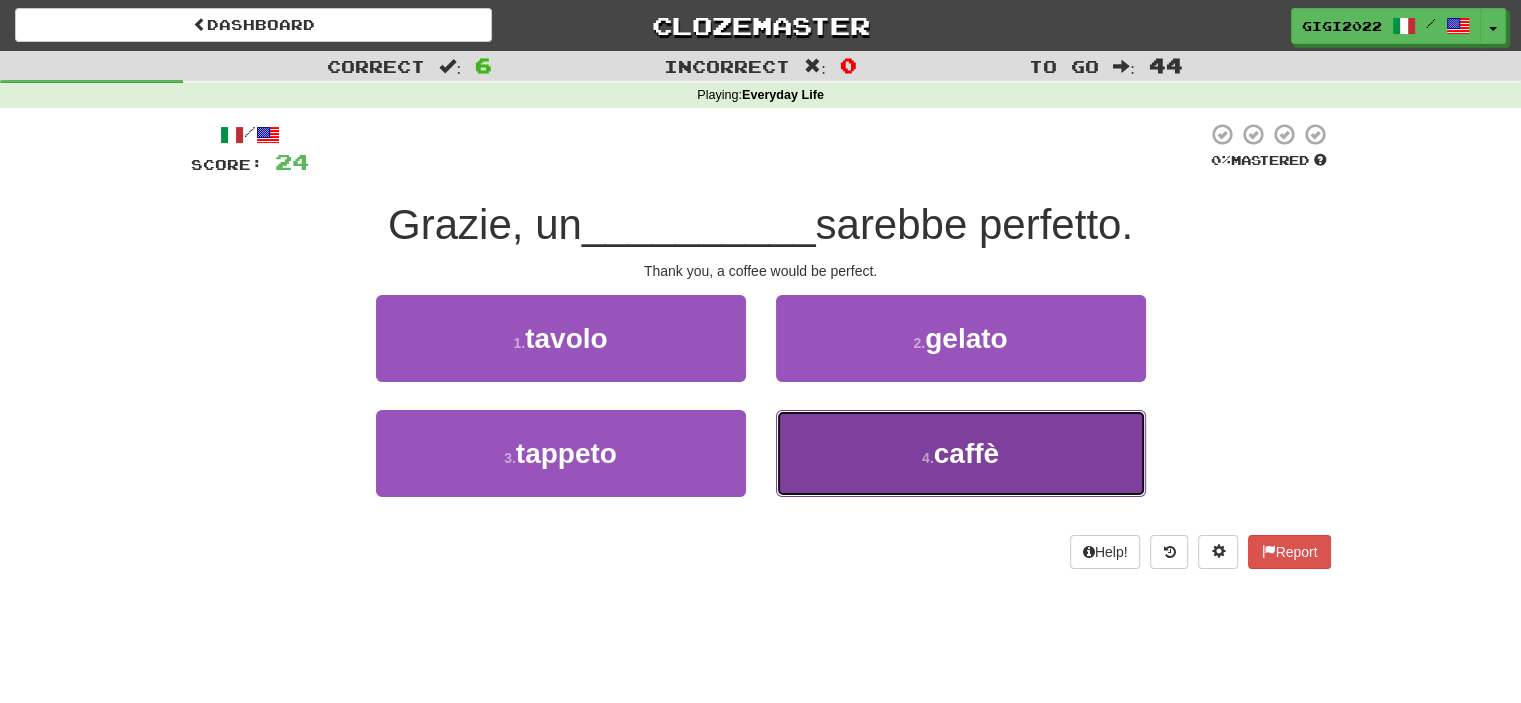 click on "4 .  caffè" at bounding box center (961, 453) 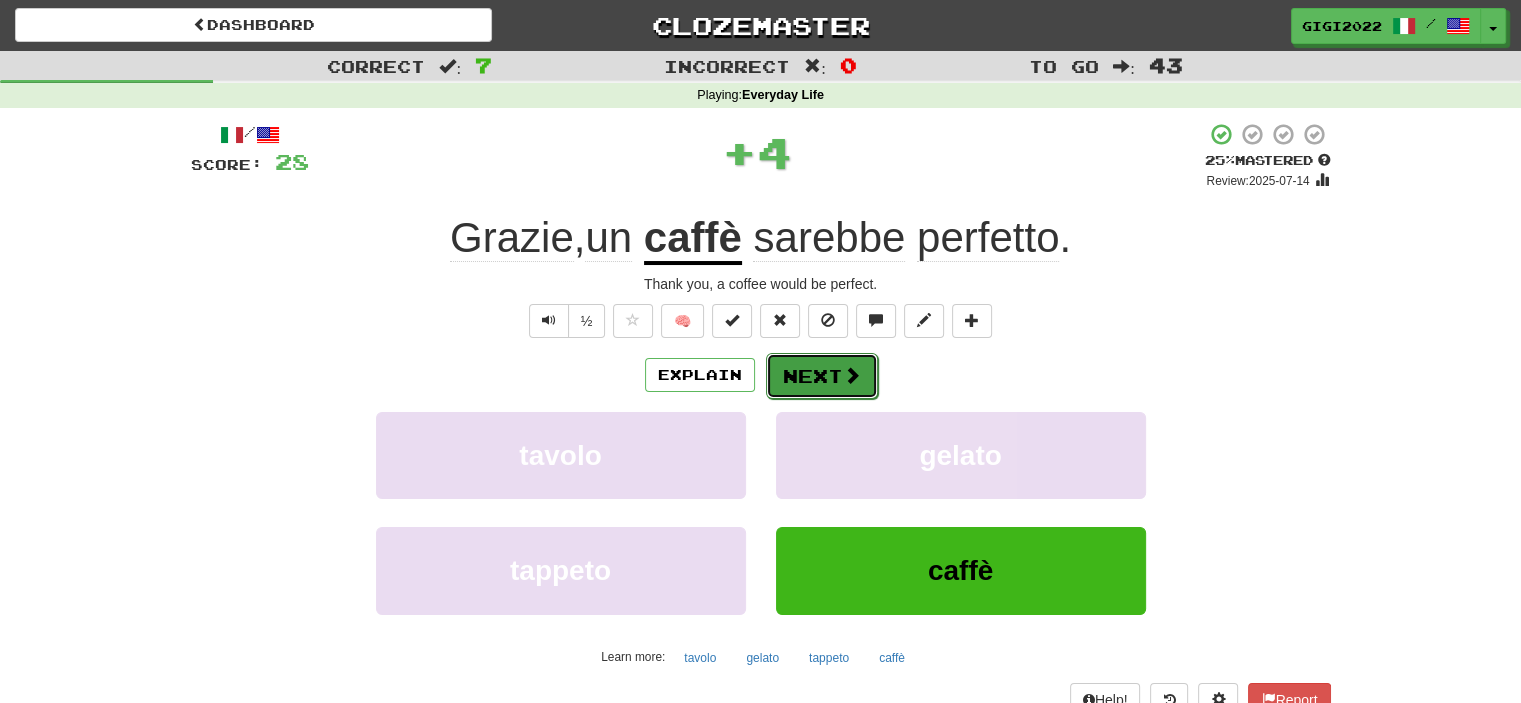 click on "Next" at bounding box center [822, 376] 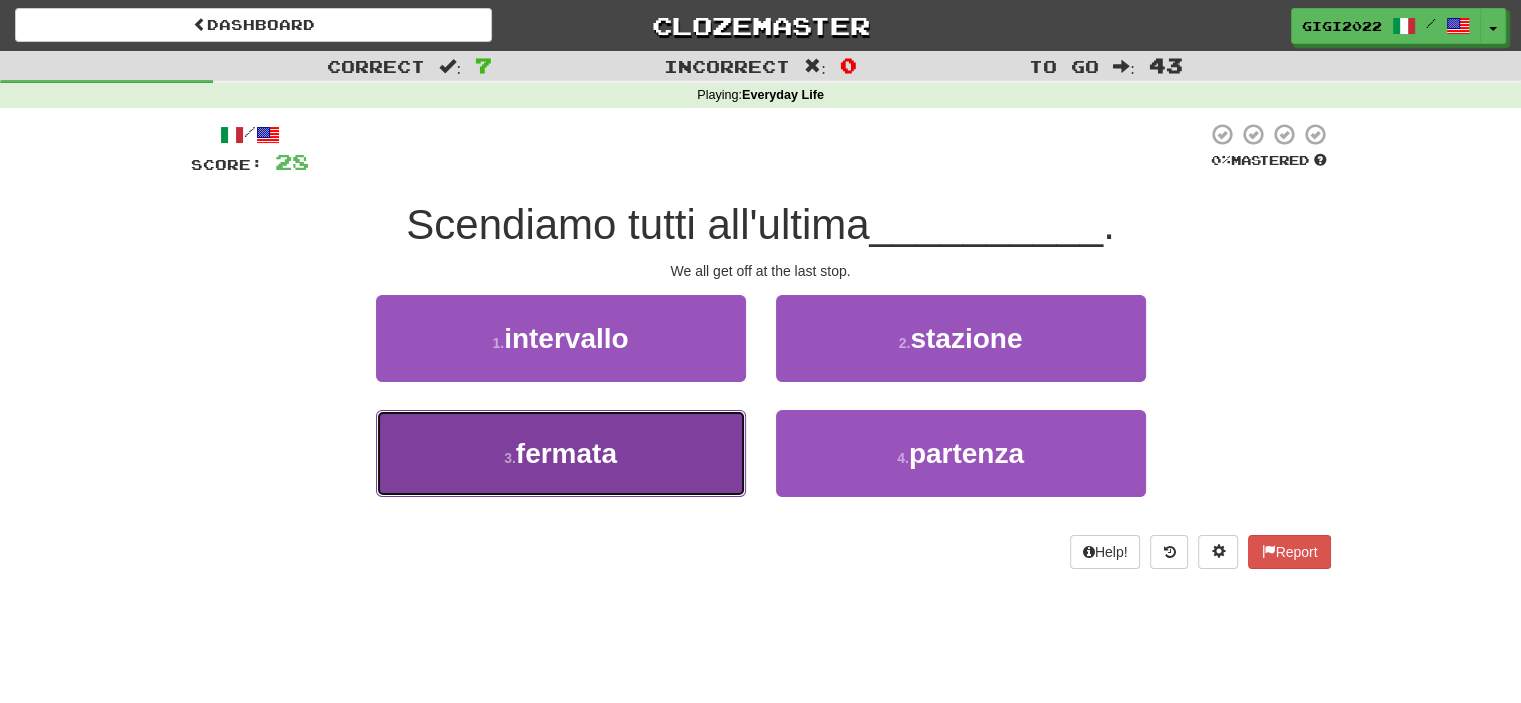 click on "3 .  fermata" at bounding box center (561, 453) 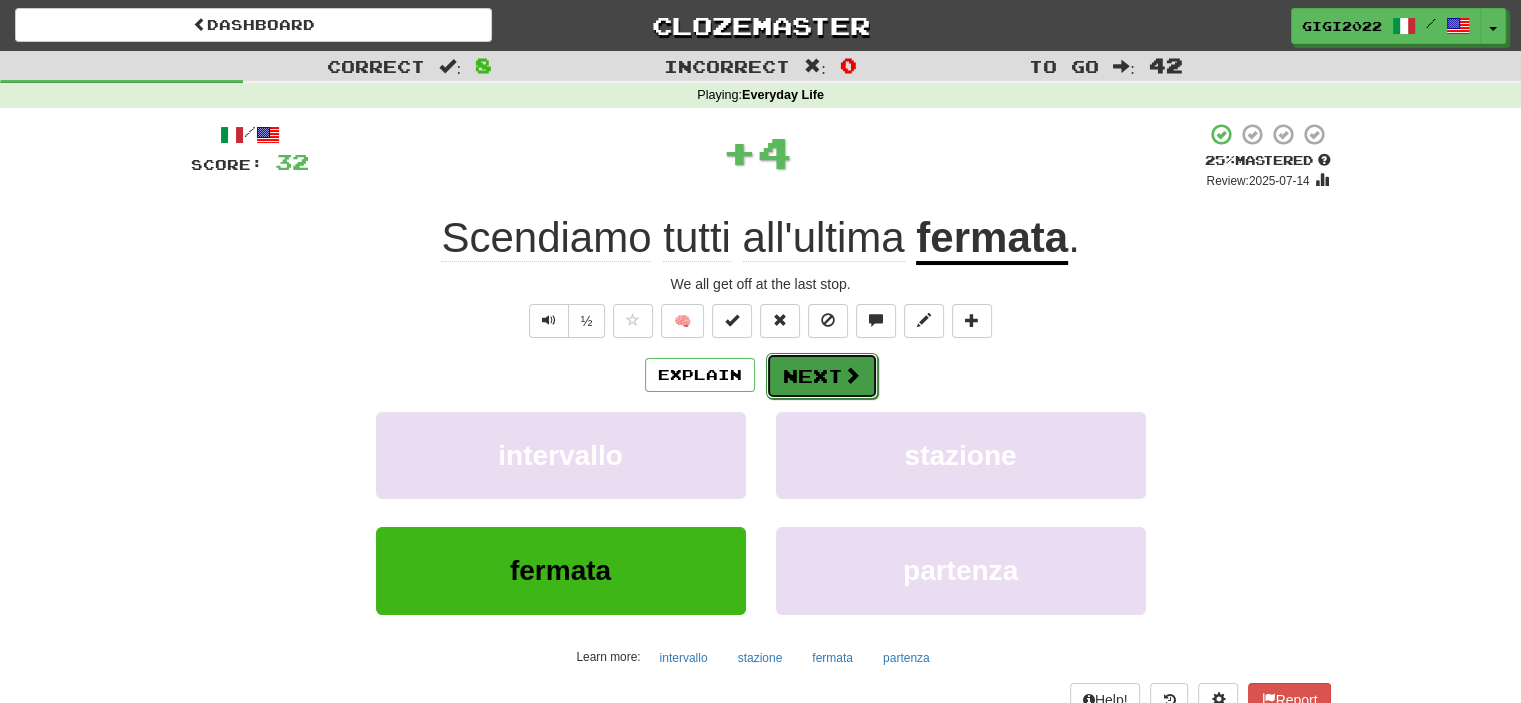 click on "Next" at bounding box center [822, 376] 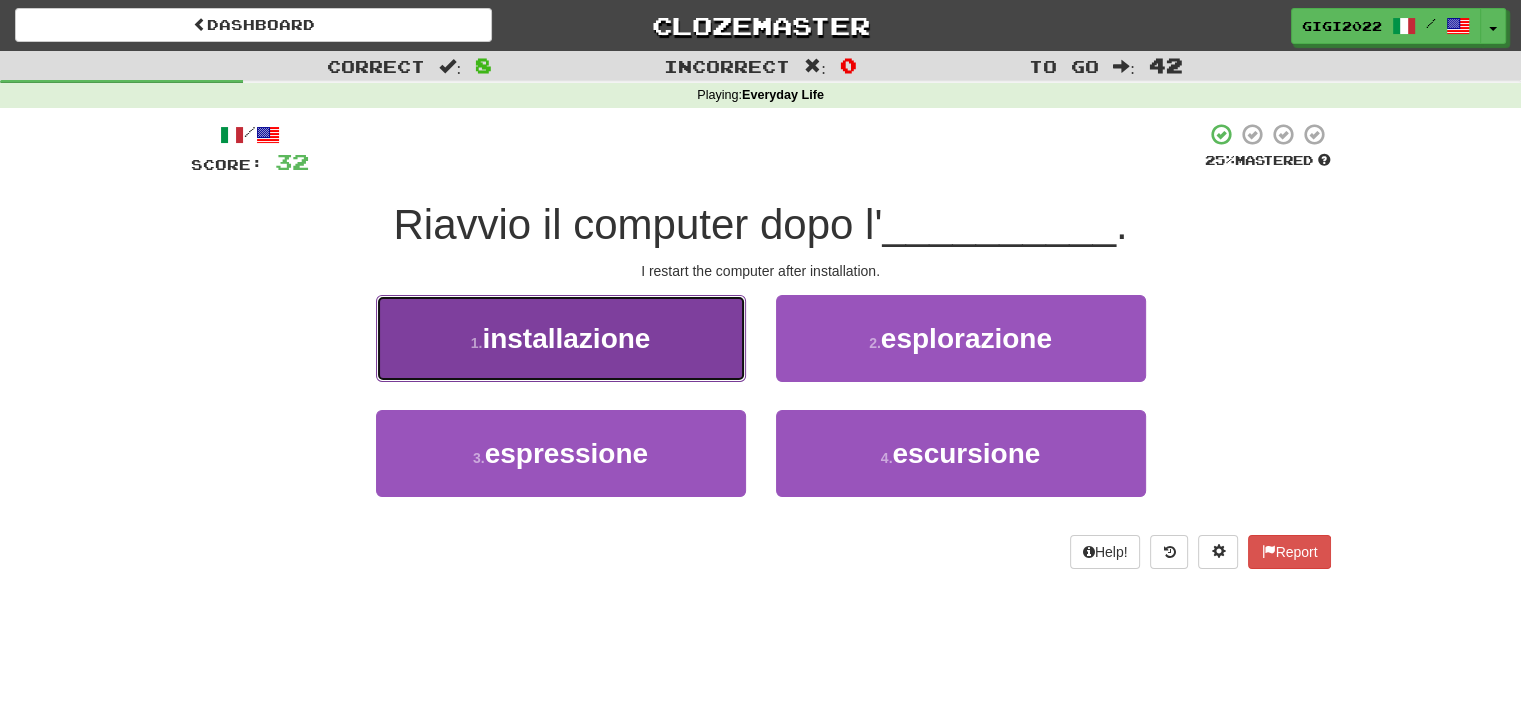click on "1 .  installazione" at bounding box center (561, 338) 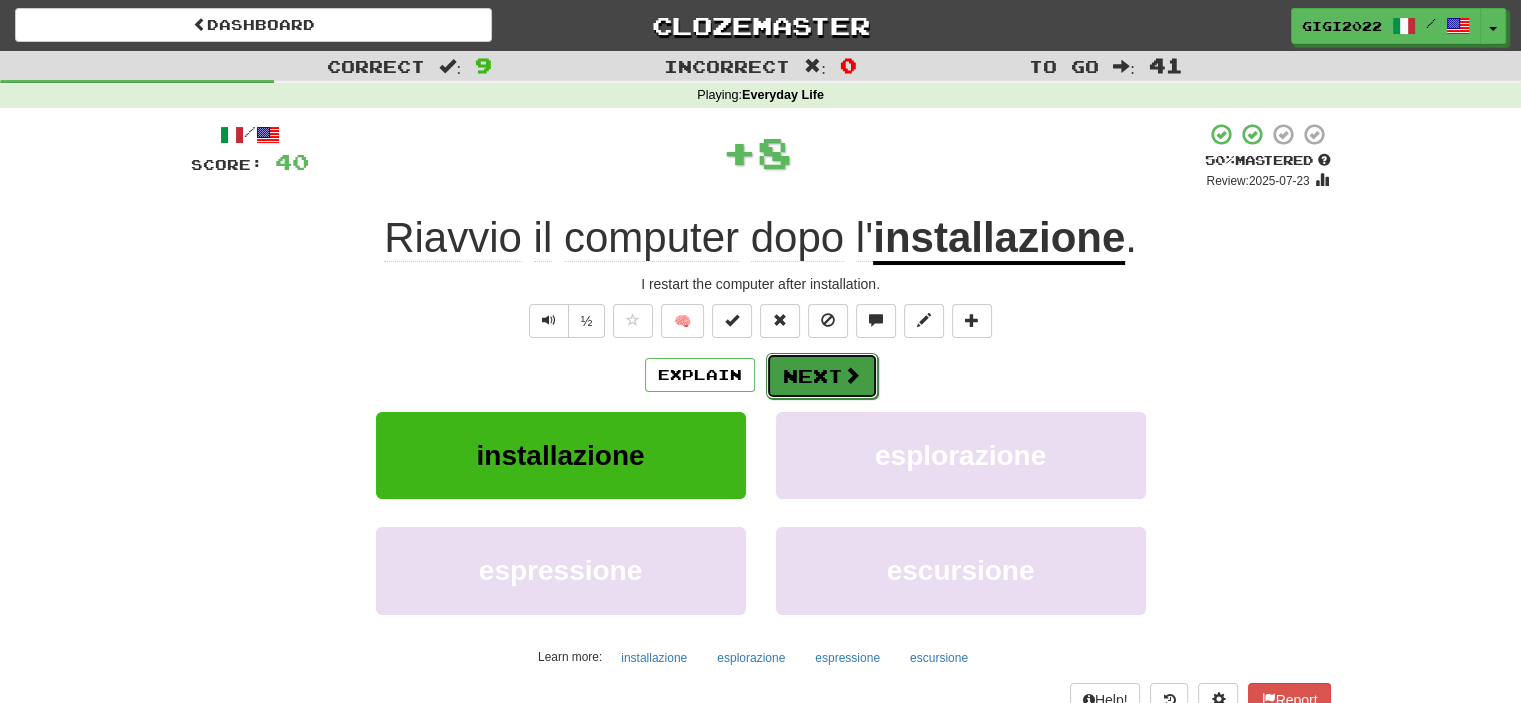 click on "Next" at bounding box center (822, 376) 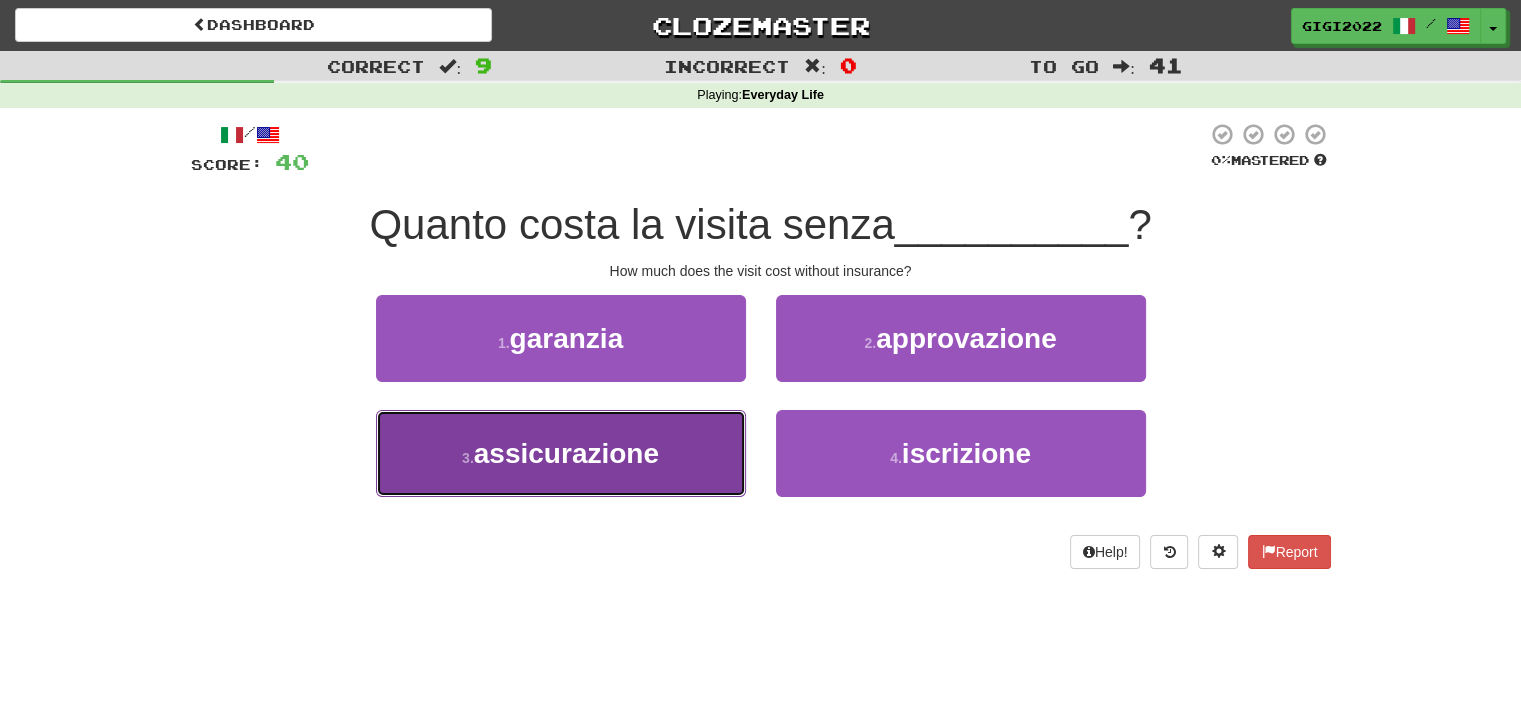 click on "3 .  assicurazione" at bounding box center (561, 453) 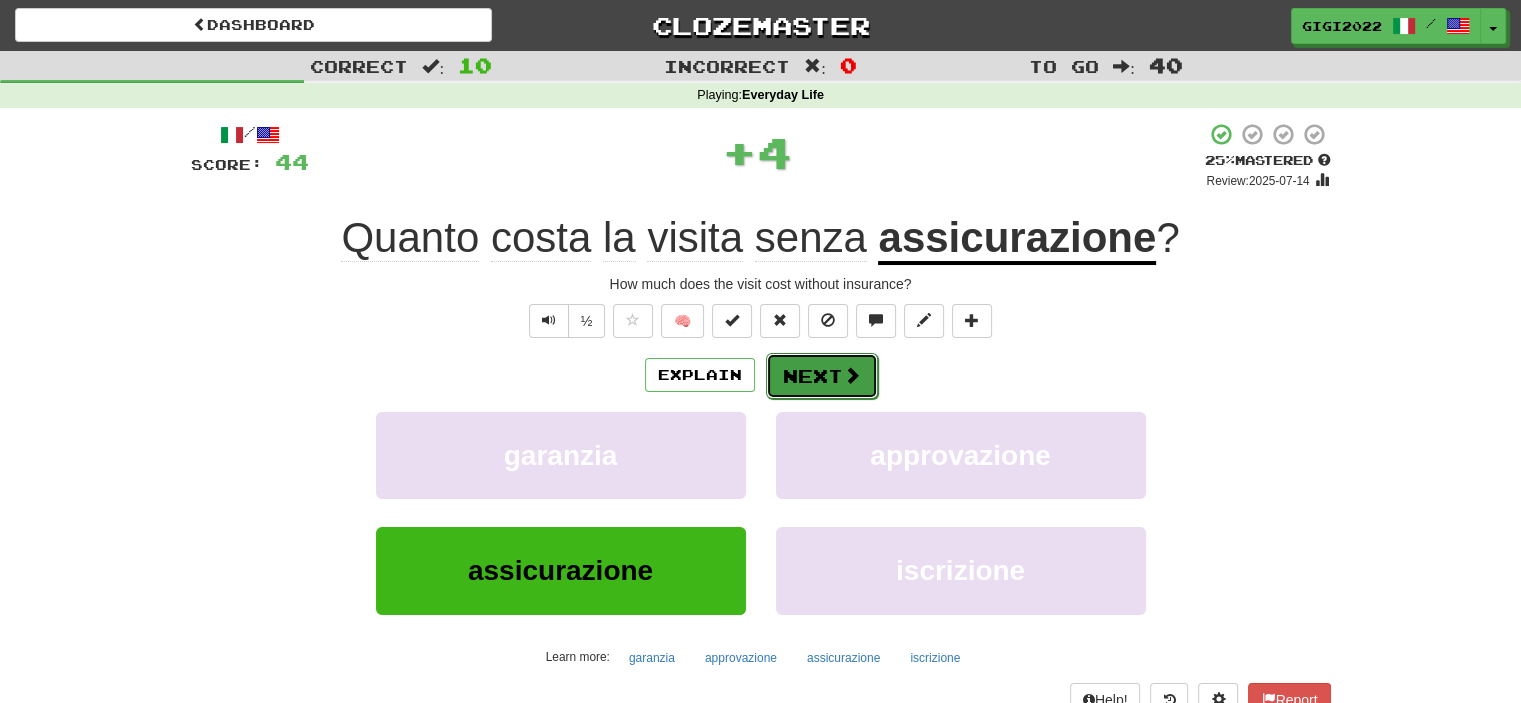 click at bounding box center (852, 375) 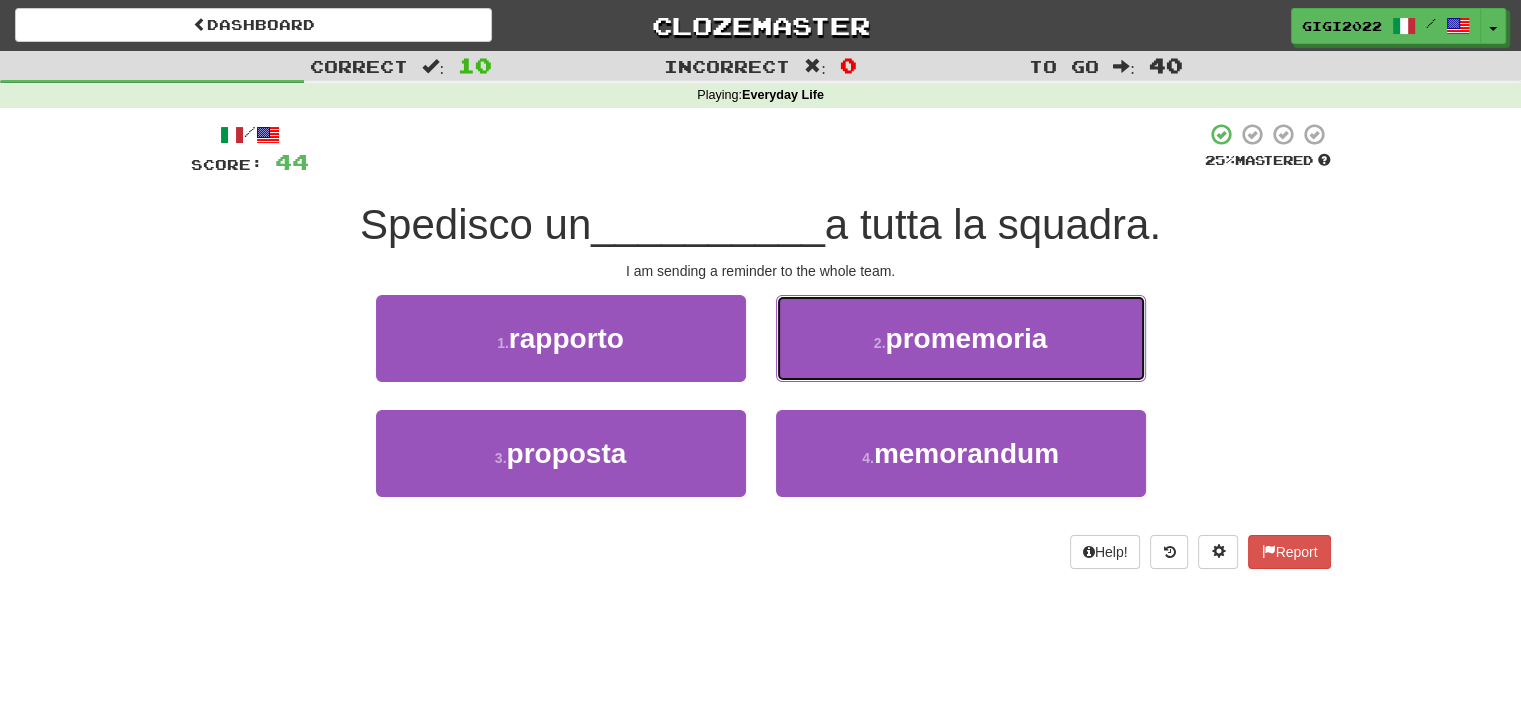 click on "2 .  promemoria" at bounding box center [961, 338] 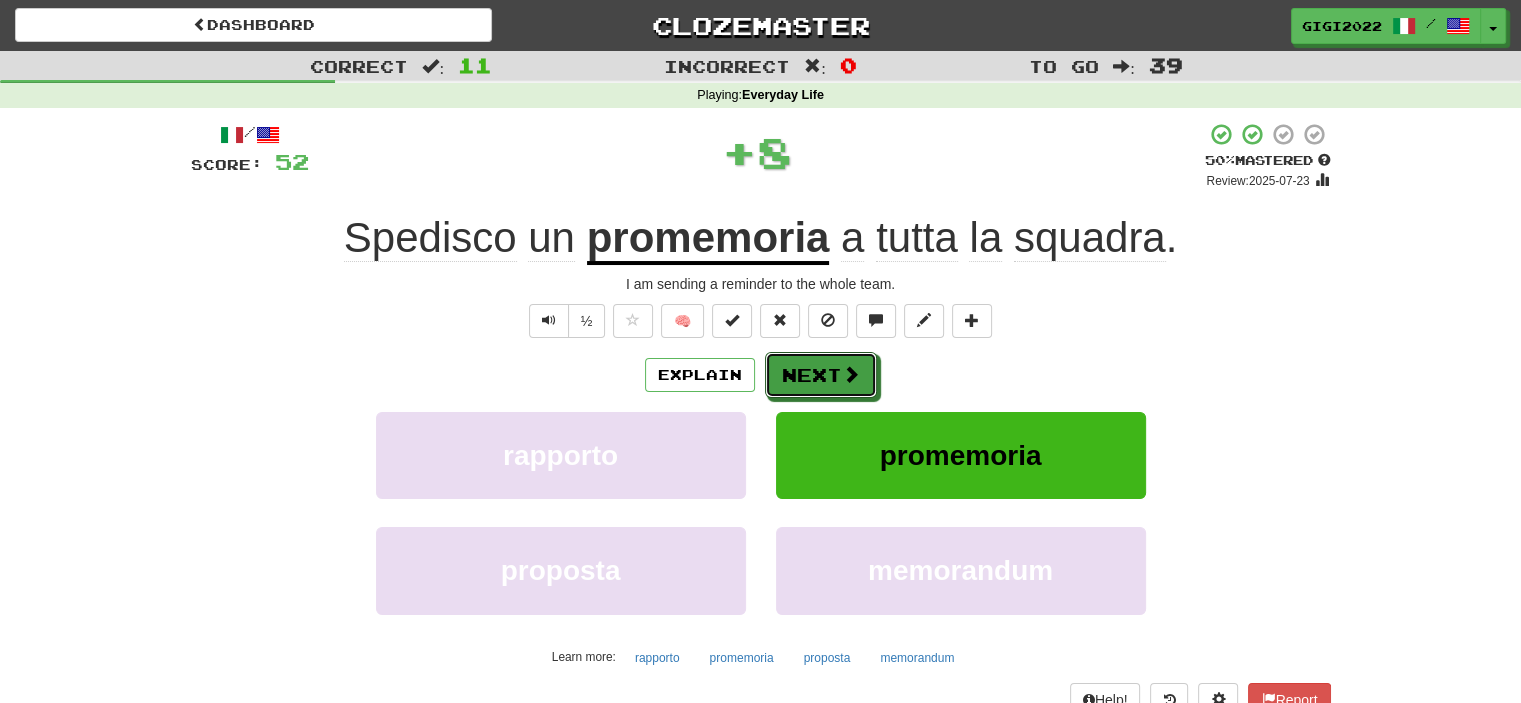 click at bounding box center [851, 374] 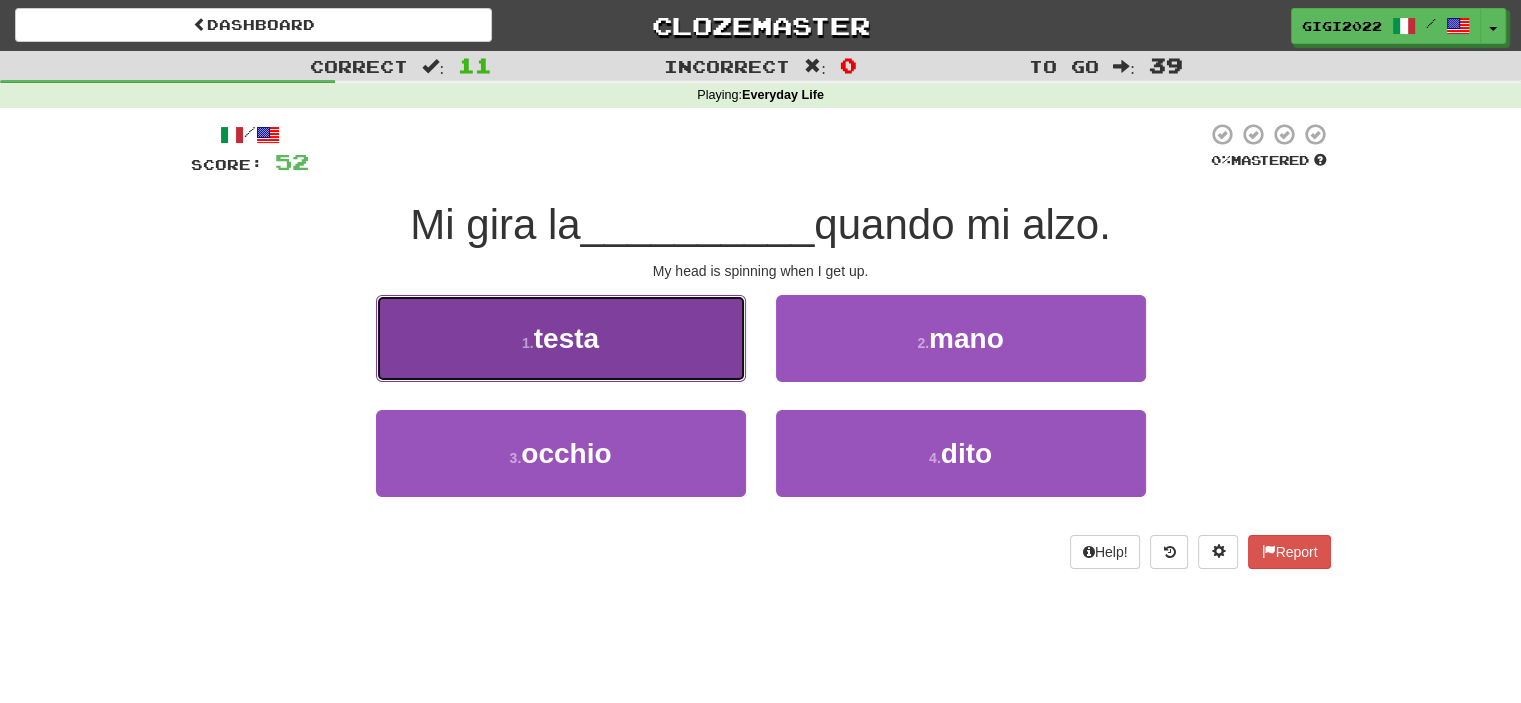 click on "1 .  testa" at bounding box center (561, 338) 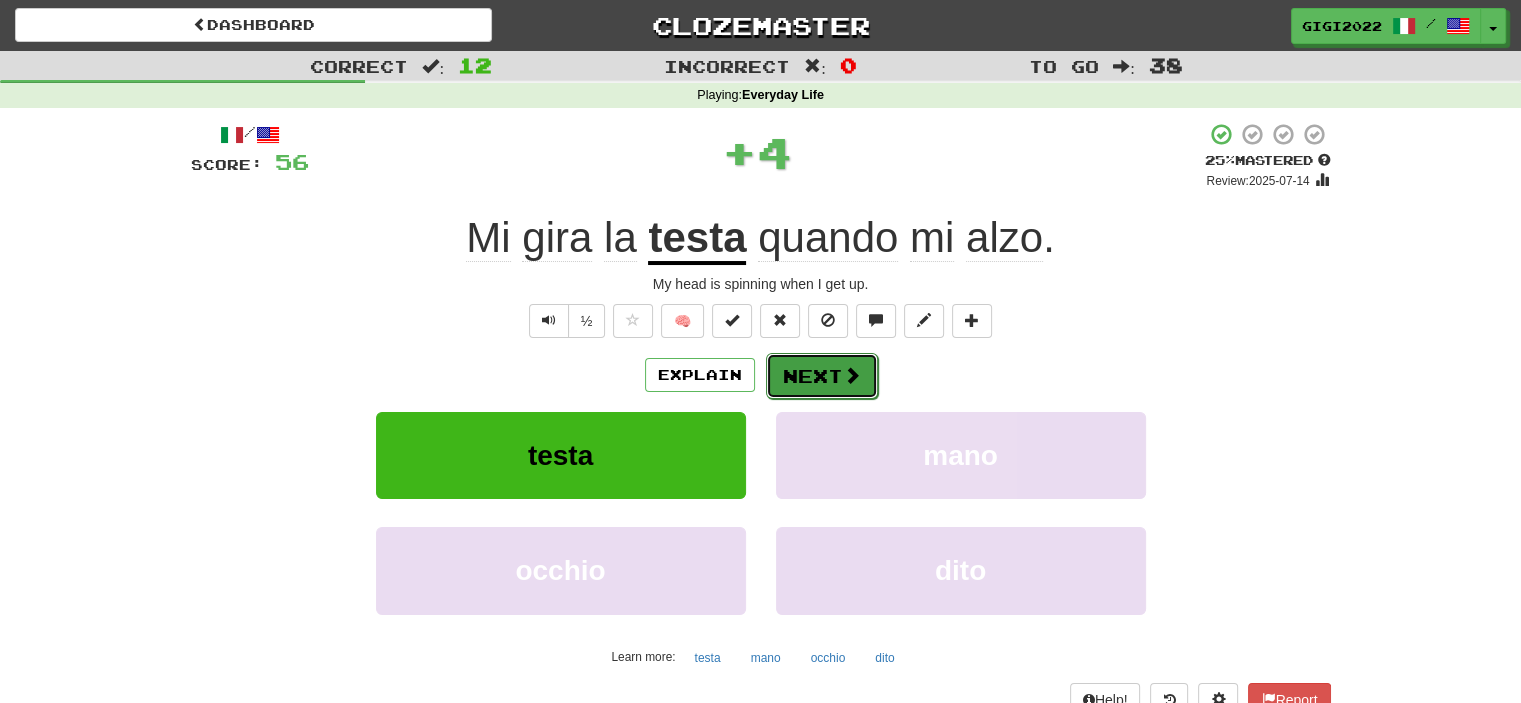 click on "Next" at bounding box center (822, 376) 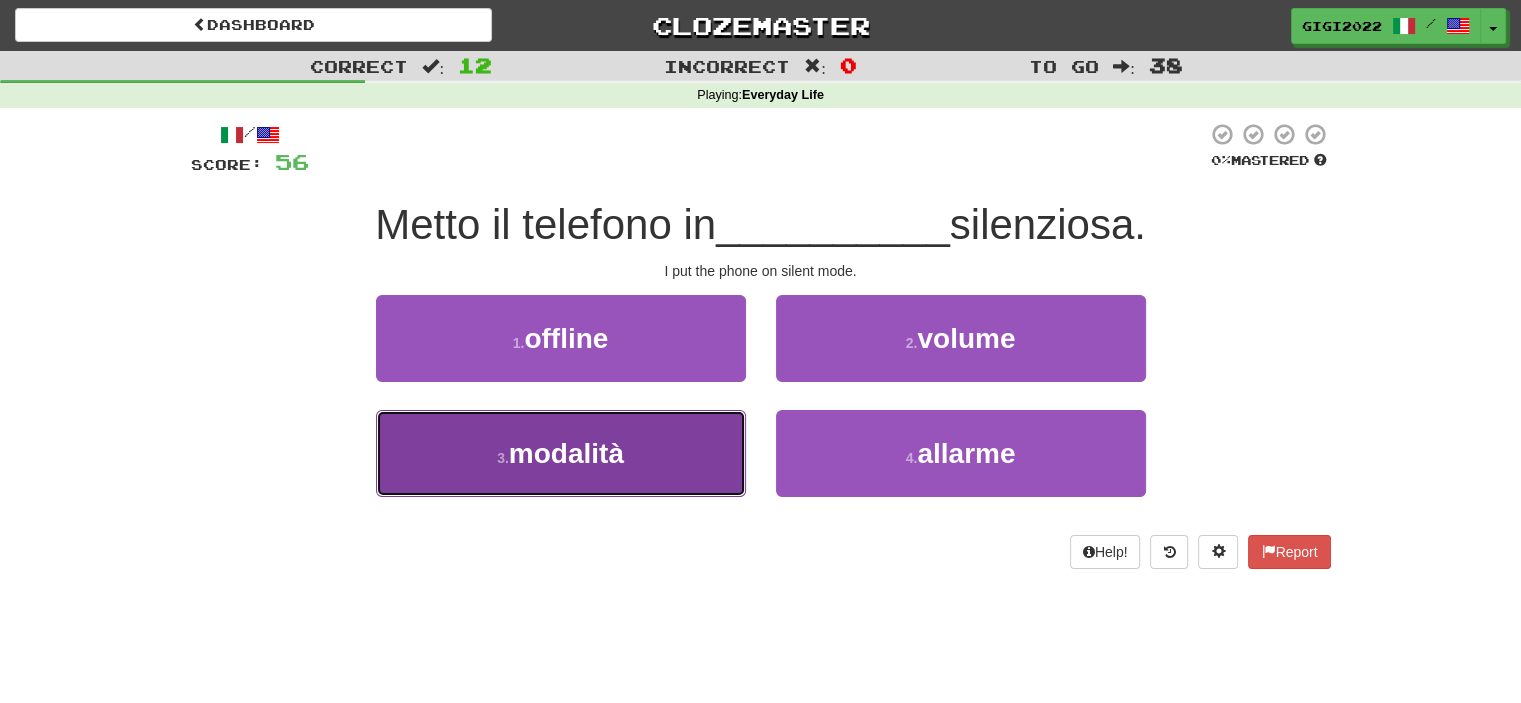click on "3 .  modalità" at bounding box center (561, 453) 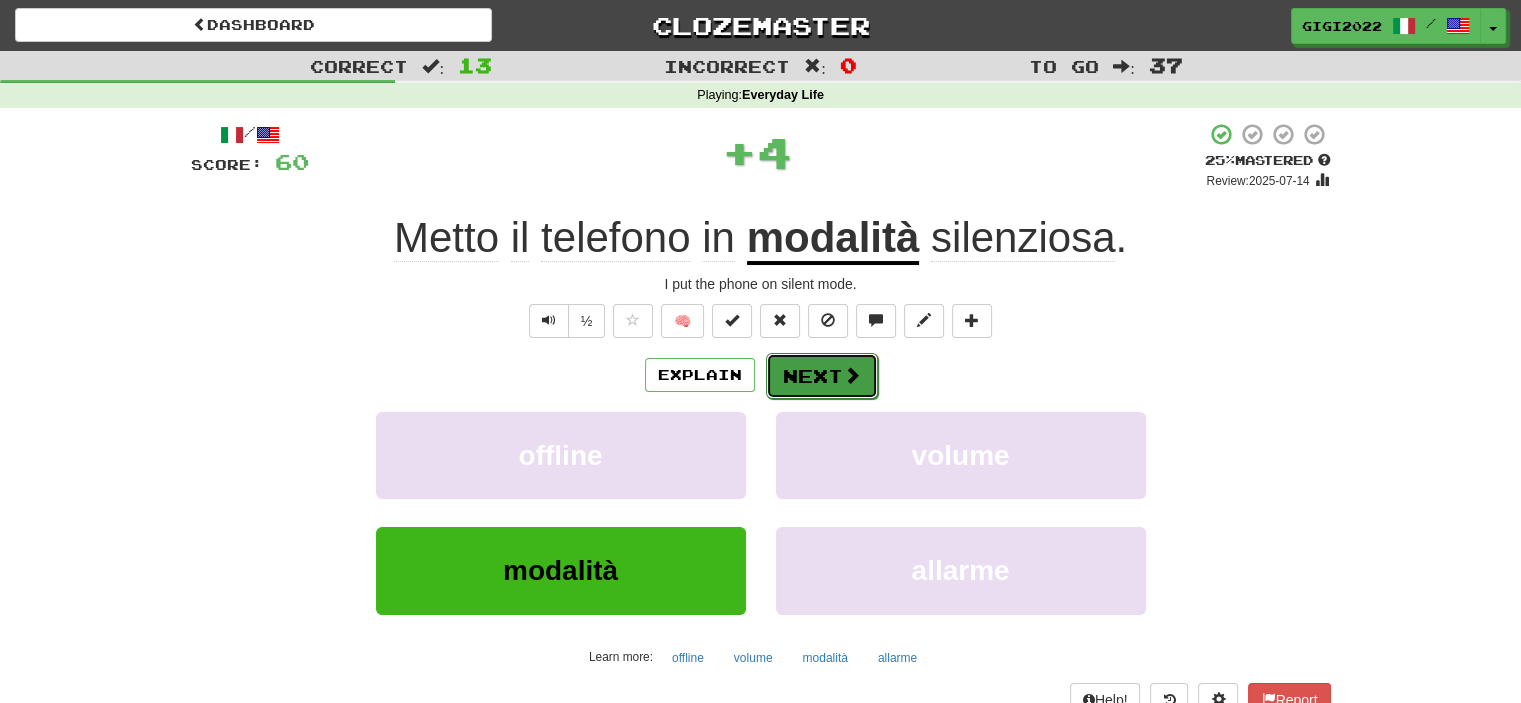 click on "Next" at bounding box center (822, 376) 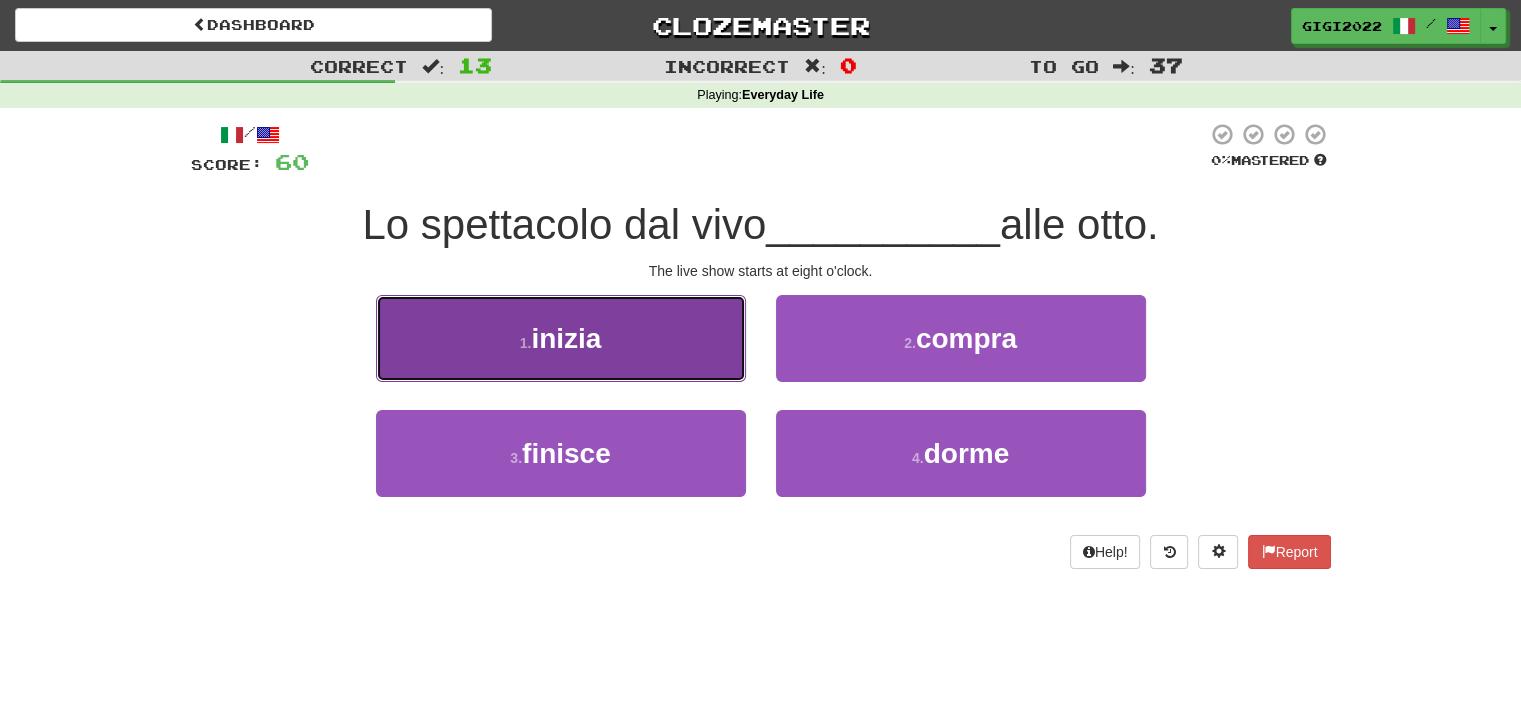 click on "1 .  inizia" at bounding box center [561, 338] 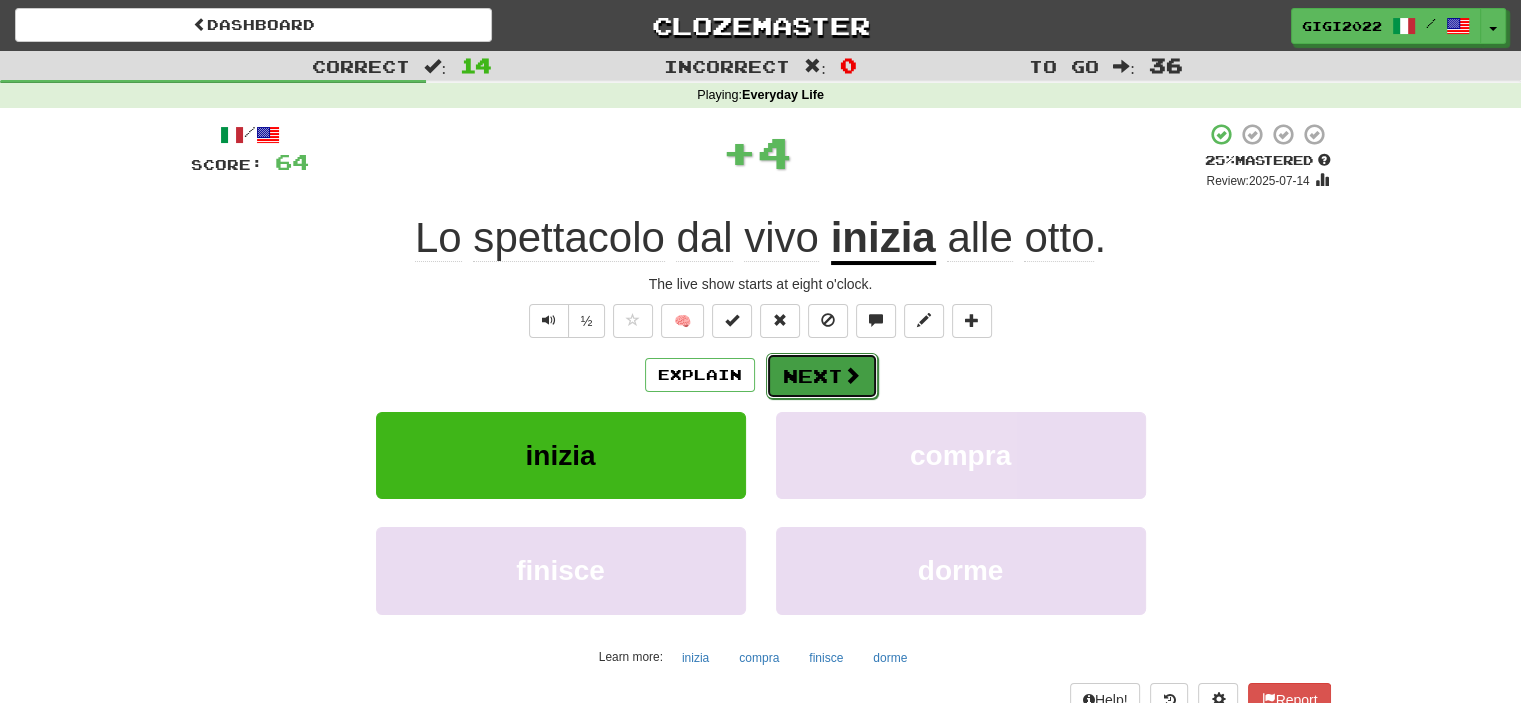 click on "Next" at bounding box center (822, 376) 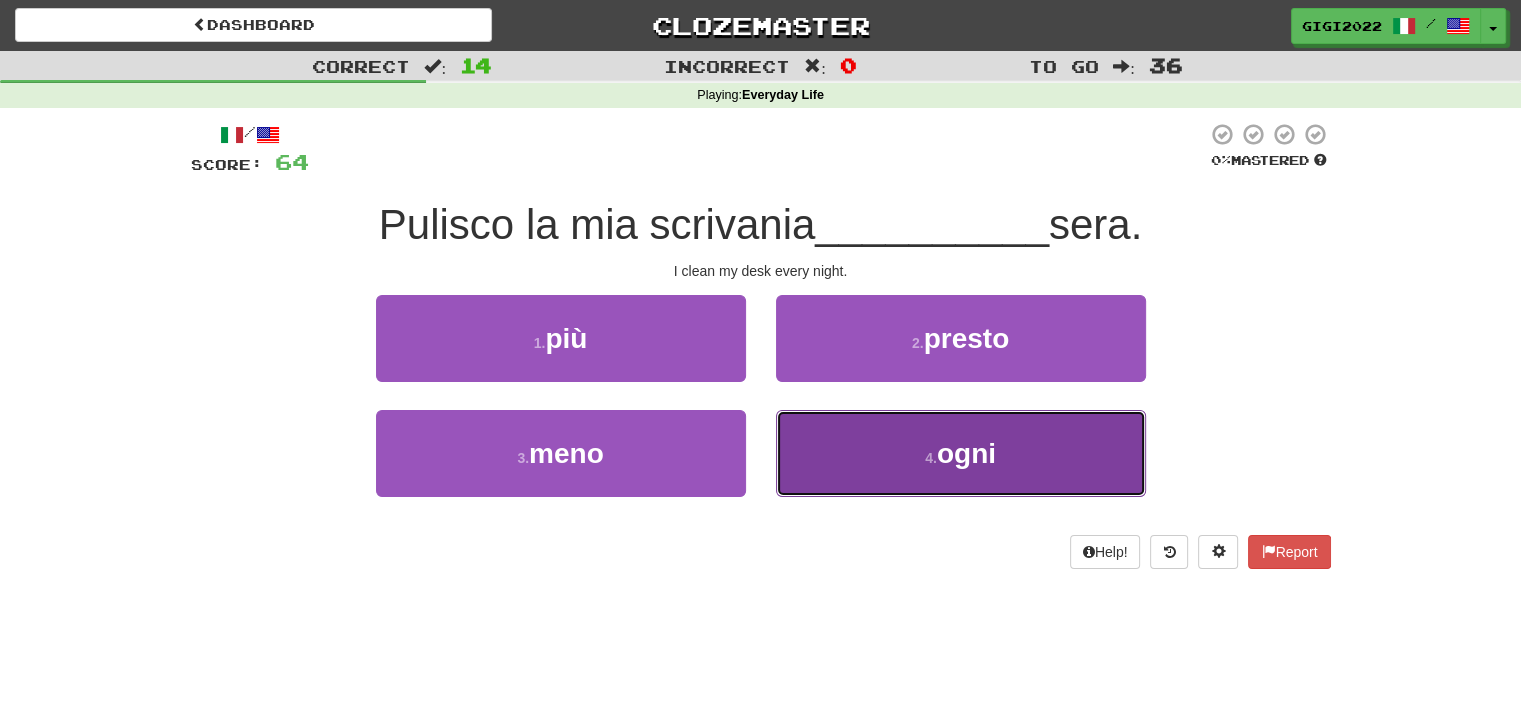 click on "4 .  ogni" at bounding box center (961, 453) 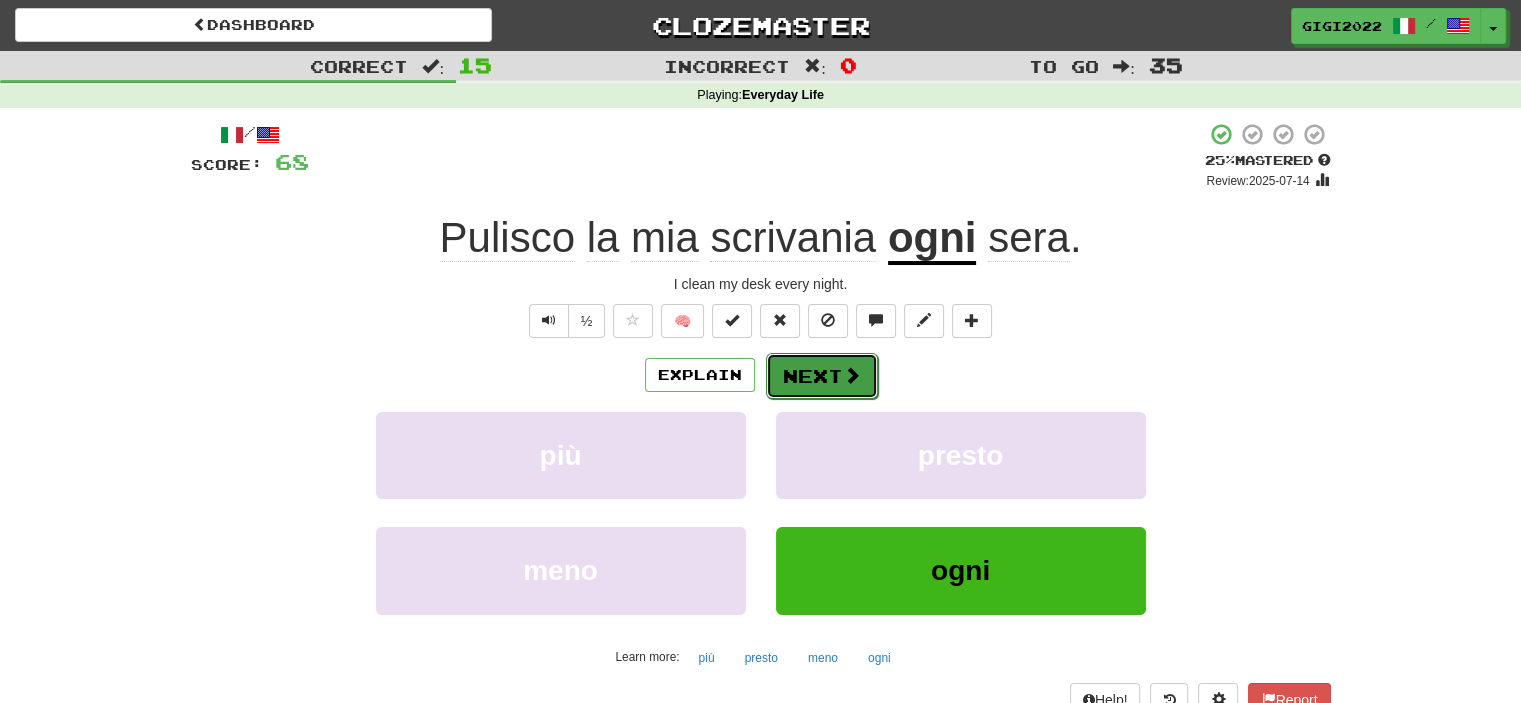 click on "Next" at bounding box center (822, 376) 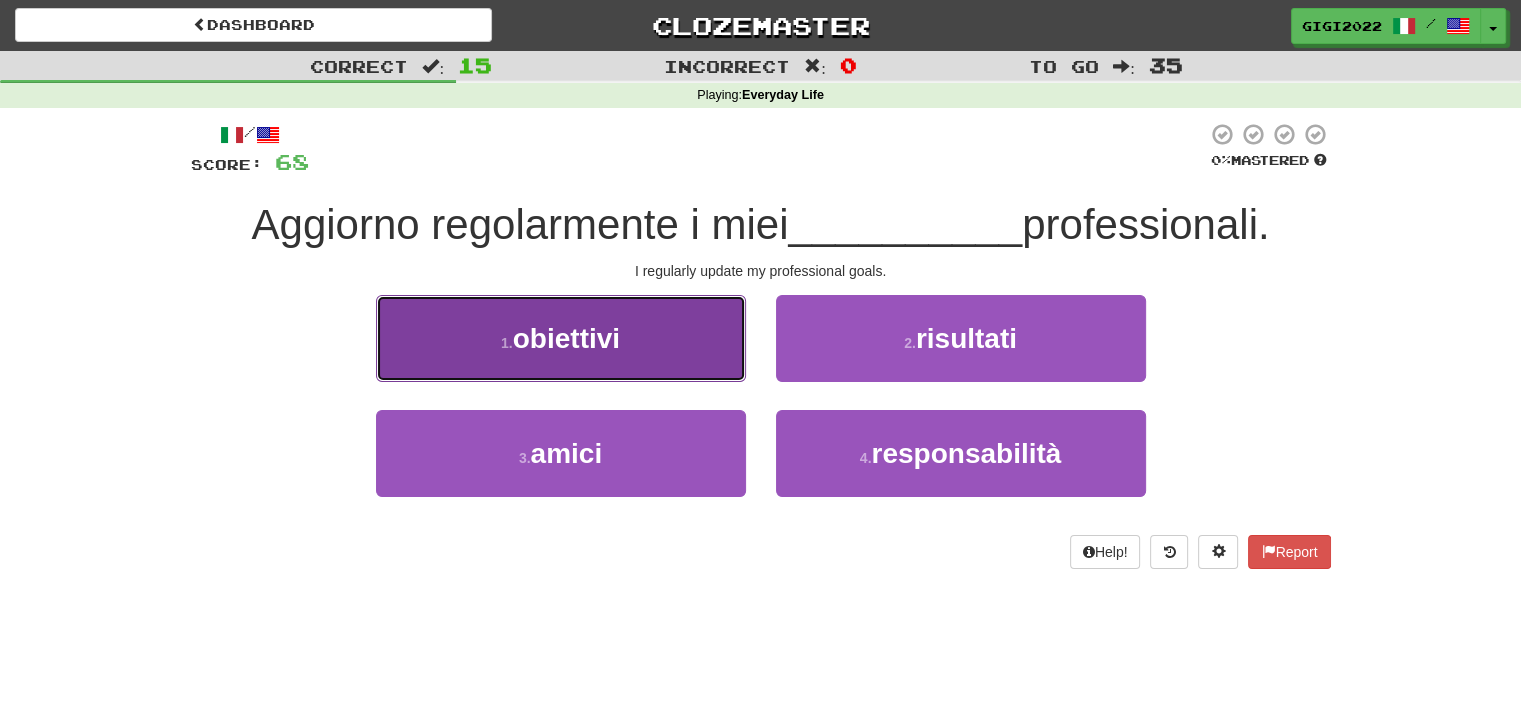 click on "1 .  obiettivi" at bounding box center [561, 338] 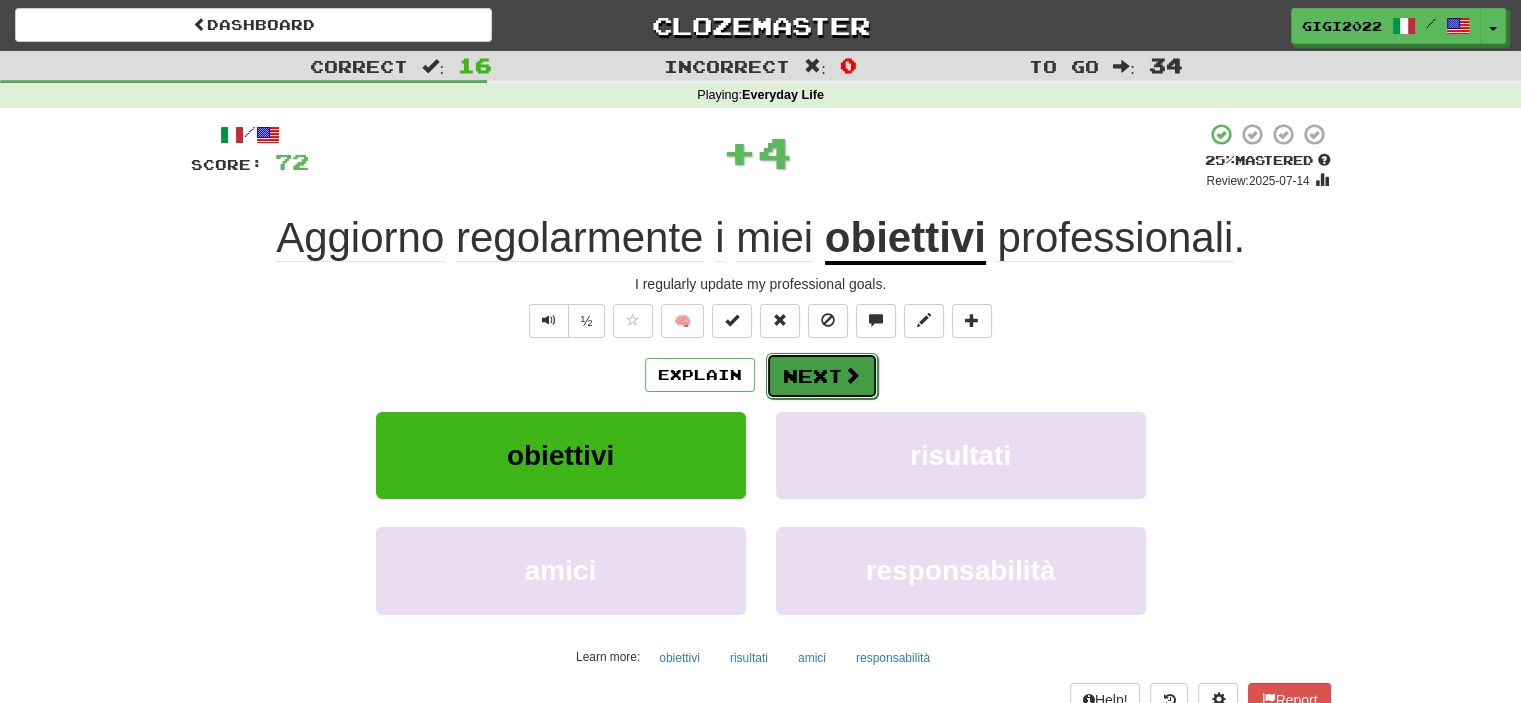 click on "Next" at bounding box center (822, 376) 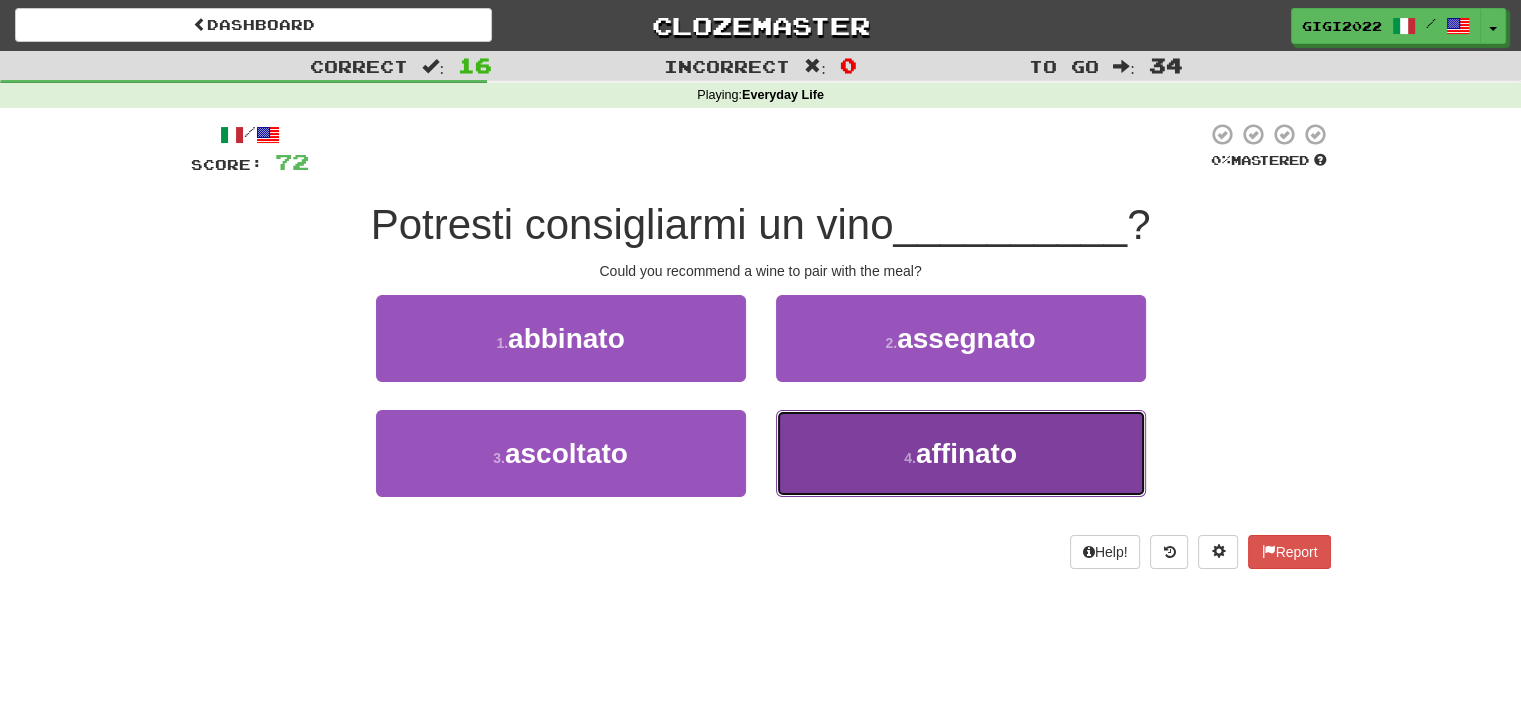 click on "4 .  affinato" at bounding box center (961, 453) 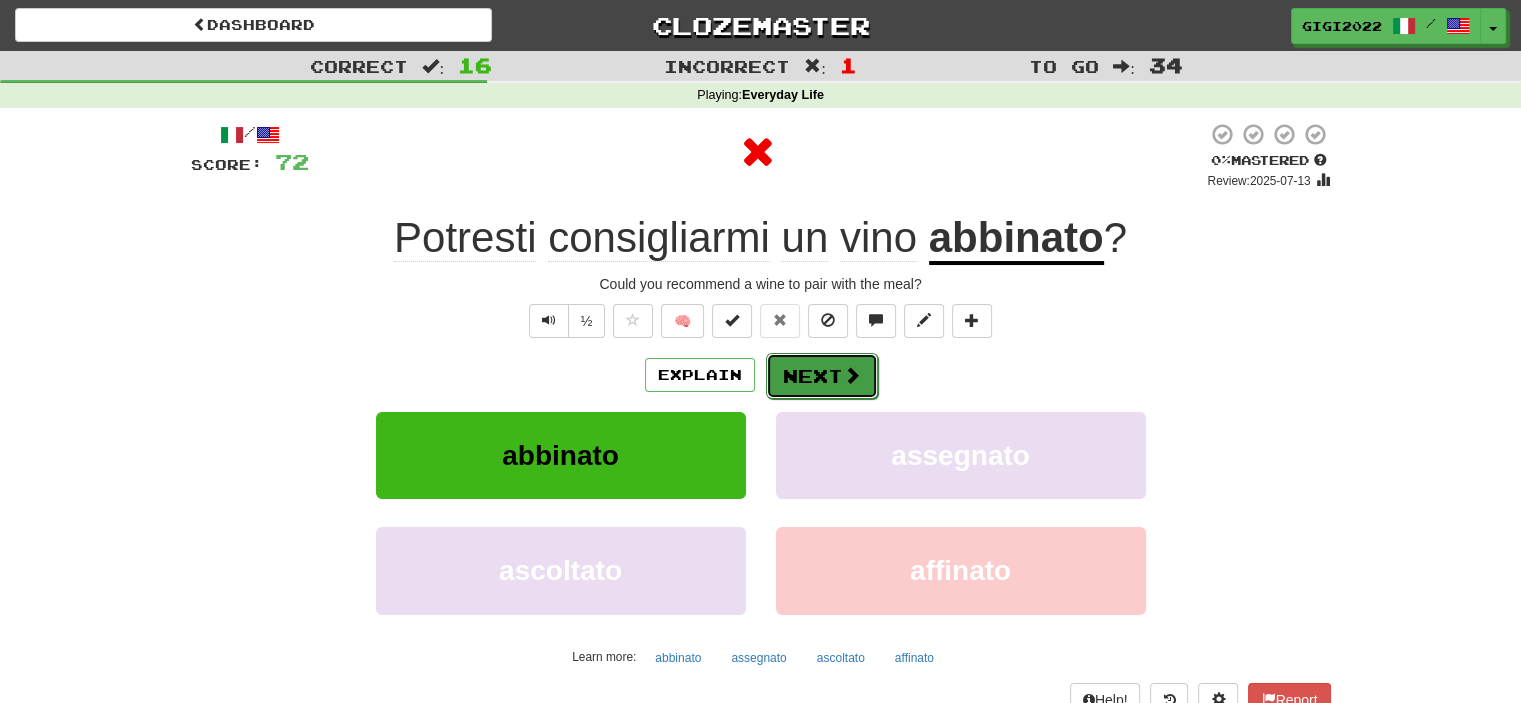 click on "Next" at bounding box center [822, 376] 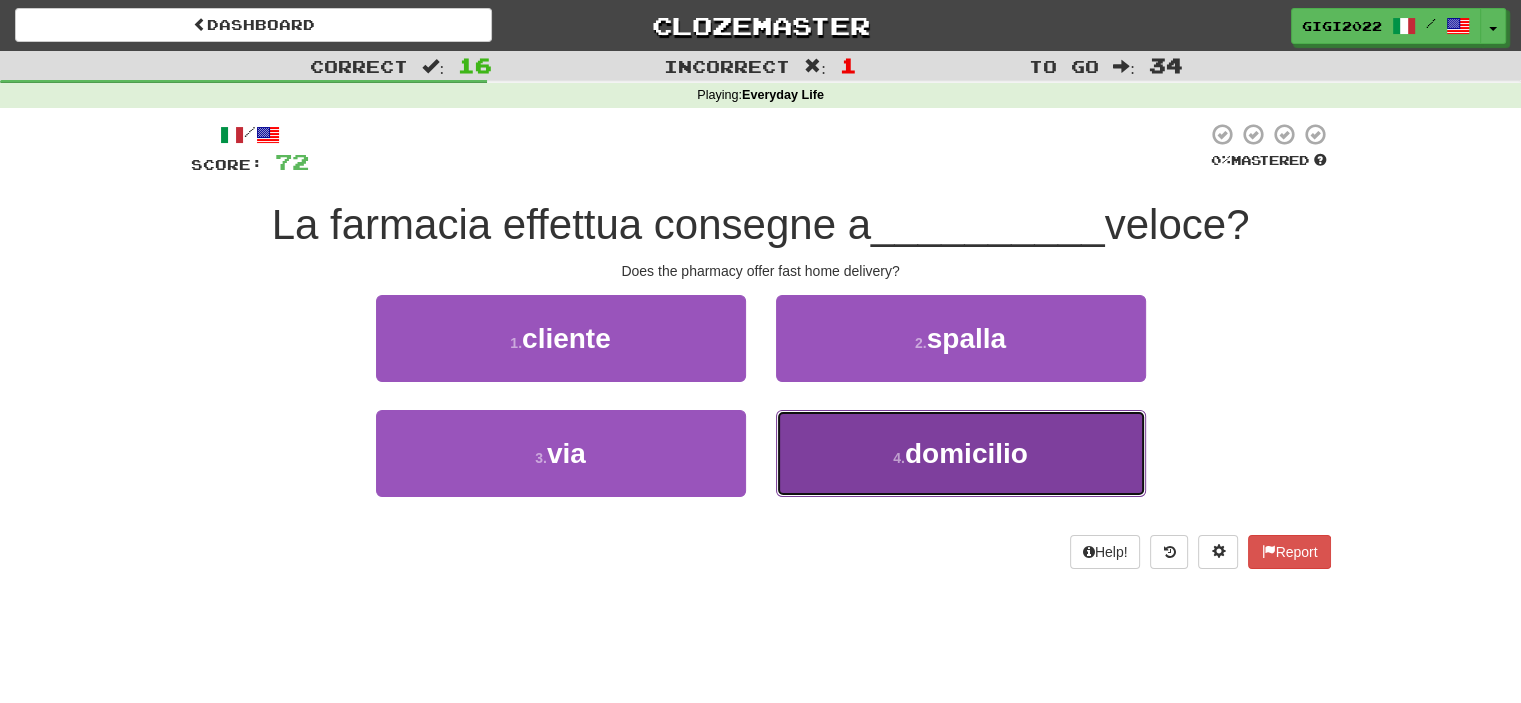 click on "4 .  domicilio" at bounding box center (961, 453) 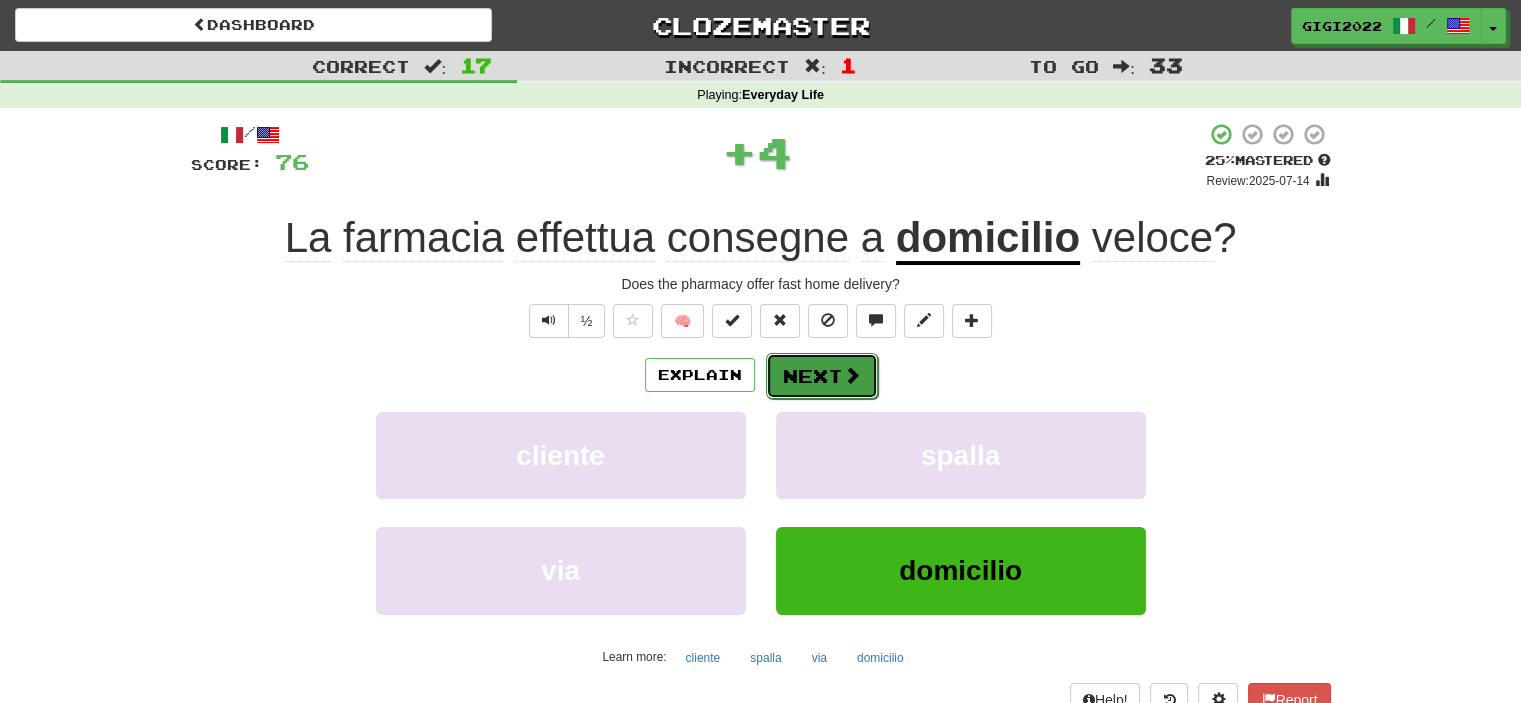 click on "Next" at bounding box center [822, 376] 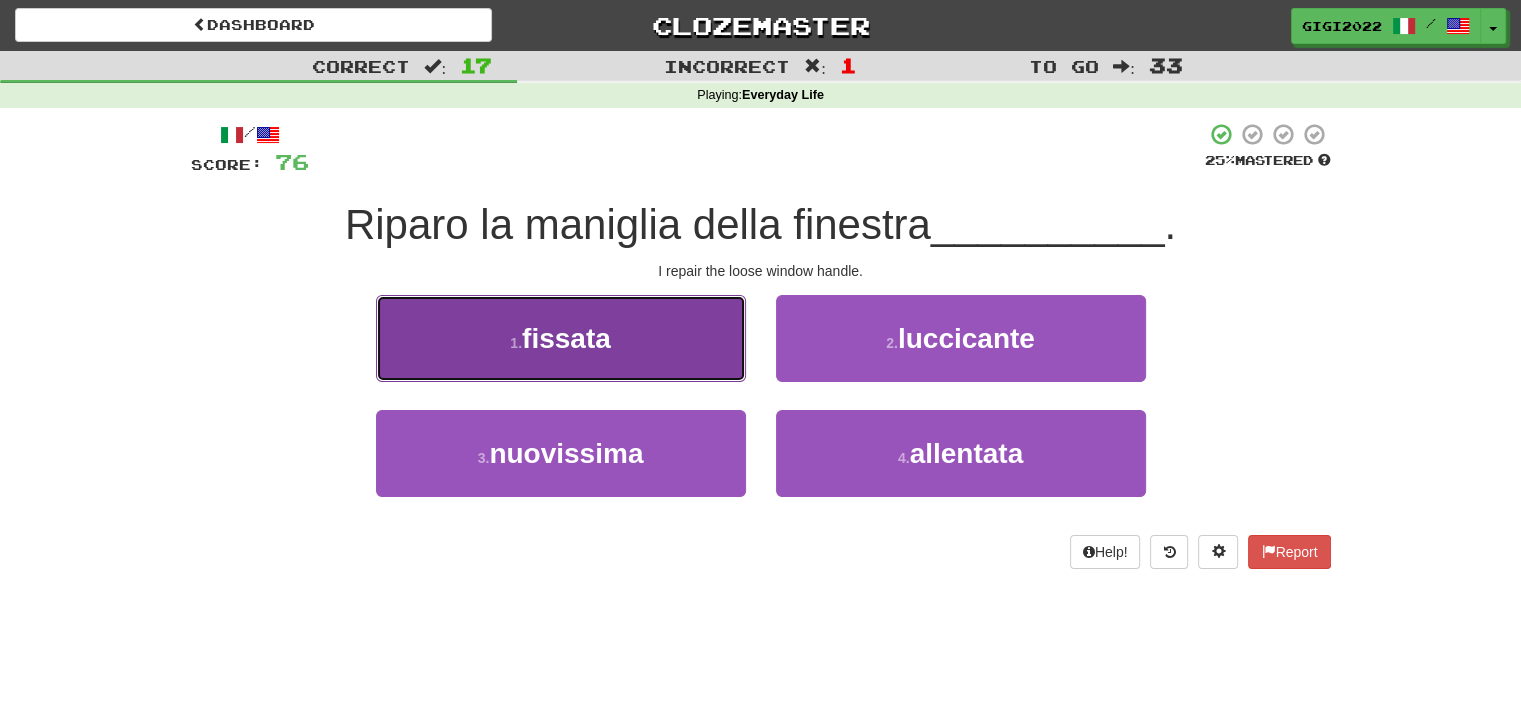 click on "1 .  fissata" at bounding box center [561, 338] 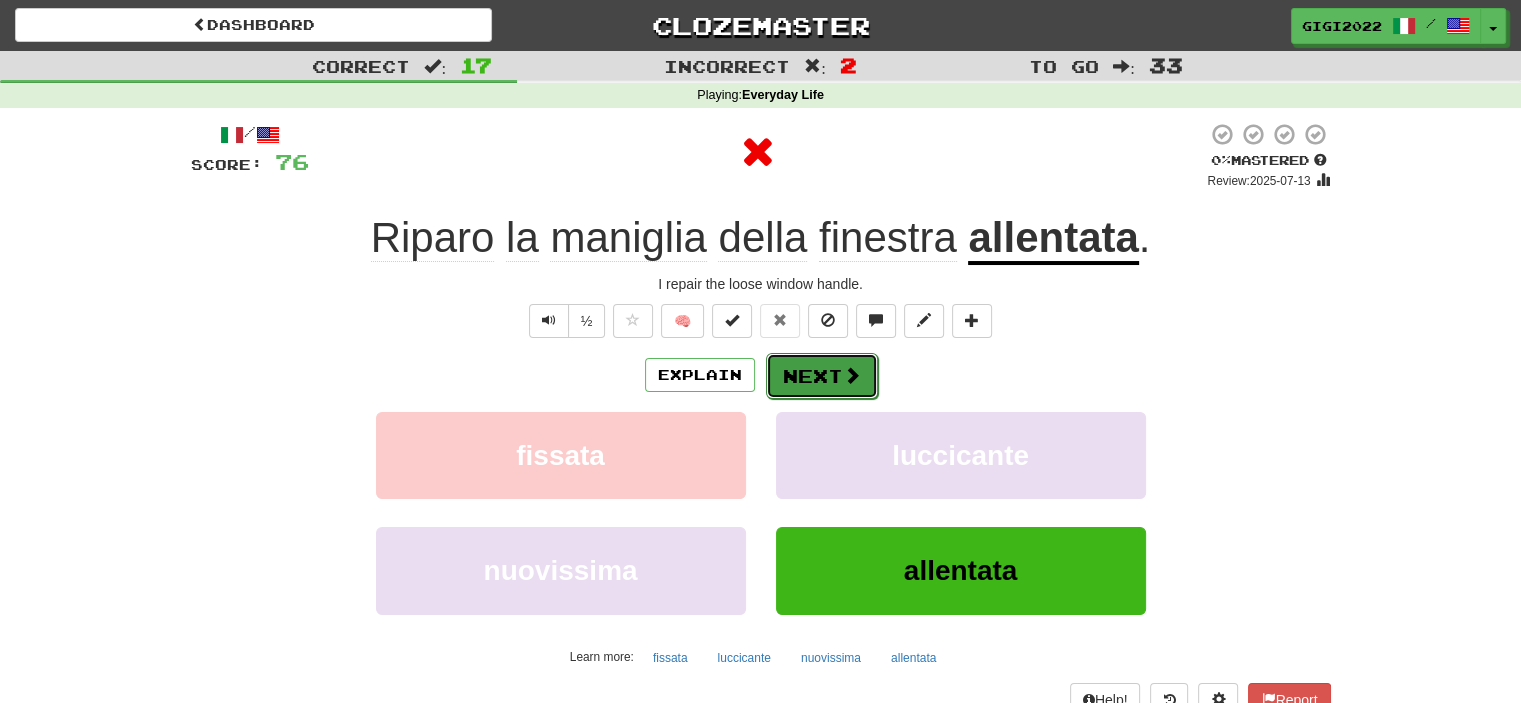 click on "Next" at bounding box center (822, 376) 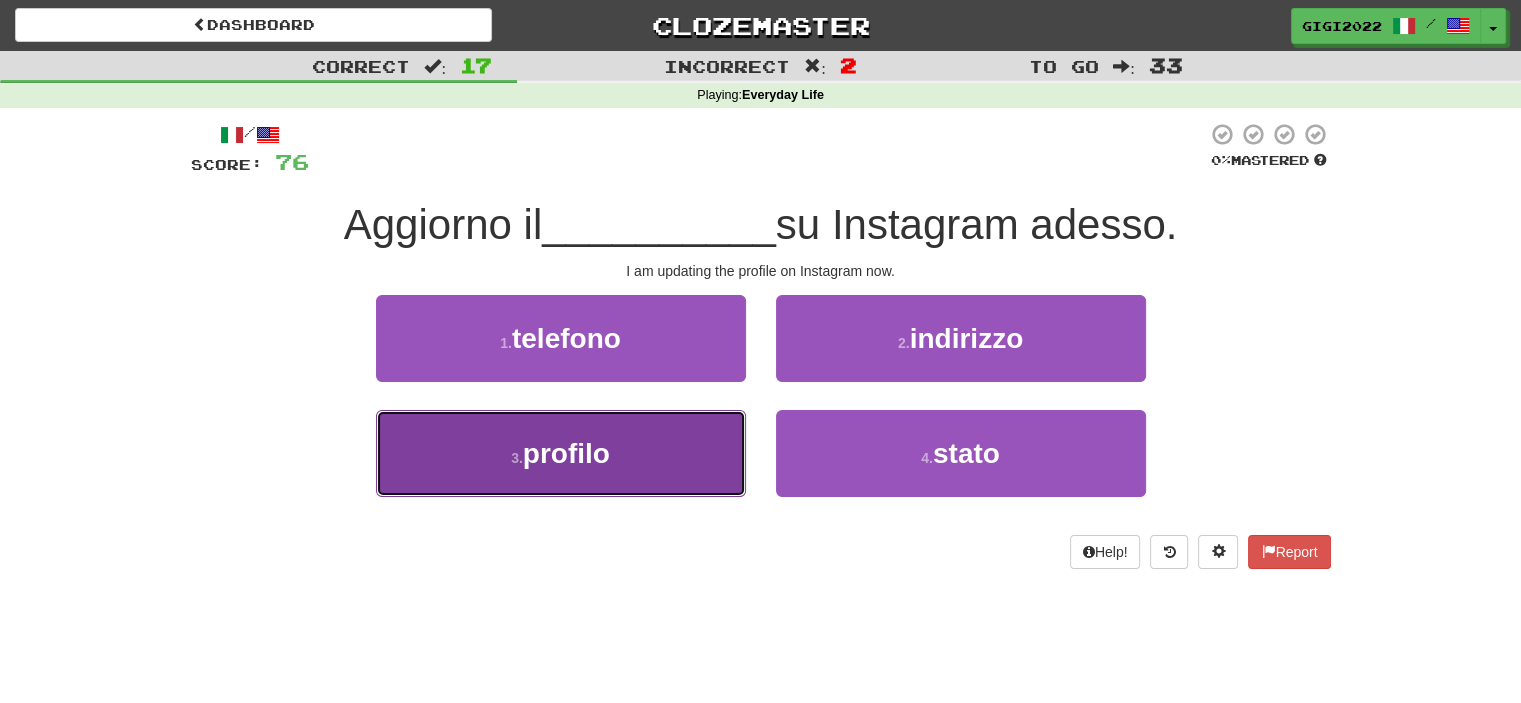 click on "3 .  profilo" at bounding box center [561, 453] 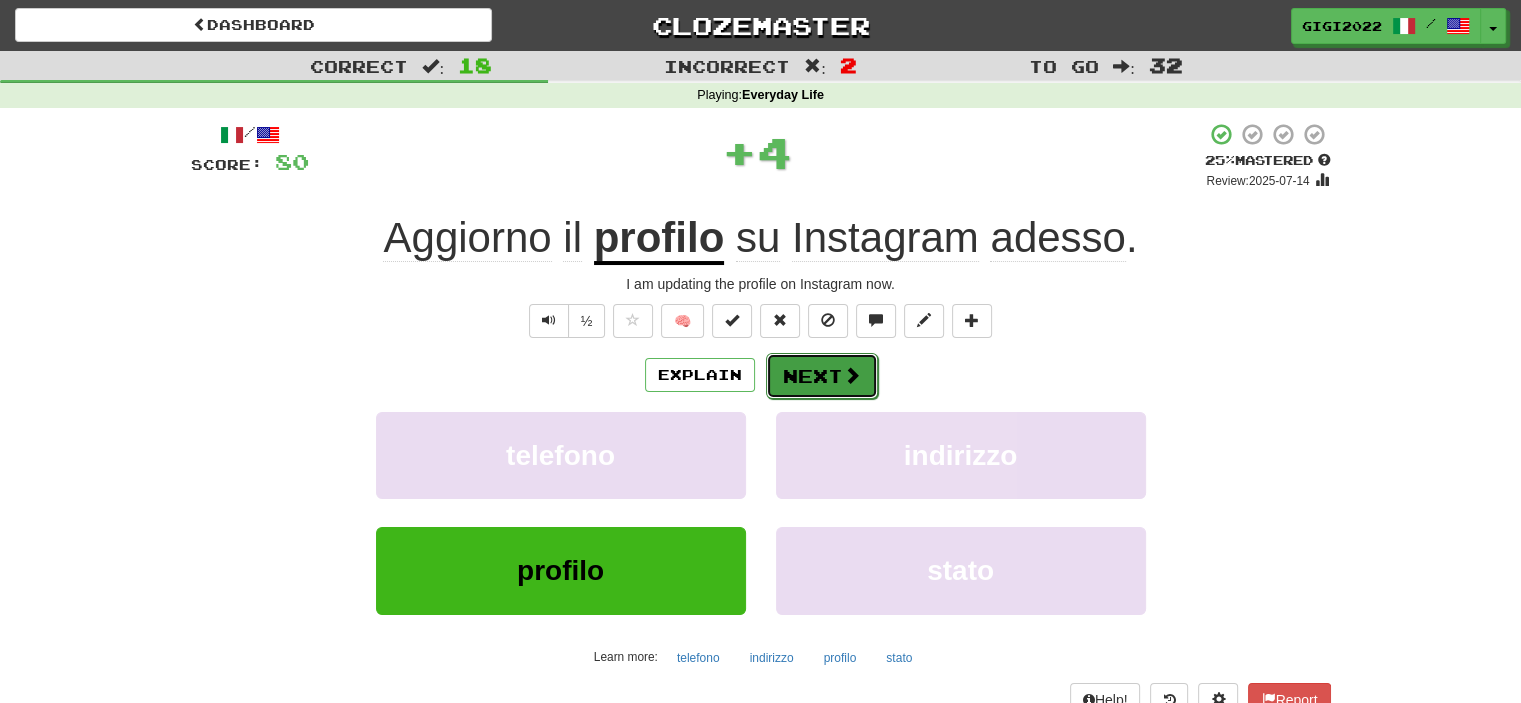 click on "Next" at bounding box center [822, 376] 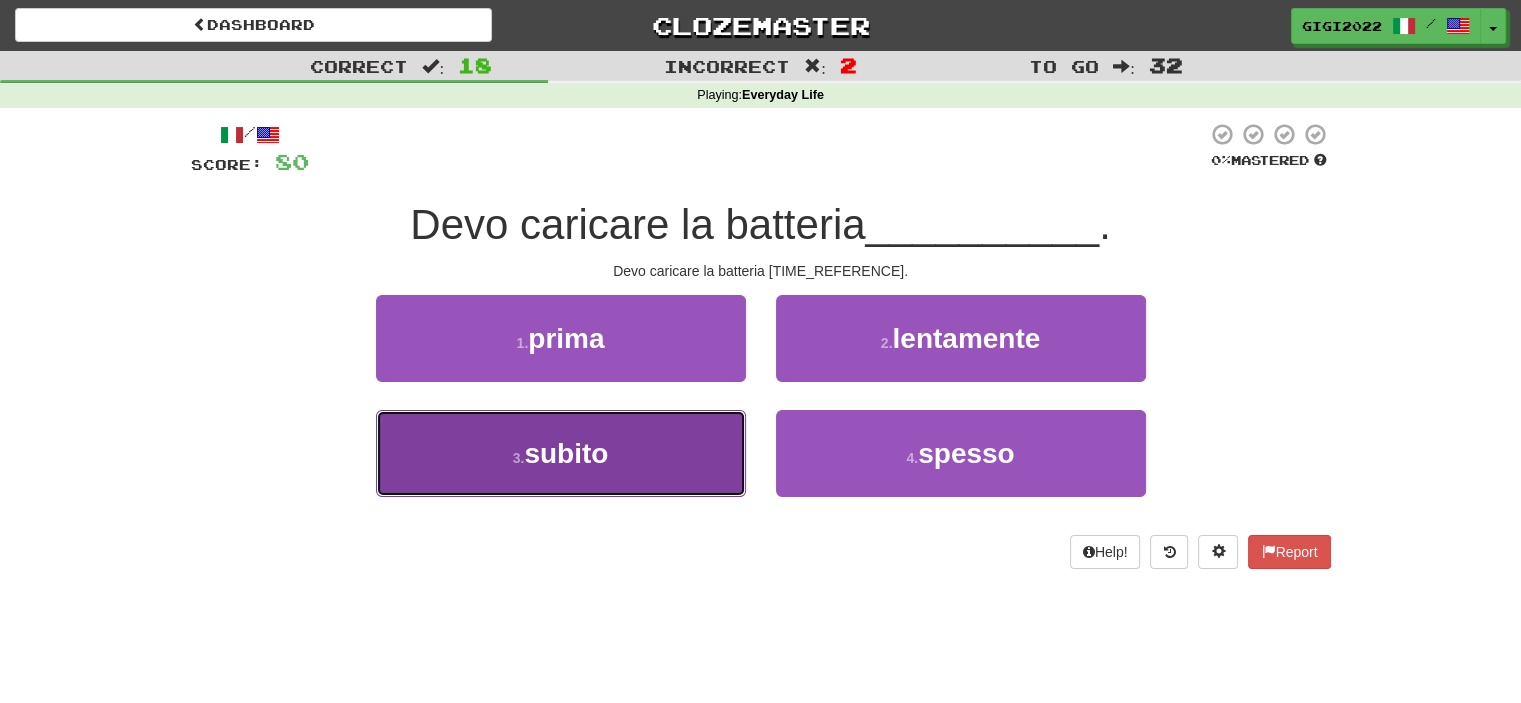 click on "3 .  subito" at bounding box center [561, 453] 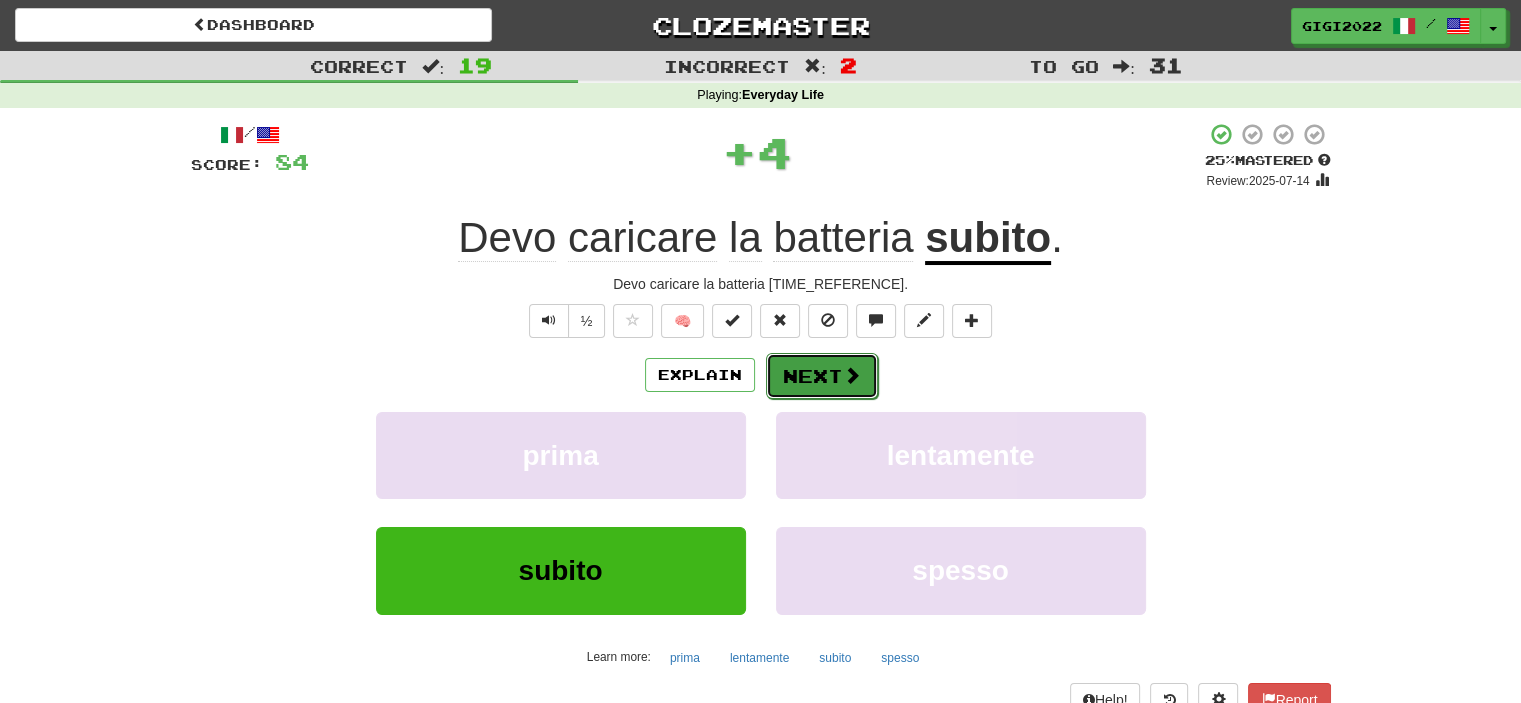 click on "Next" at bounding box center (822, 376) 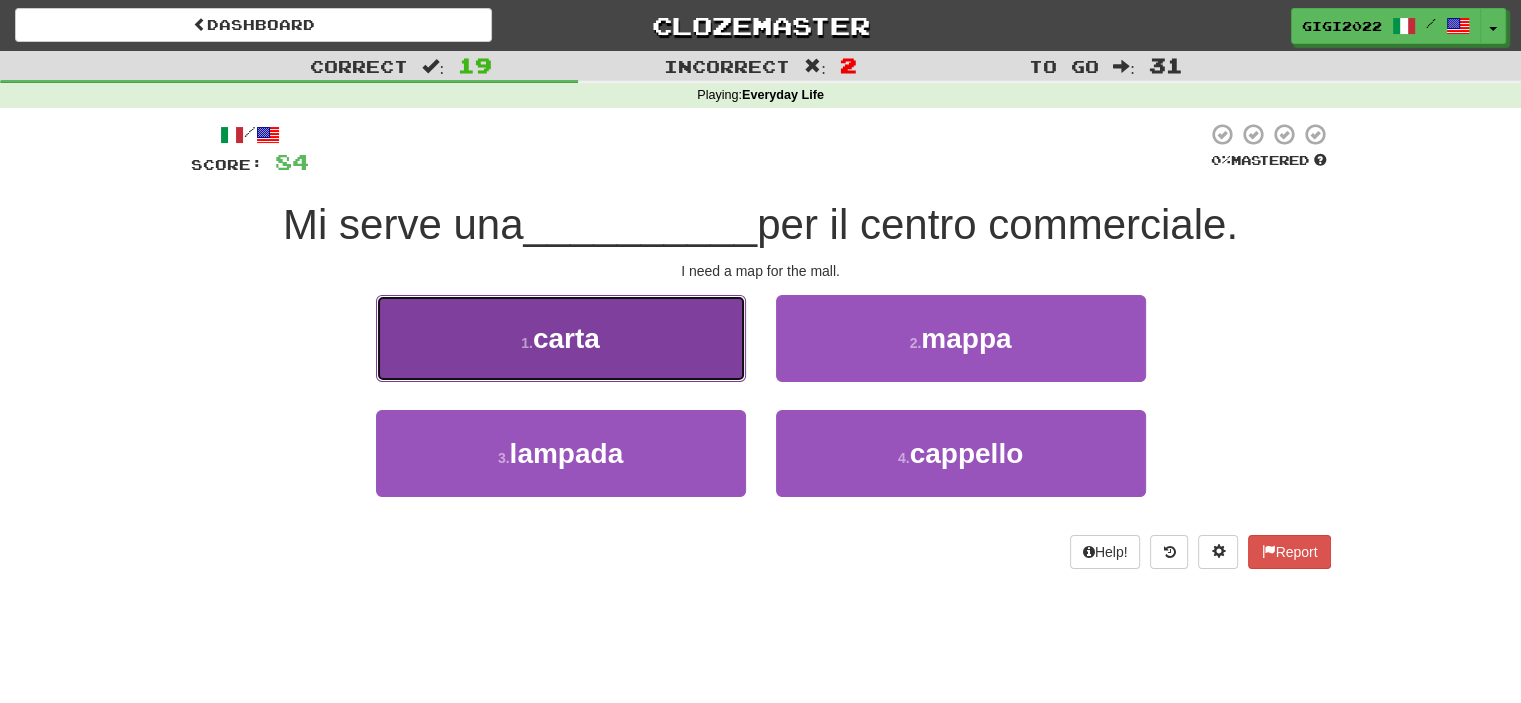 click on "1 .  carta" at bounding box center (561, 338) 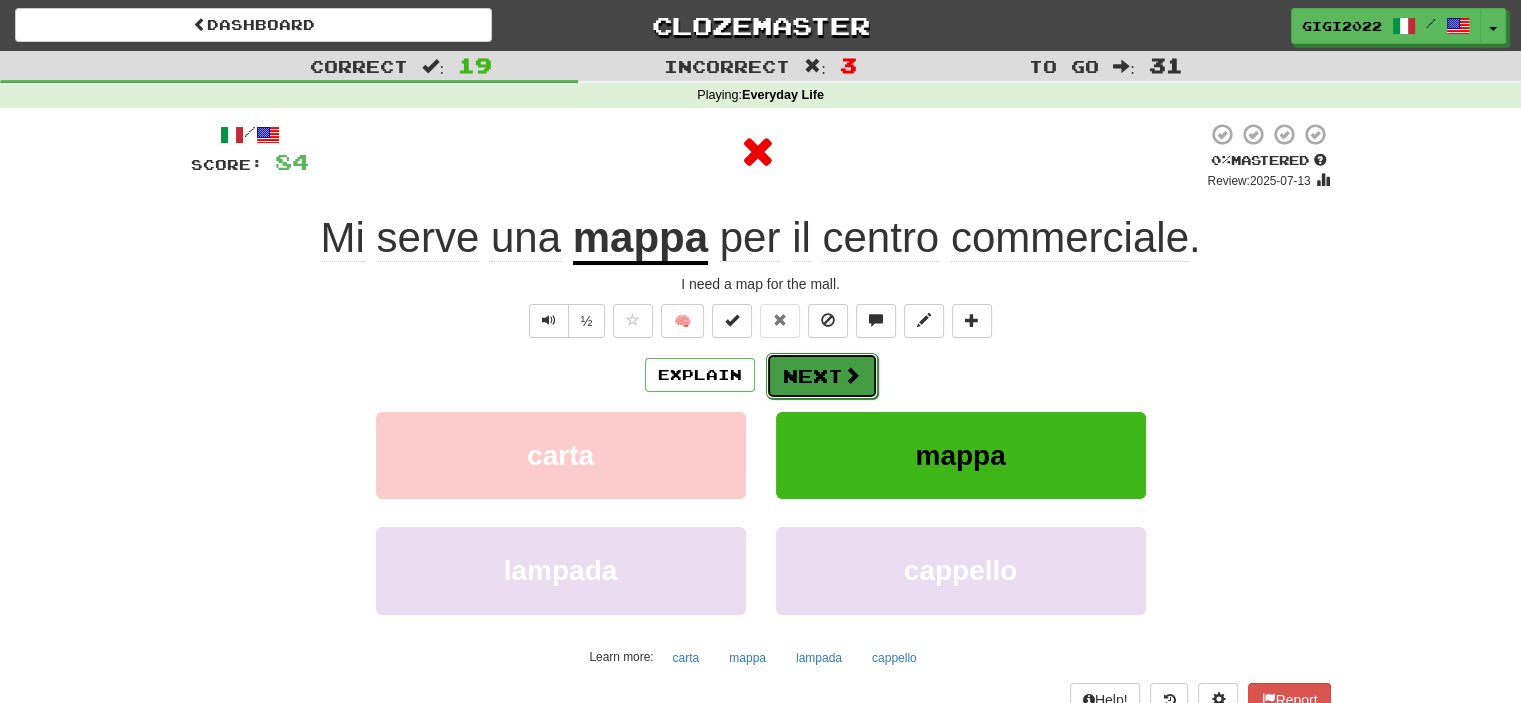 click on "Next" at bounding box center (822, 376) 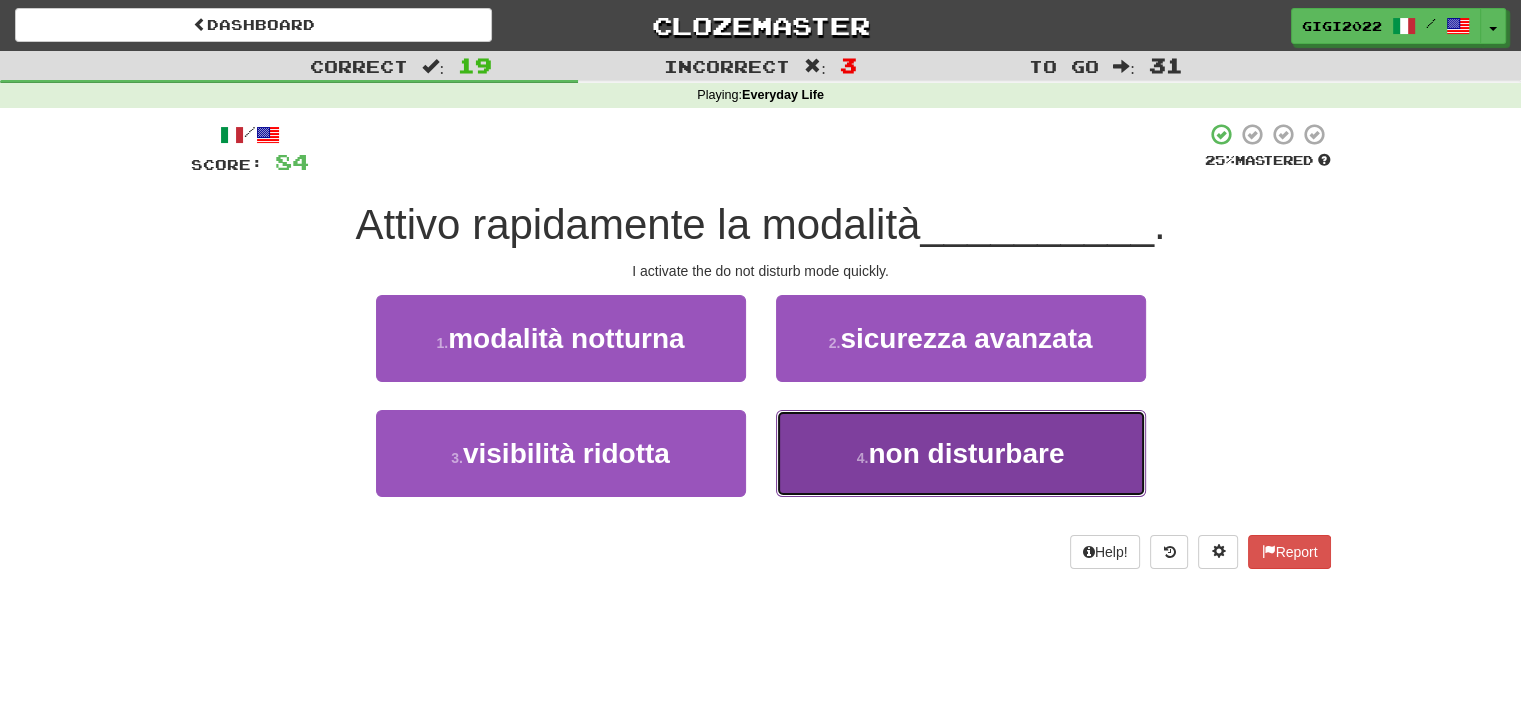 click on "4 .  non disturbare" at bounding box center [961, 453] 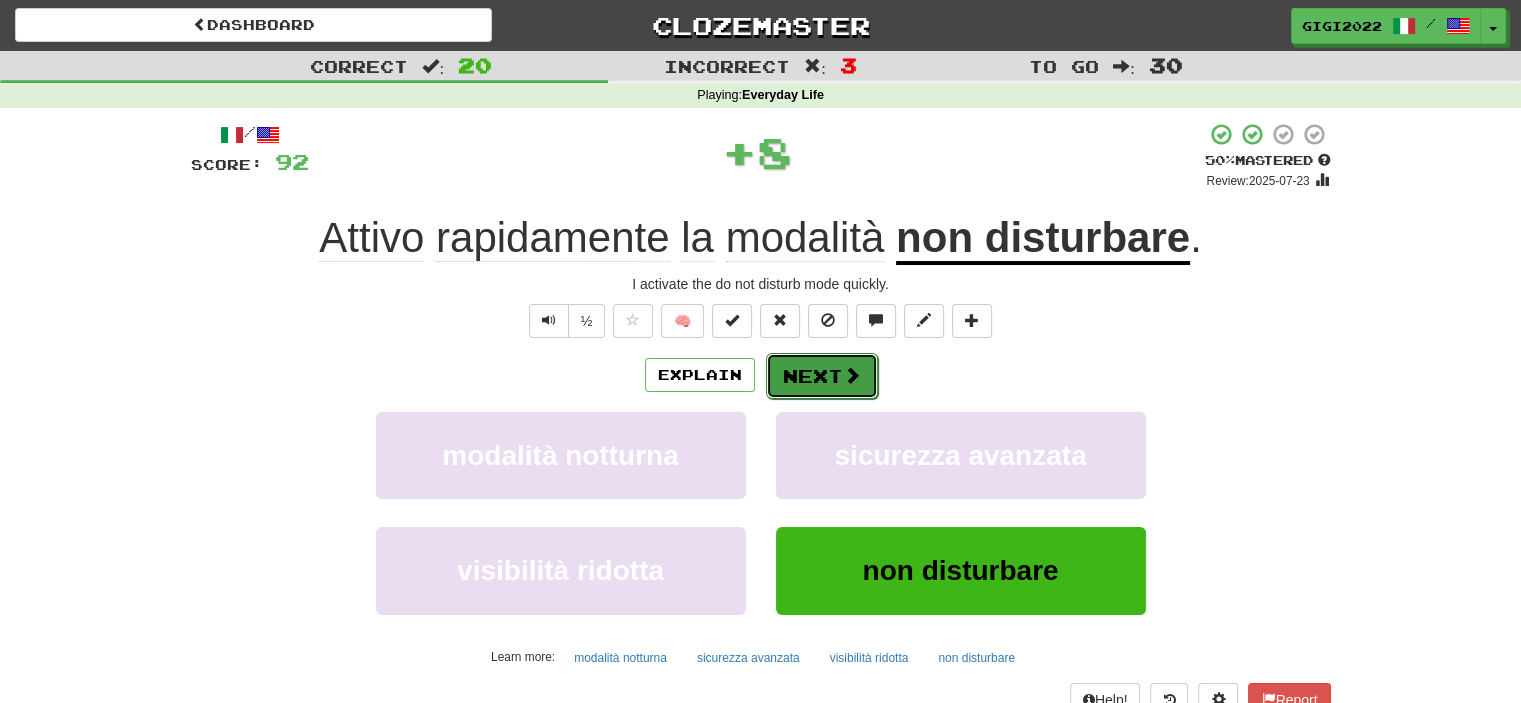 click on "Next" at bounding box center [822, 376] 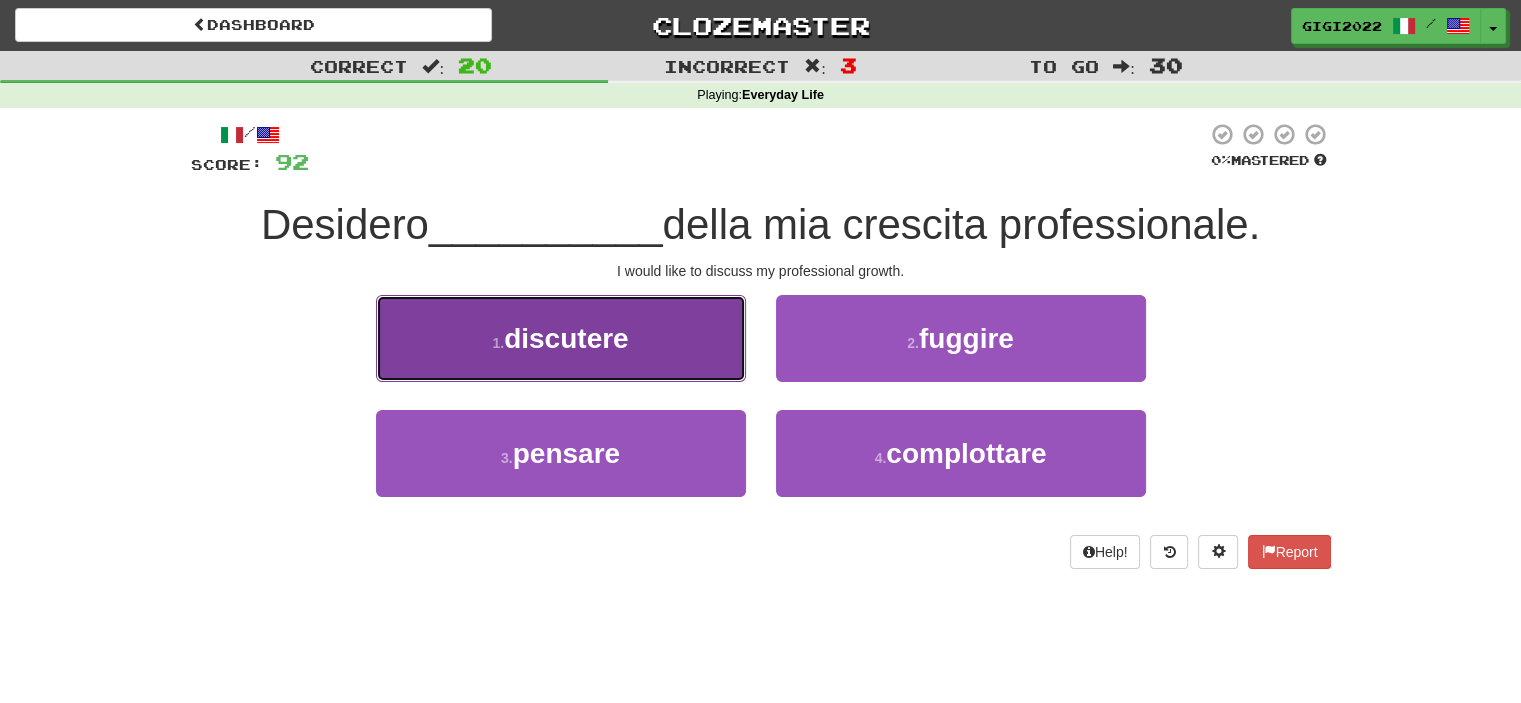 click on "1 .  discutere" at bounding box center (561, 338) 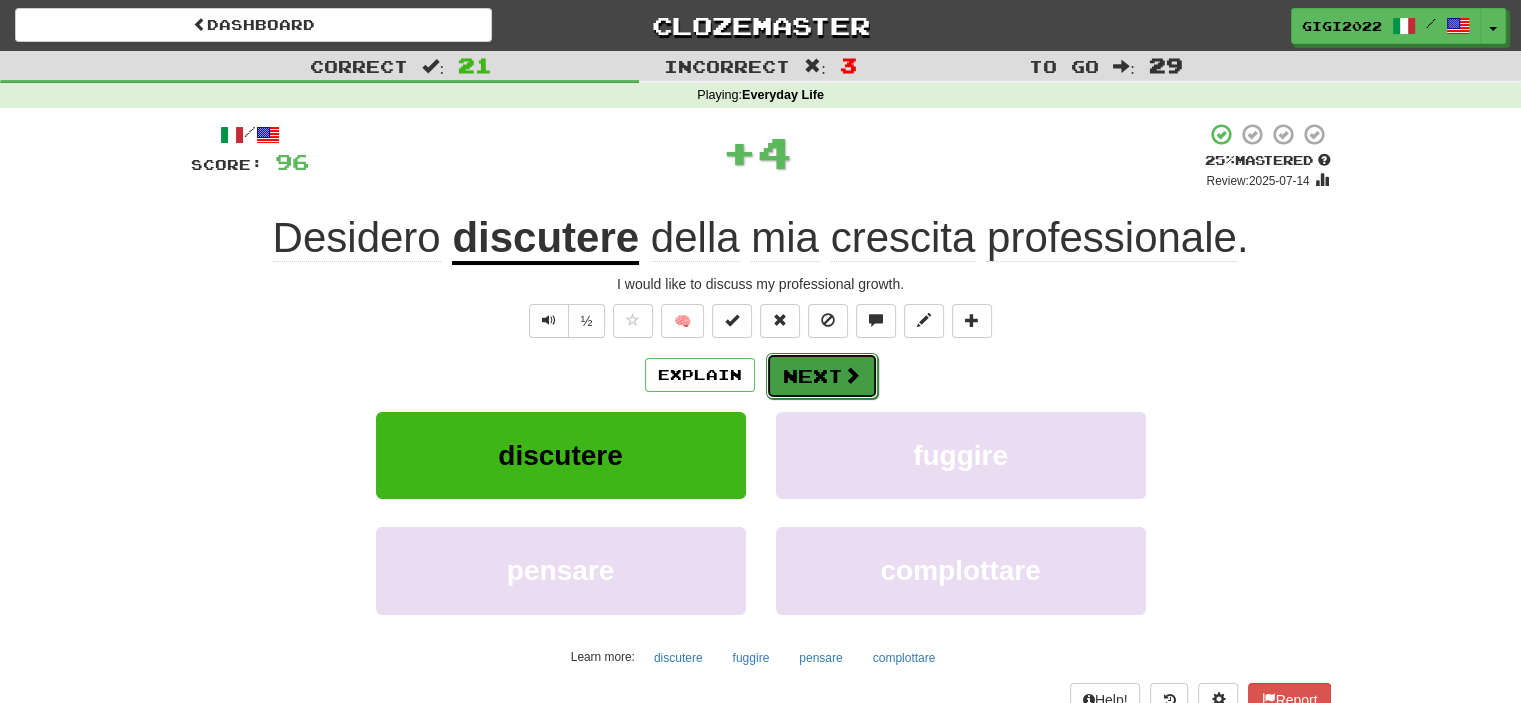 click on "Next" at bounding box center [822, 376] 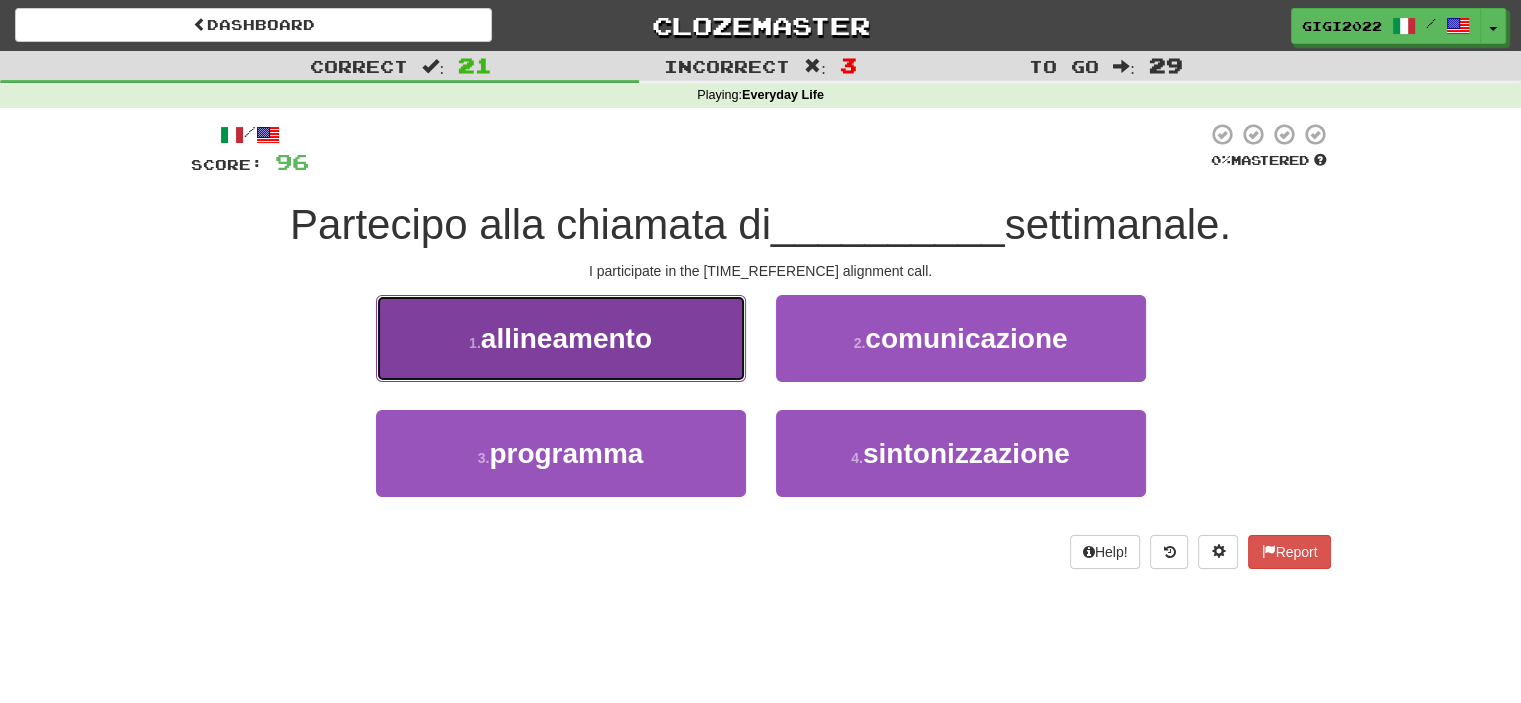click on "1 .  allineamento" at bounding box center [561, 338] 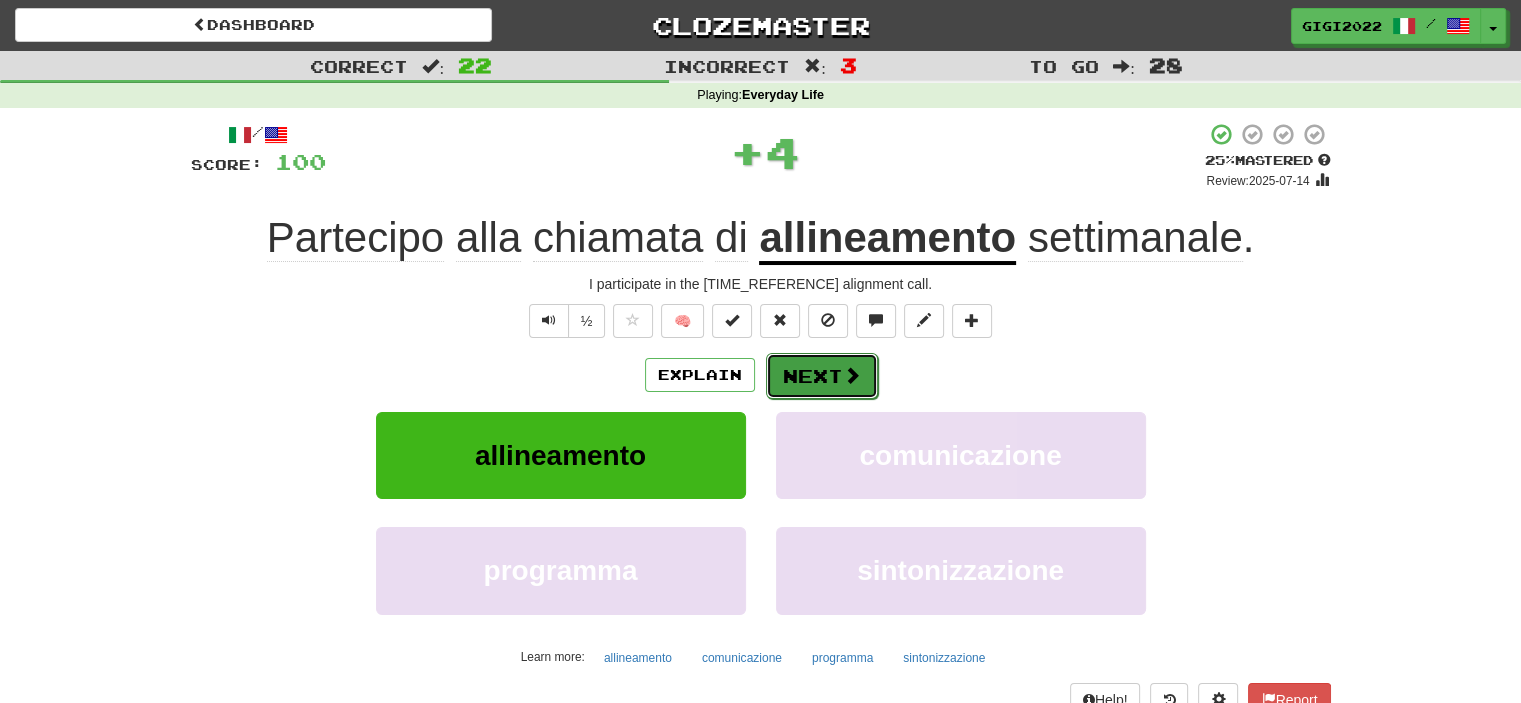 click on "Next" at bounding box center (822, 376) 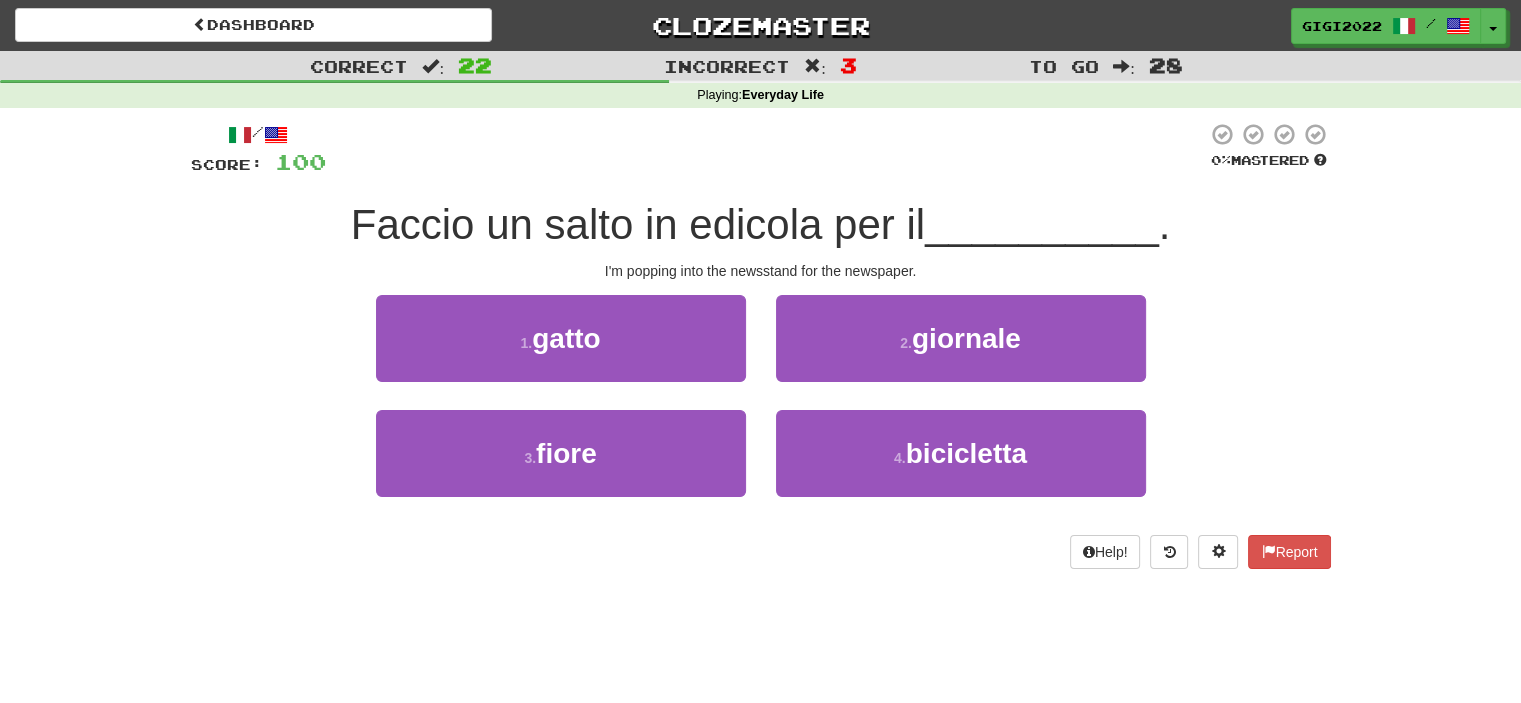 click on "2 .  giornale" at bounding box center [961, 352] 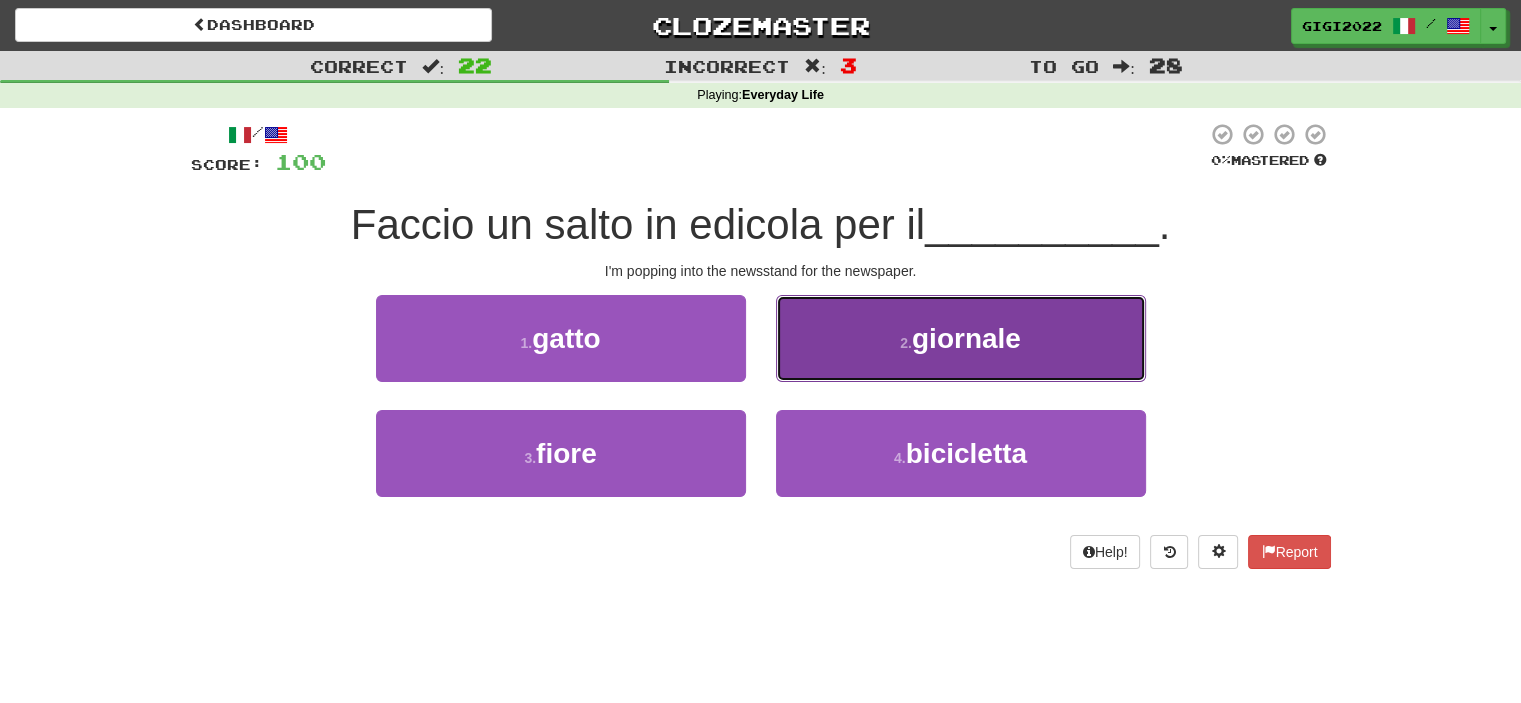 click on "2 .  giornale" at bounding box center [961, 338] 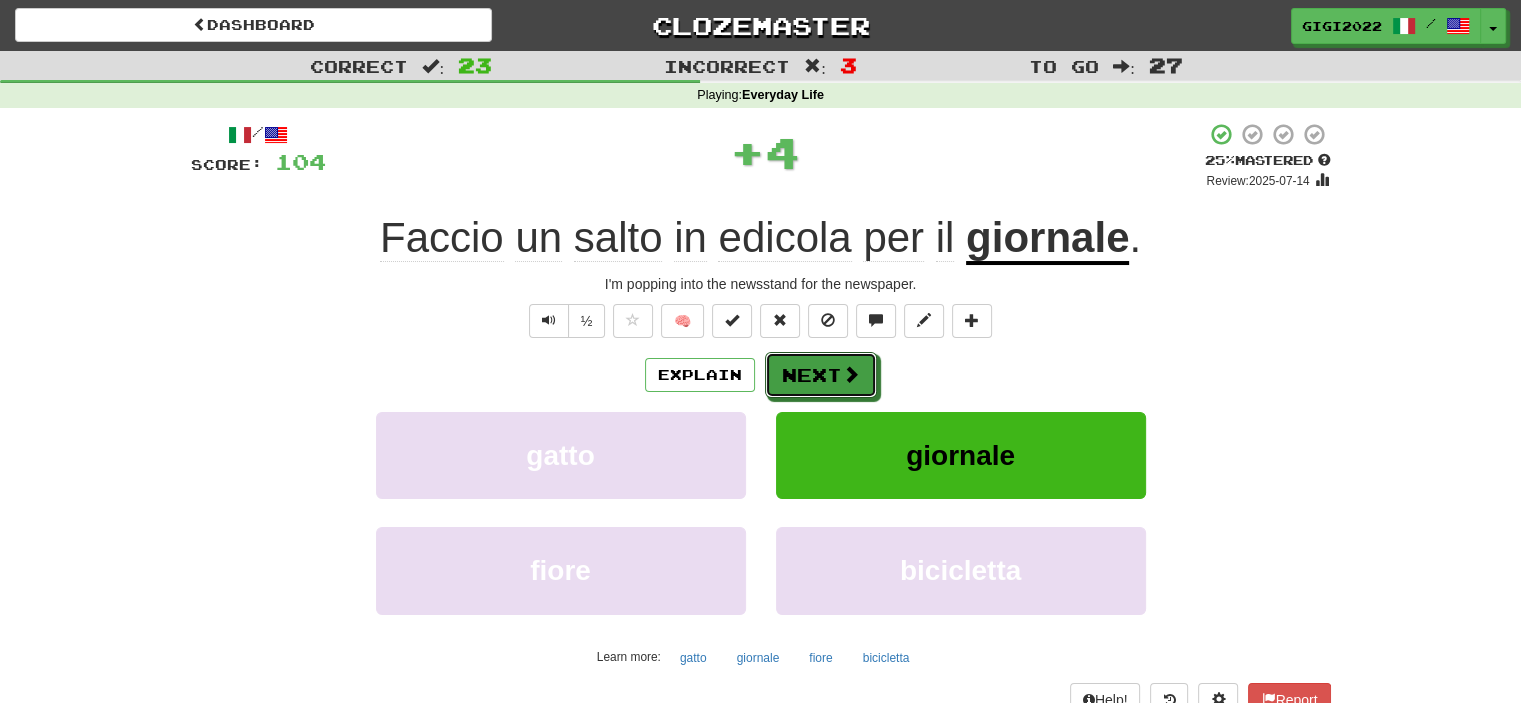 click on "Next" at bounding box center [821, 375] 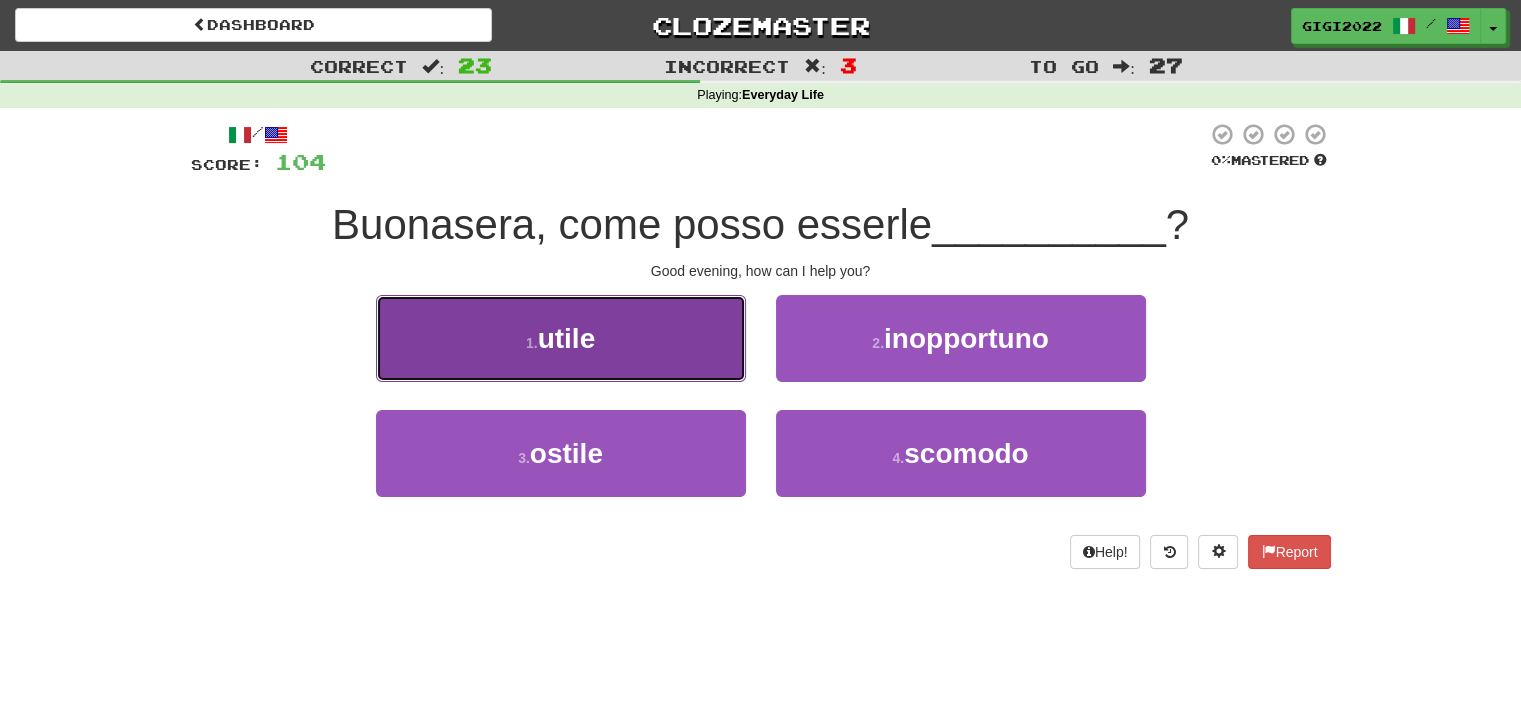 click on "1 .  utile" at bounding box center [561, 338] 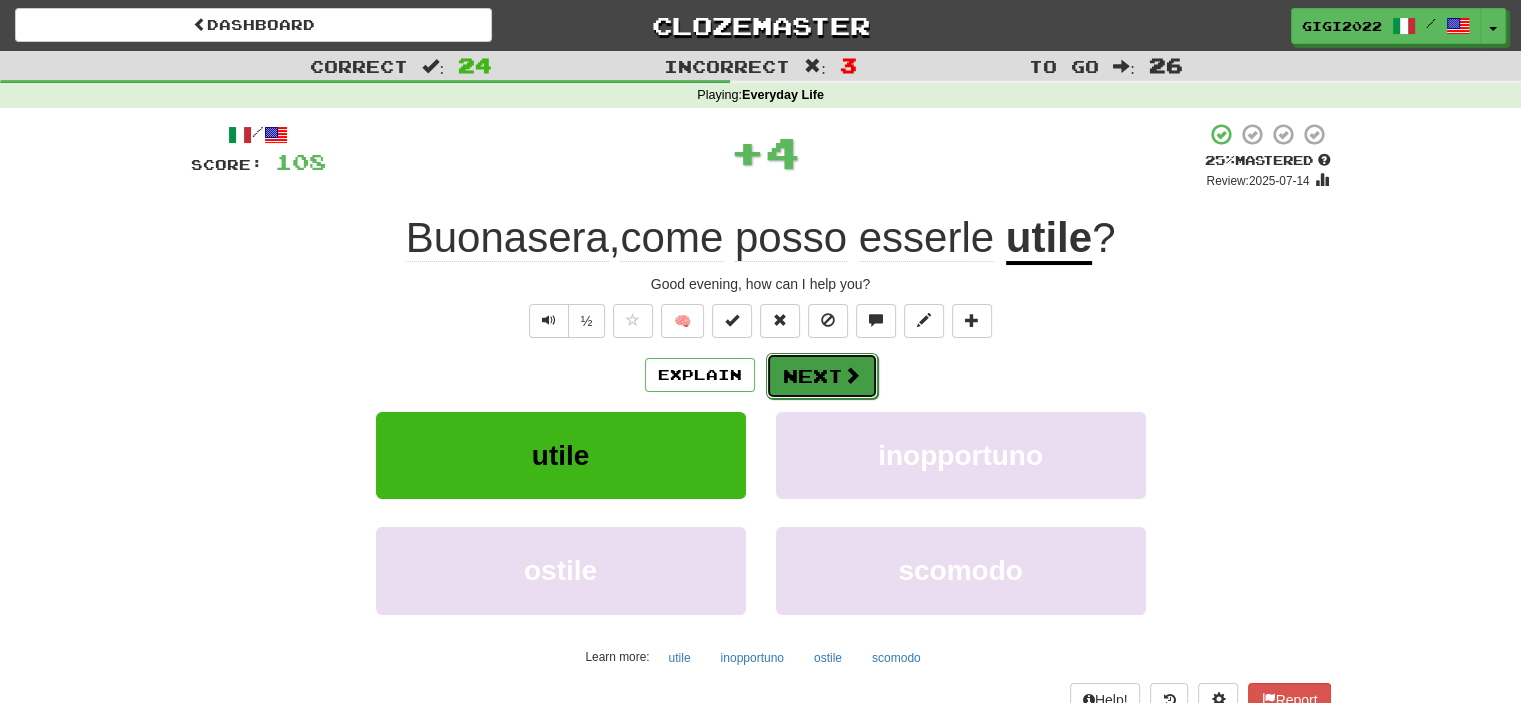 click on "Next" at bounding box center (822, 376) 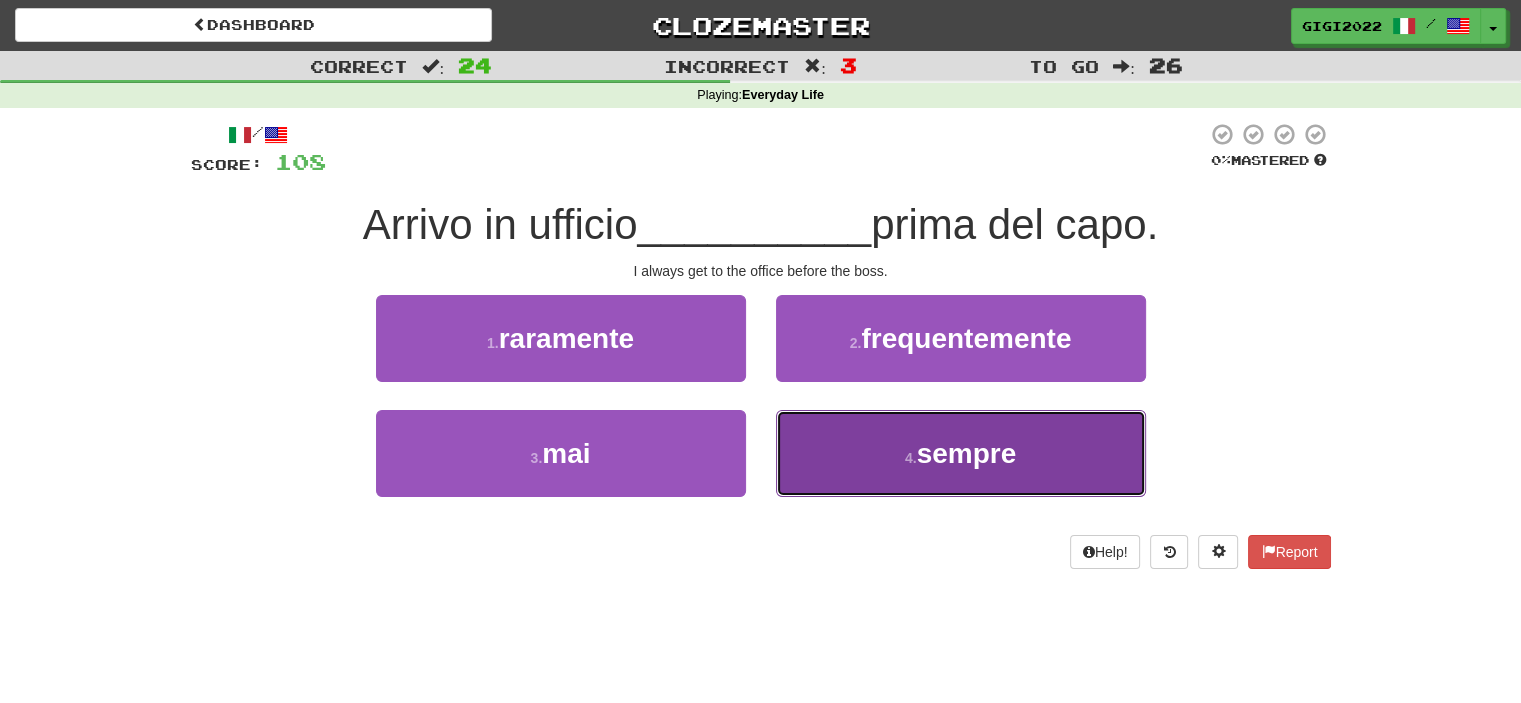 click on "4 .  sempre" at bounding box center (961, 453) 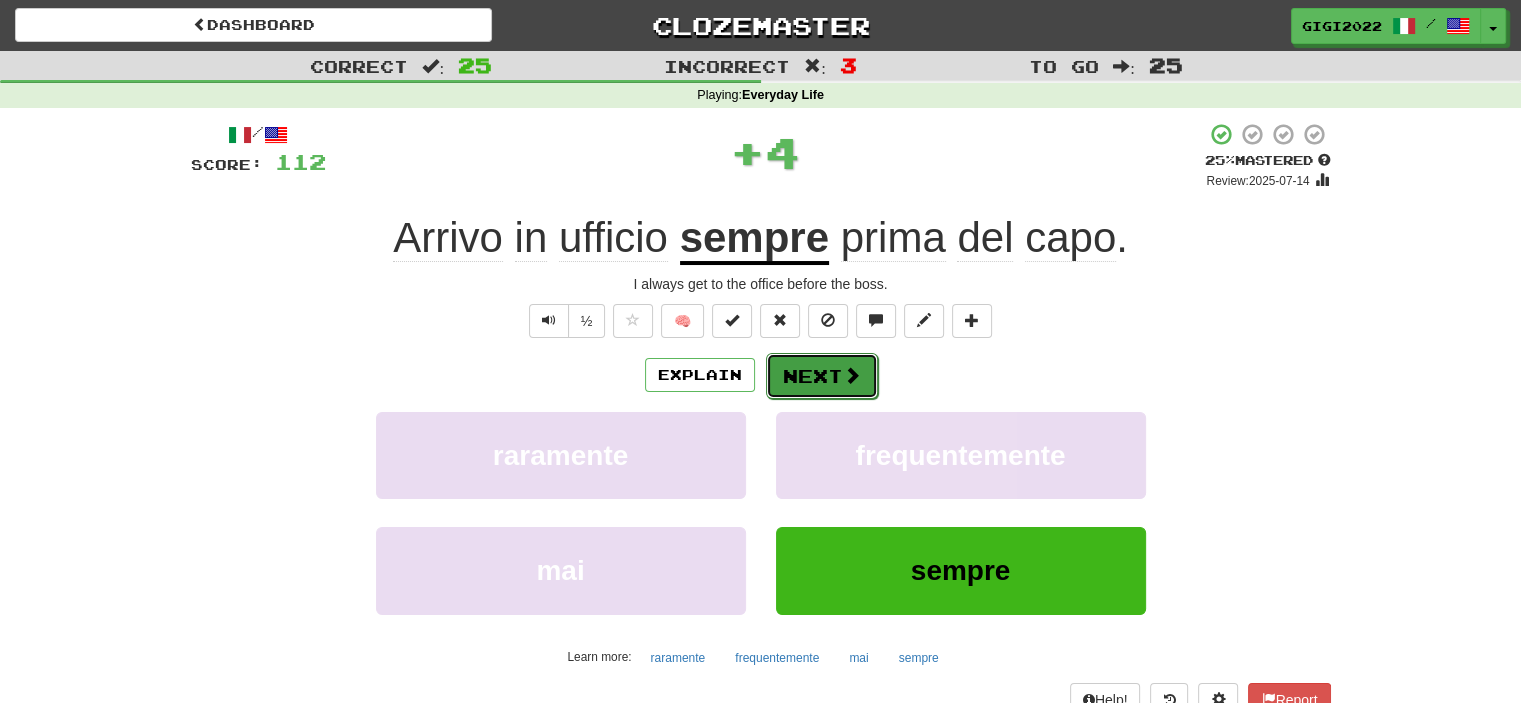 click on "Next" at bounding box center [822, 376] 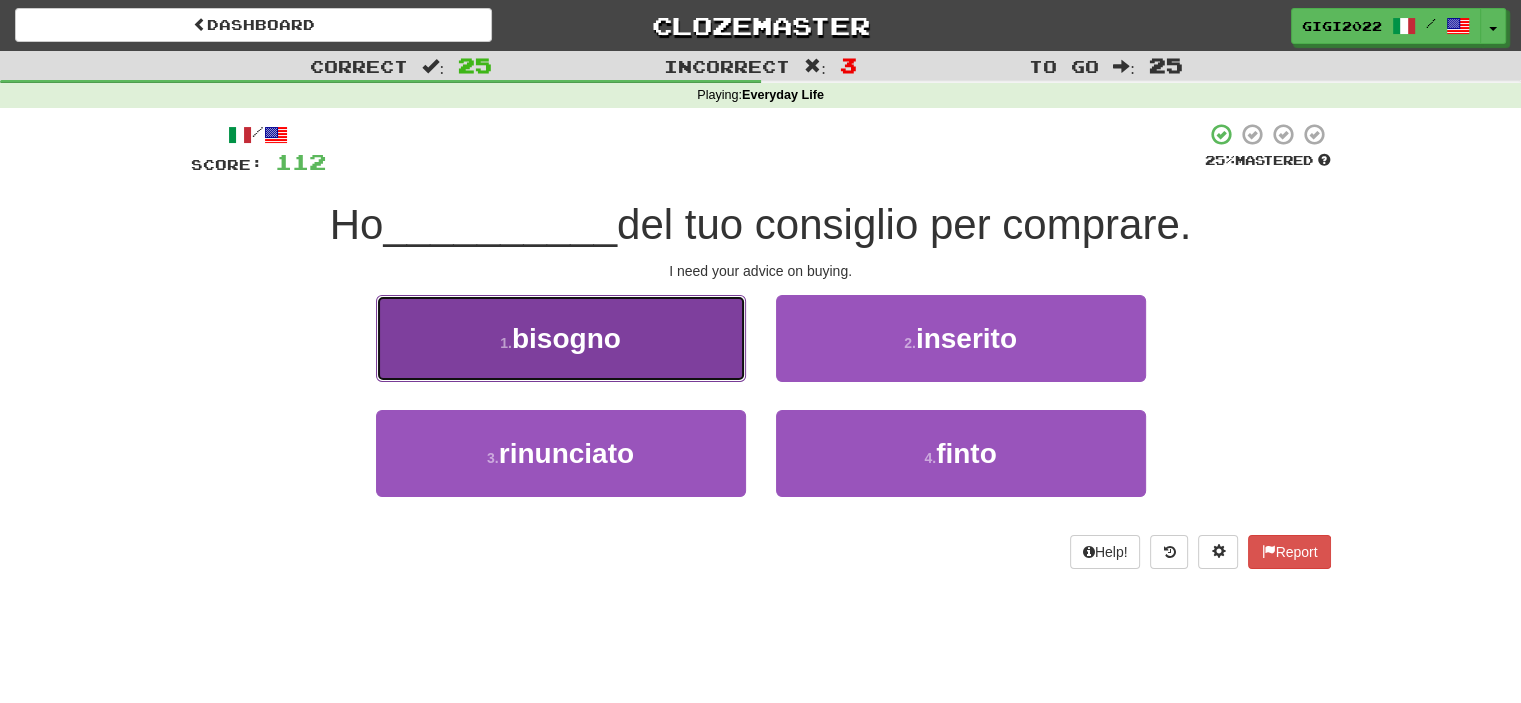 click on "1 .  bisogno" at bounding box center [561, 338] 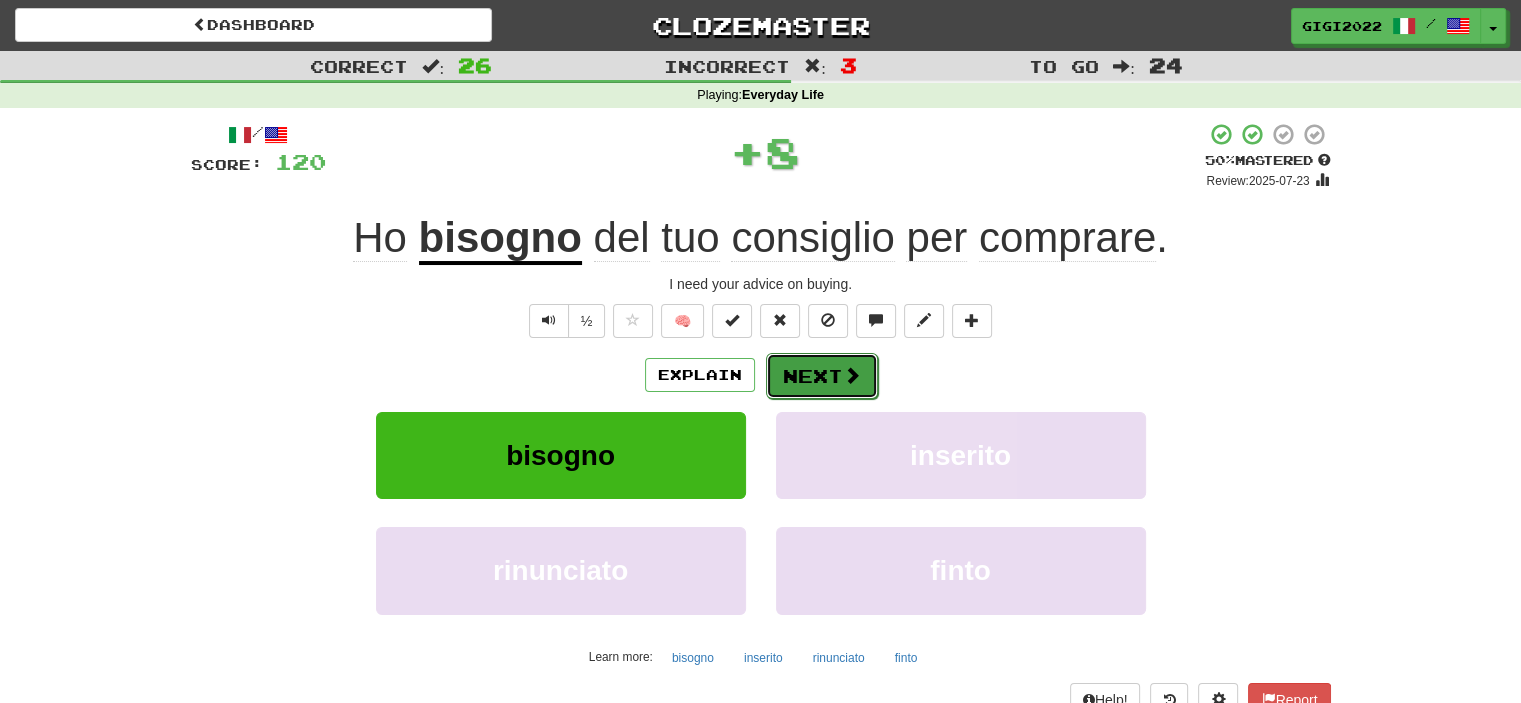 click on "Next" at bounding box center (822, 376) 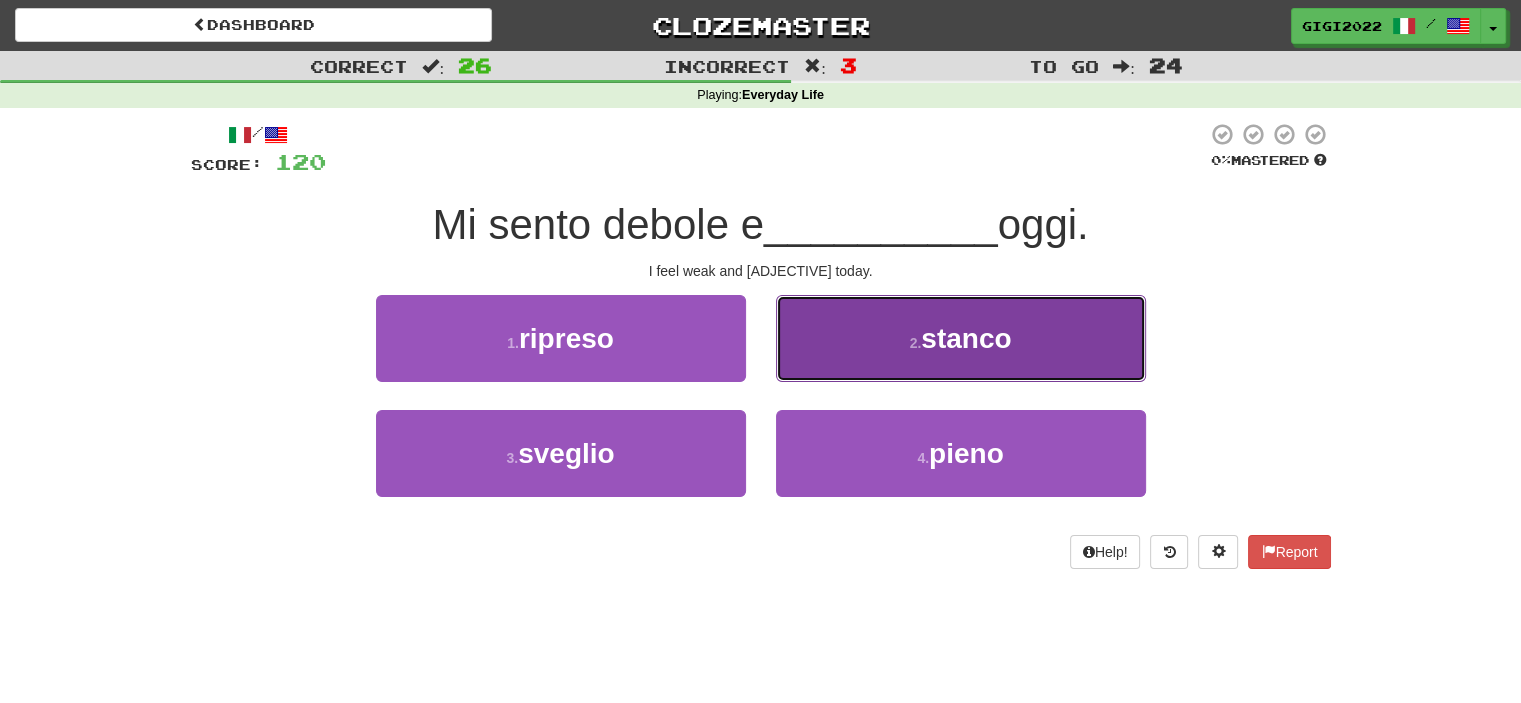 click on "2 .  stanco" at bounding box center (961, 338) 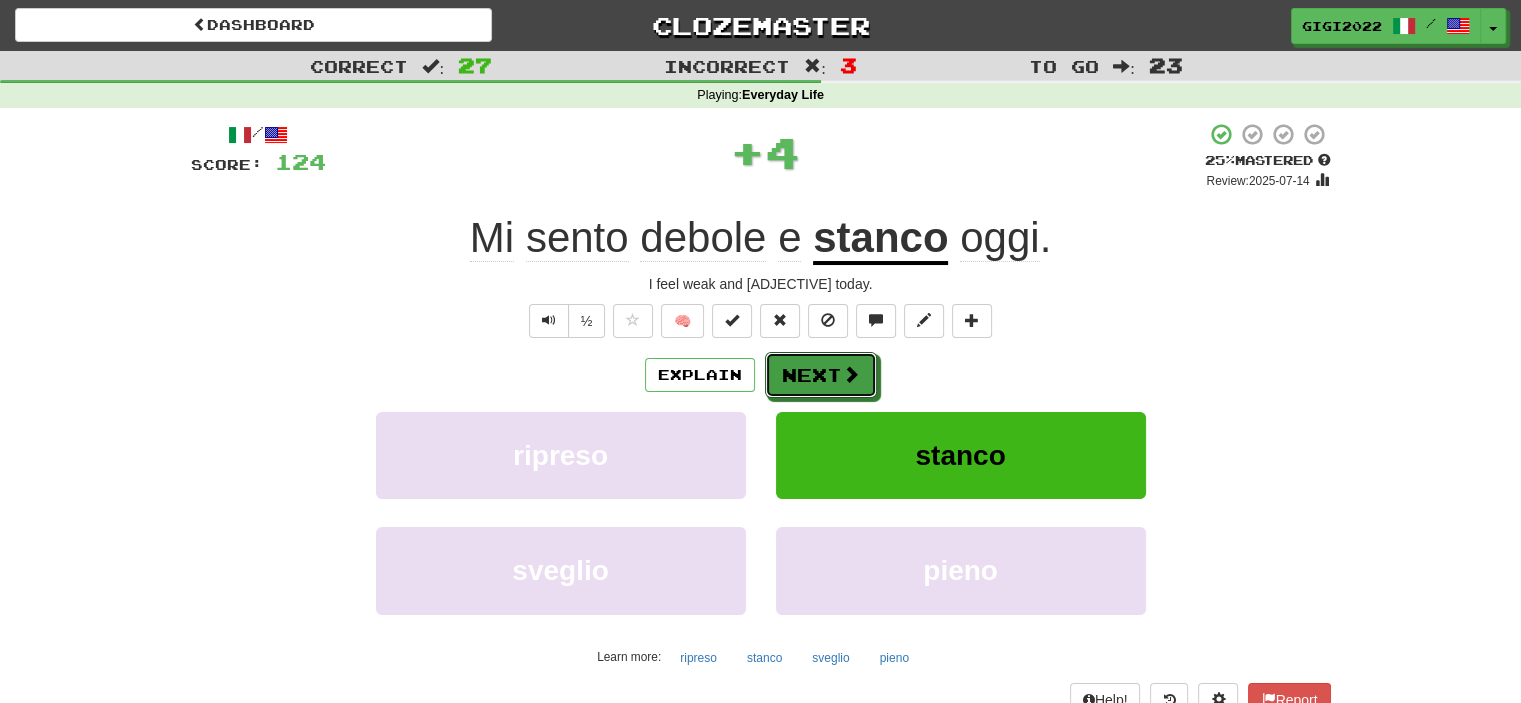 click on "Next" at bounding box center [821, 375] 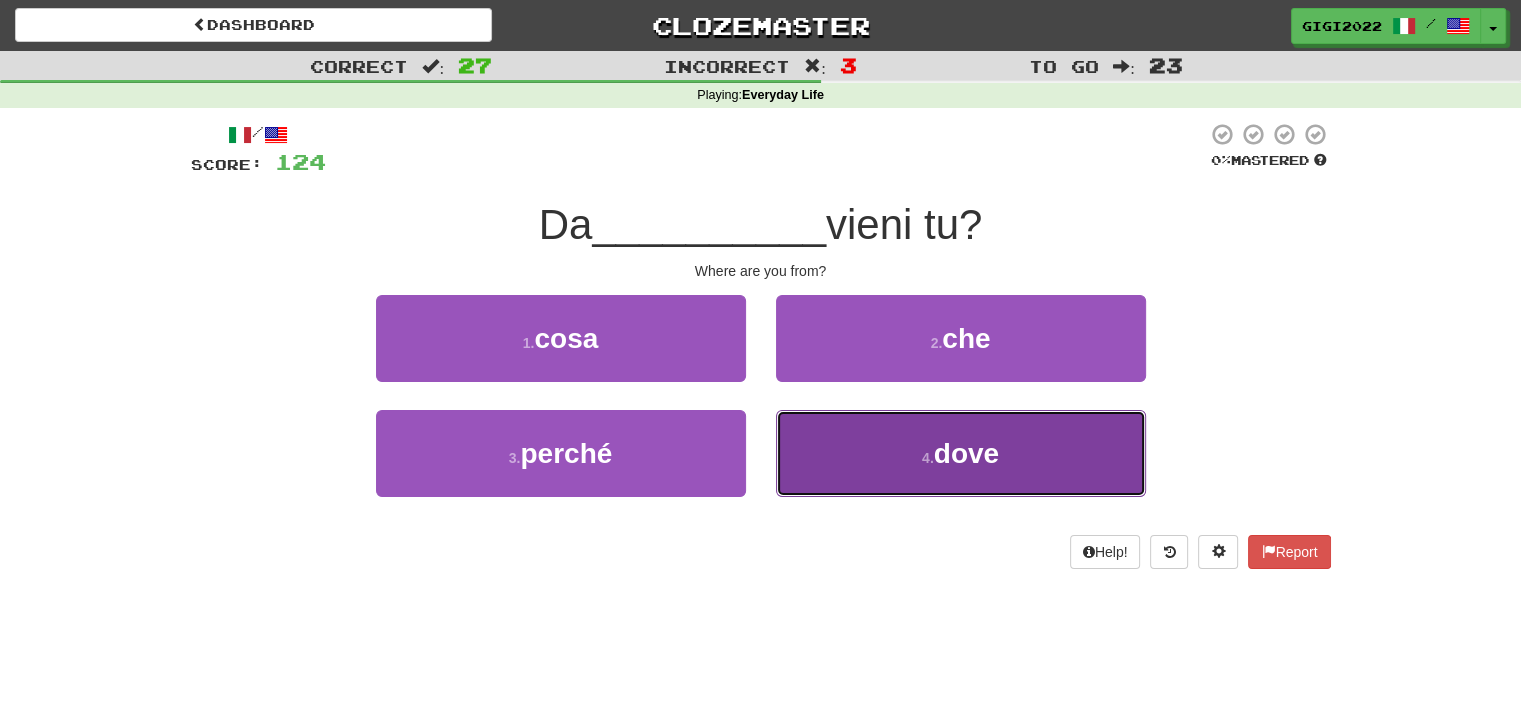 click on "4 .  dove" at bounding box center [961, 453] 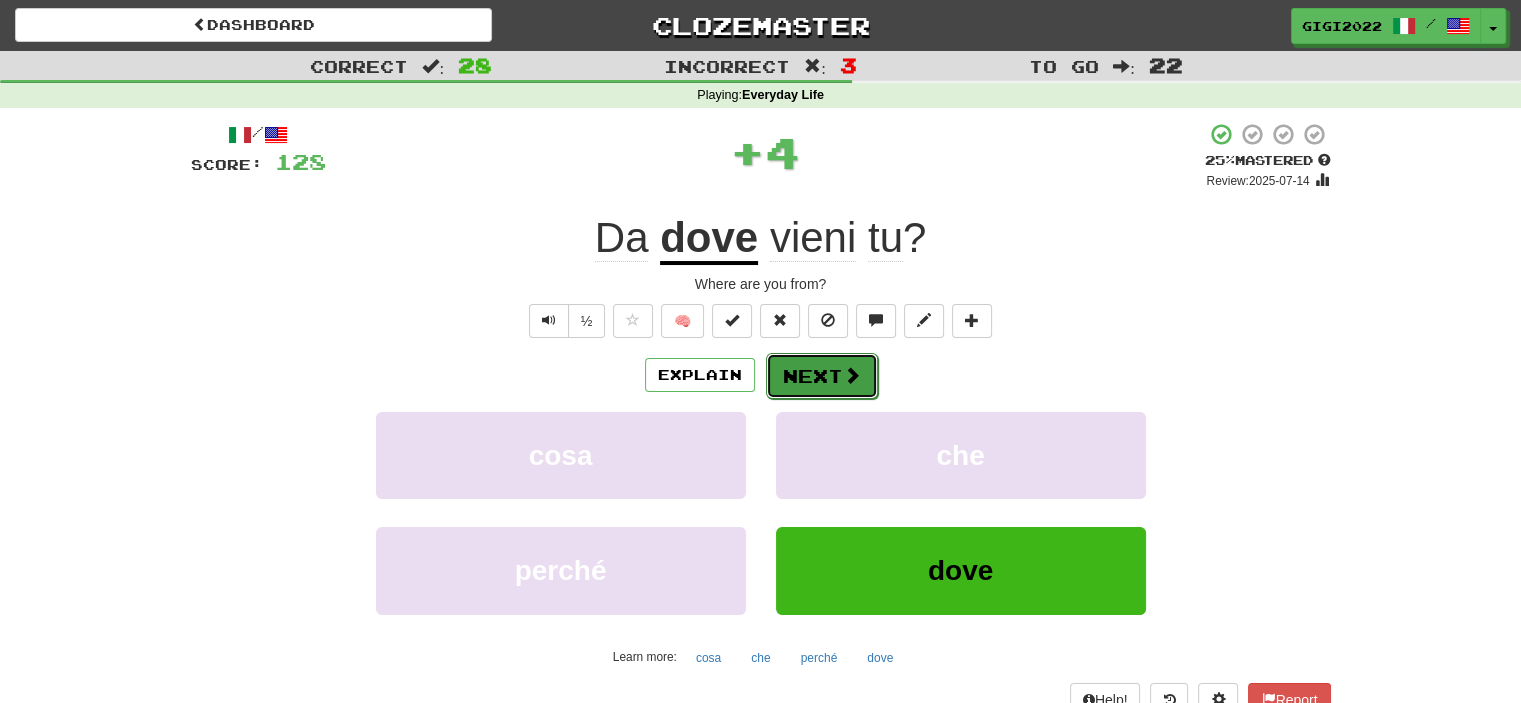 click on "Next" at bounding box center (822, 376) 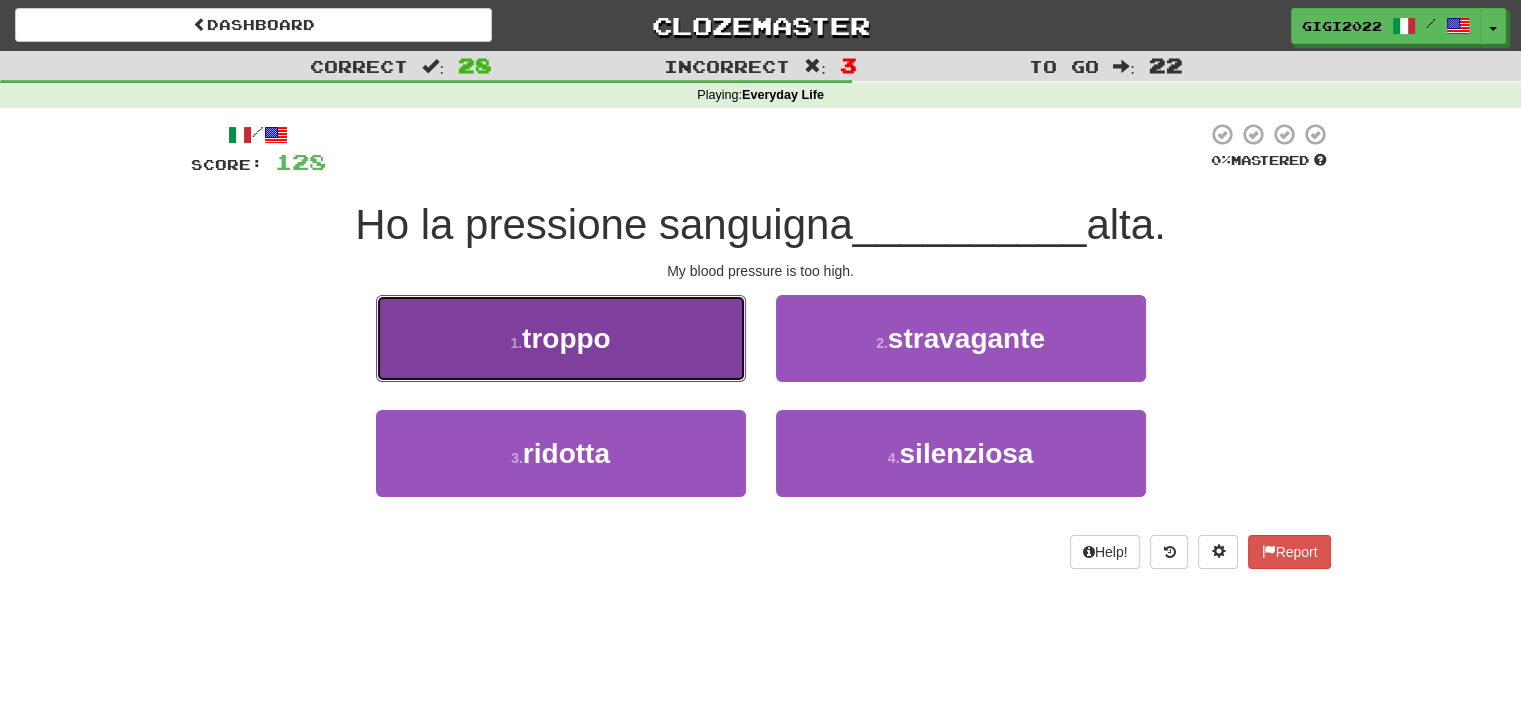 click on "1 .  troppo" at bounding box center [561, 338] 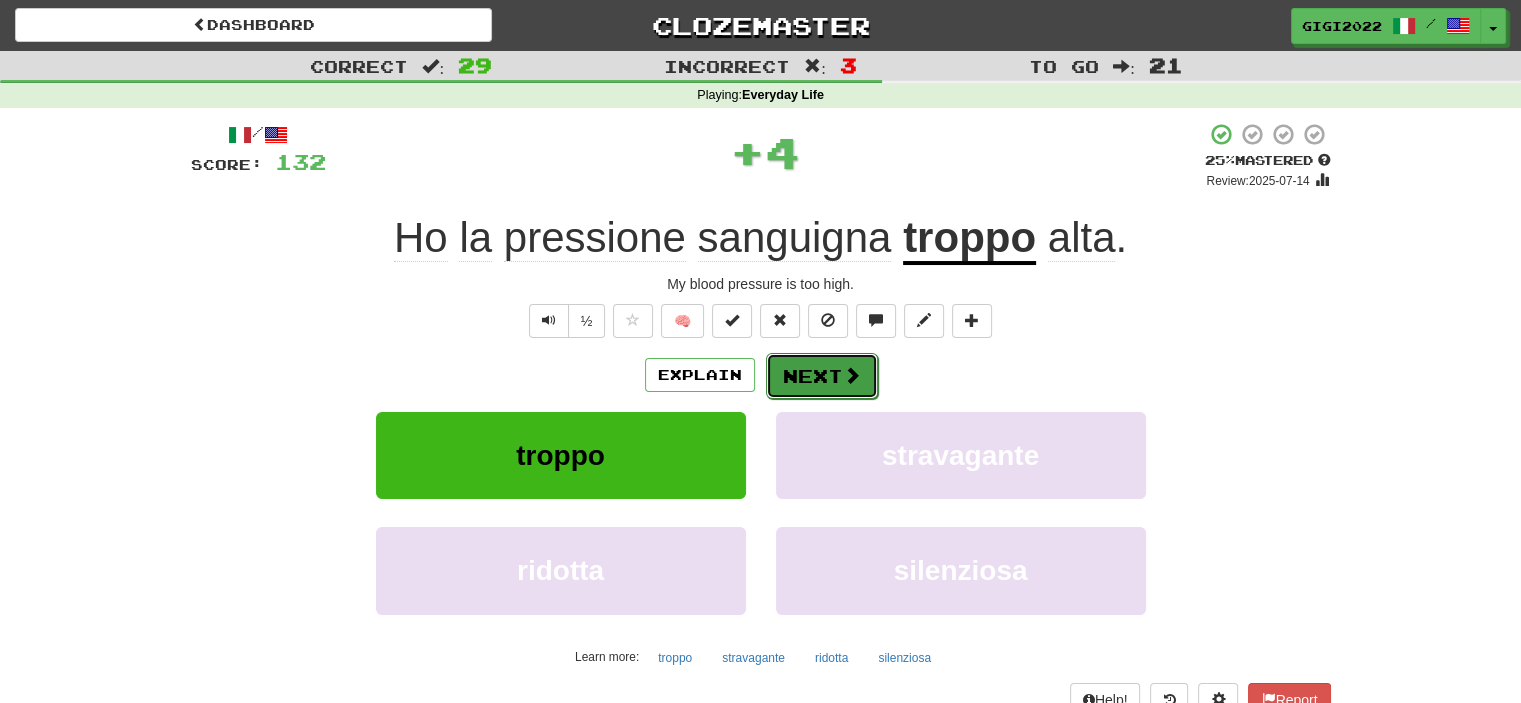 click on "Next" at bounding box center [822, 376] 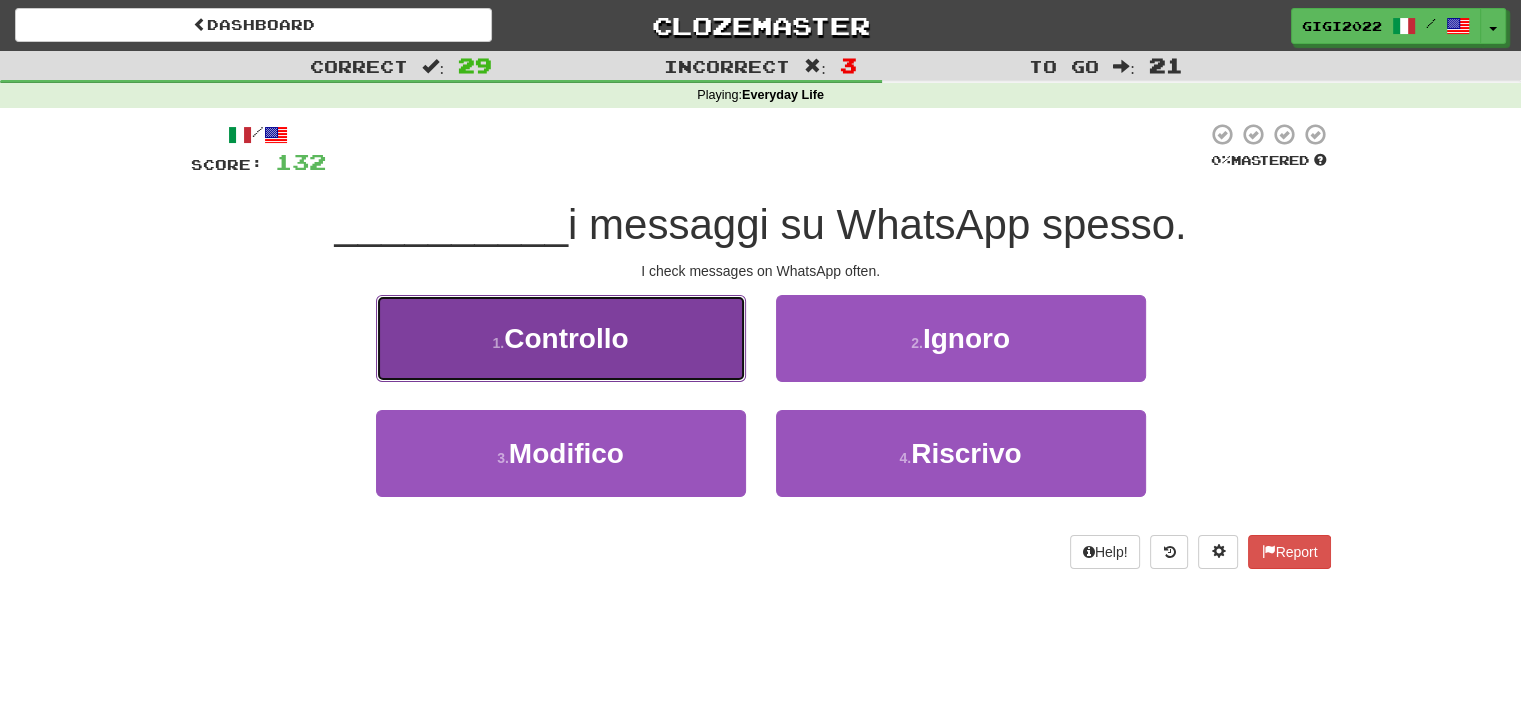click on "1 .  Controllo" at bounding box center (561, 338) 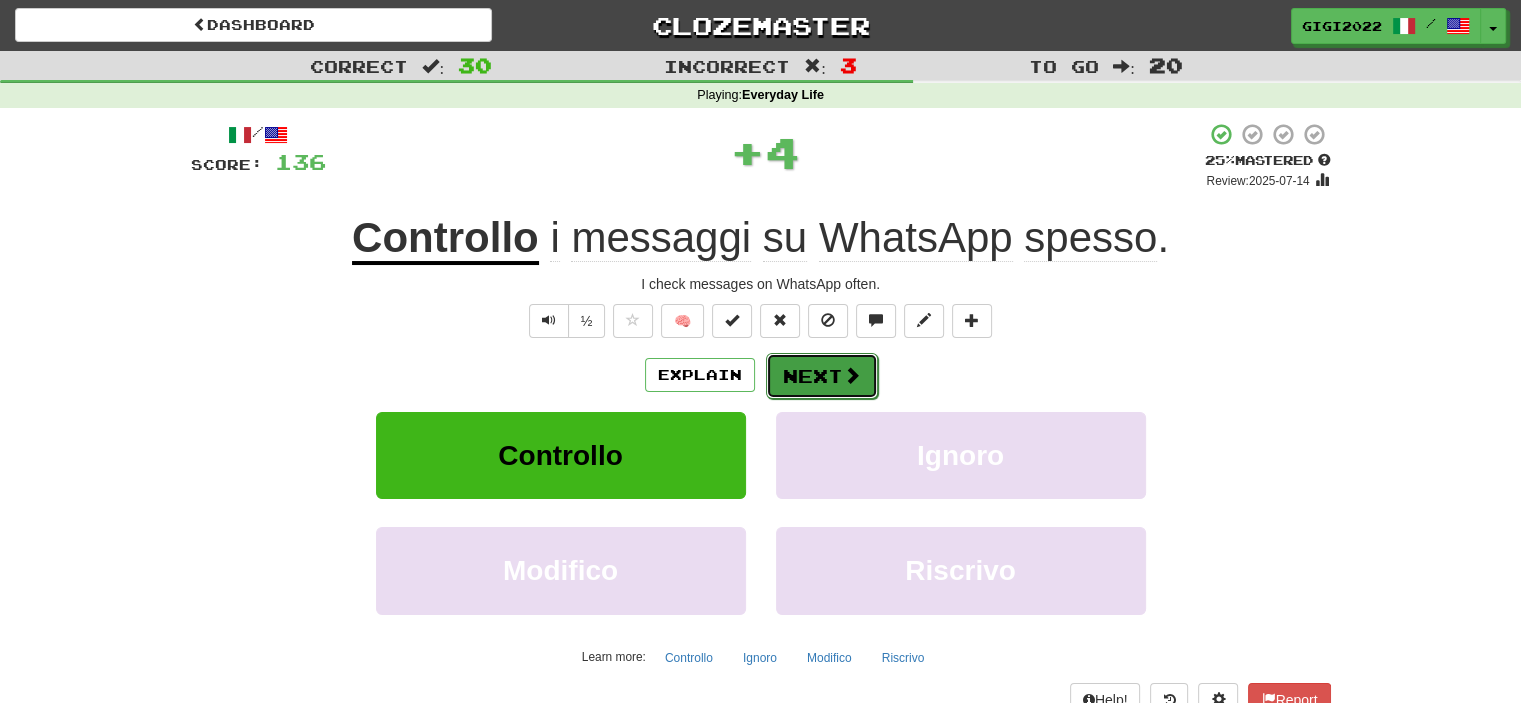 click on "Next" at bounding box center (822, 376) 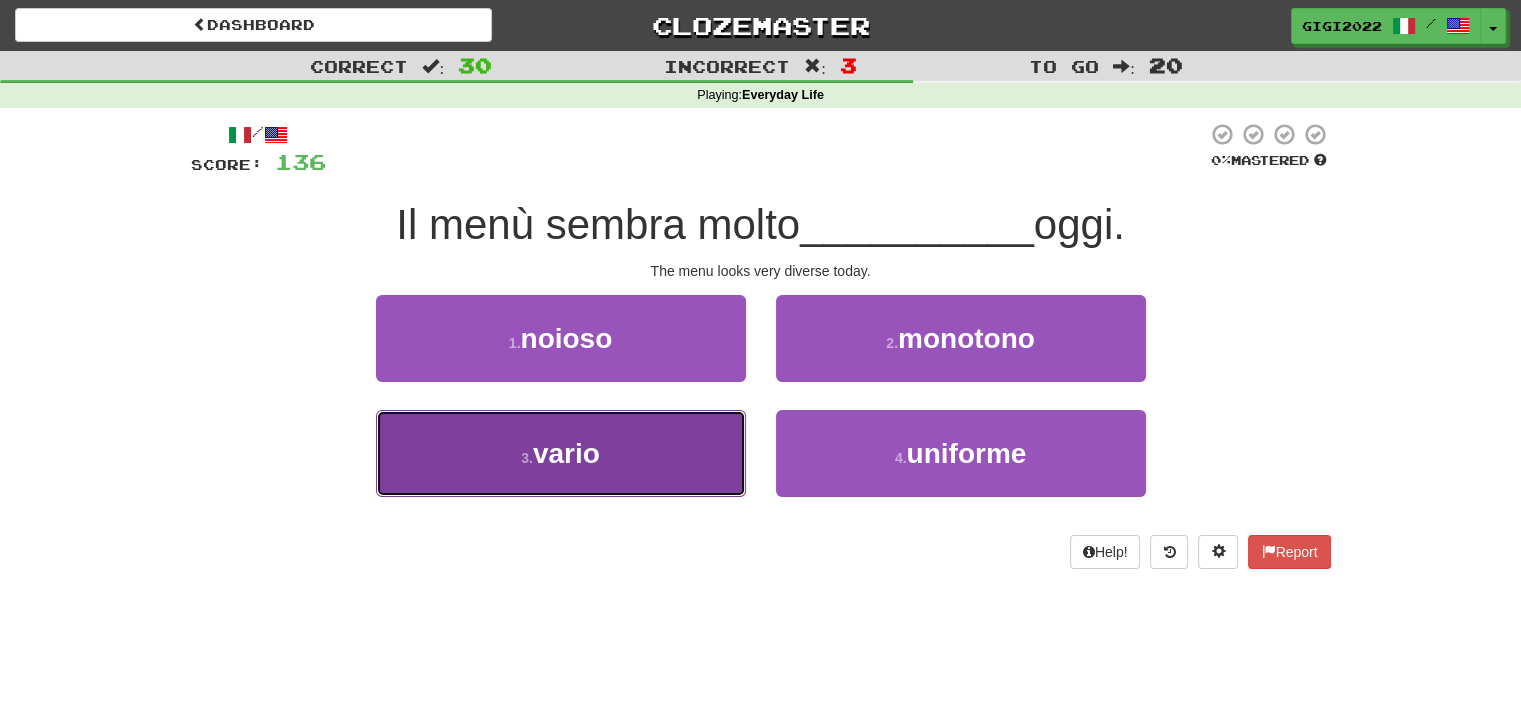 click on "3 .  vario" at bounding box center (561, 453) 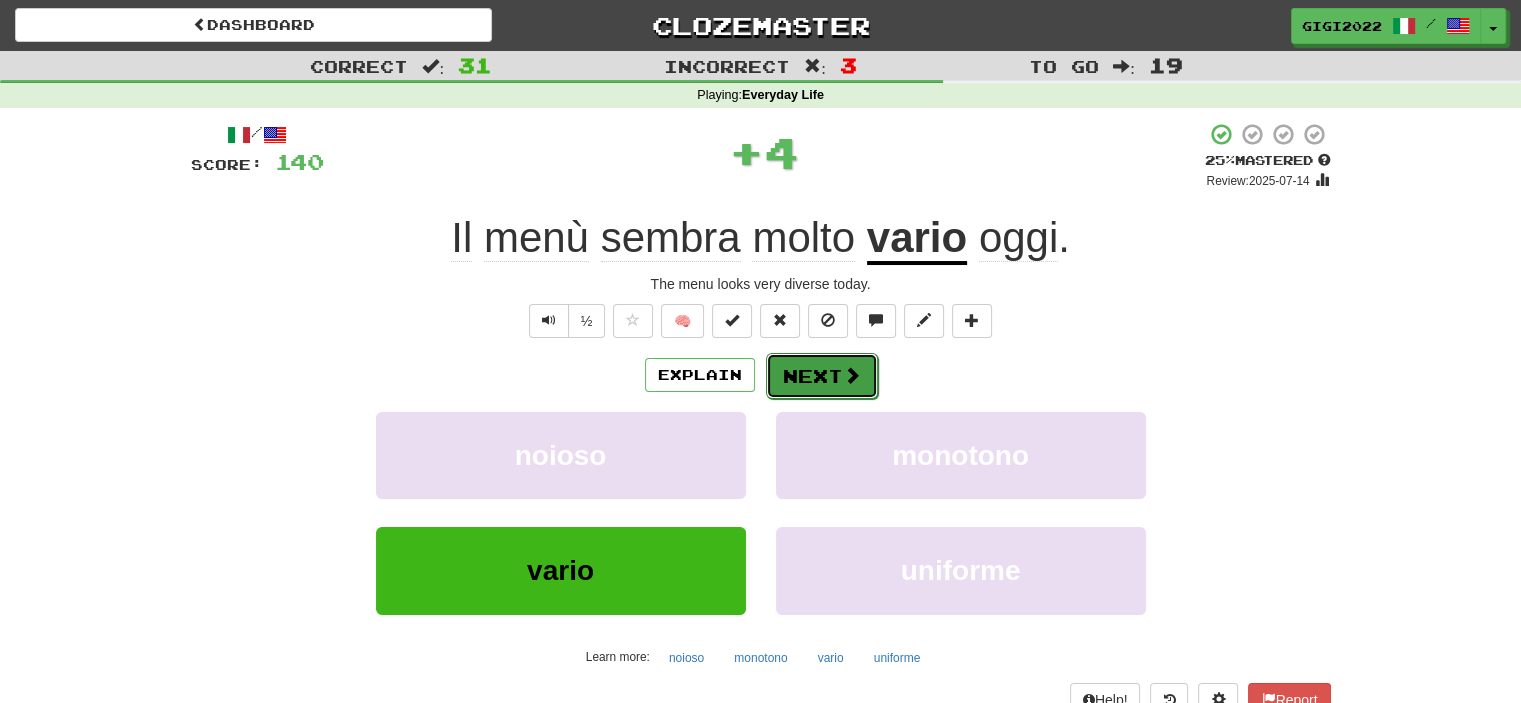 click on "Next" at bounding box center (822, 376) 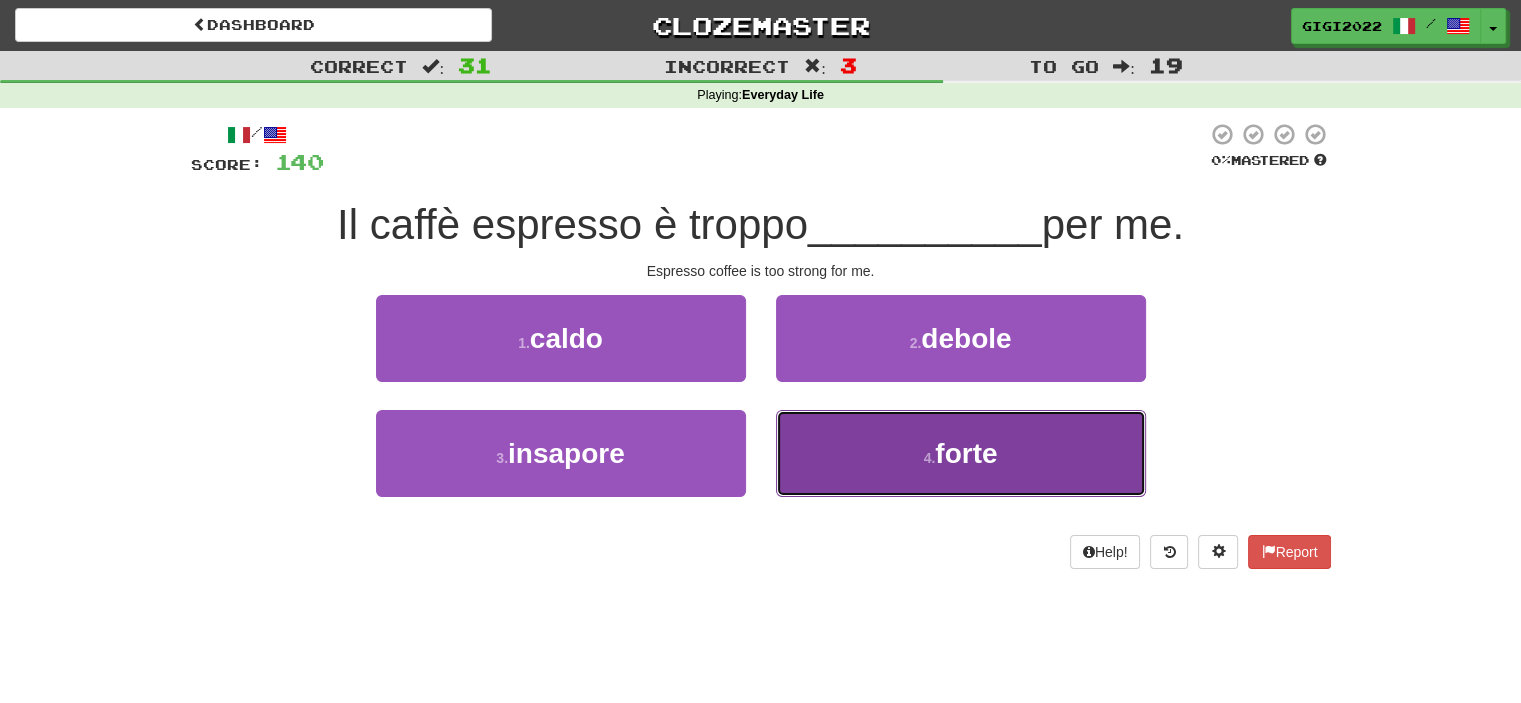 click on "4 .  forte" at bounding box center [961, 453] 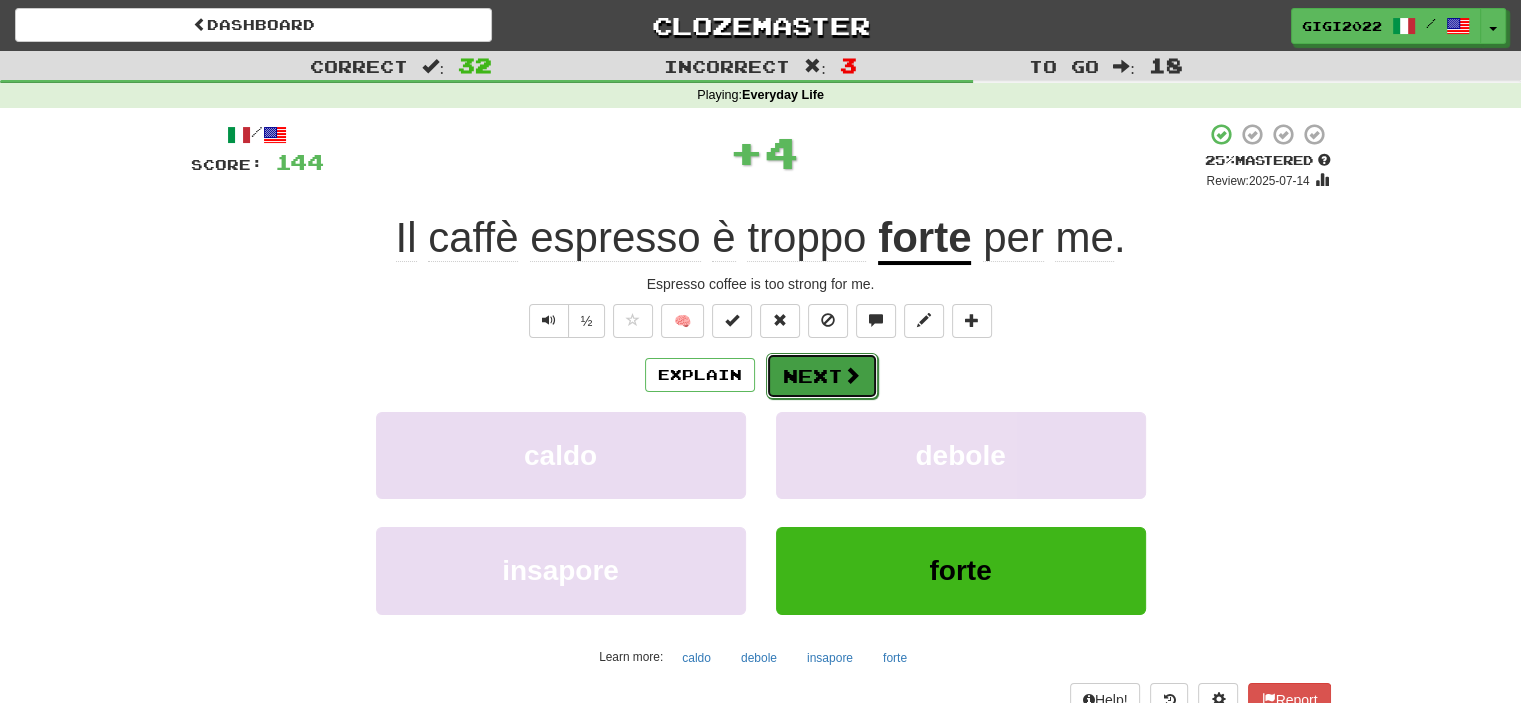 click on "Next" at bounding box center (822, 376) 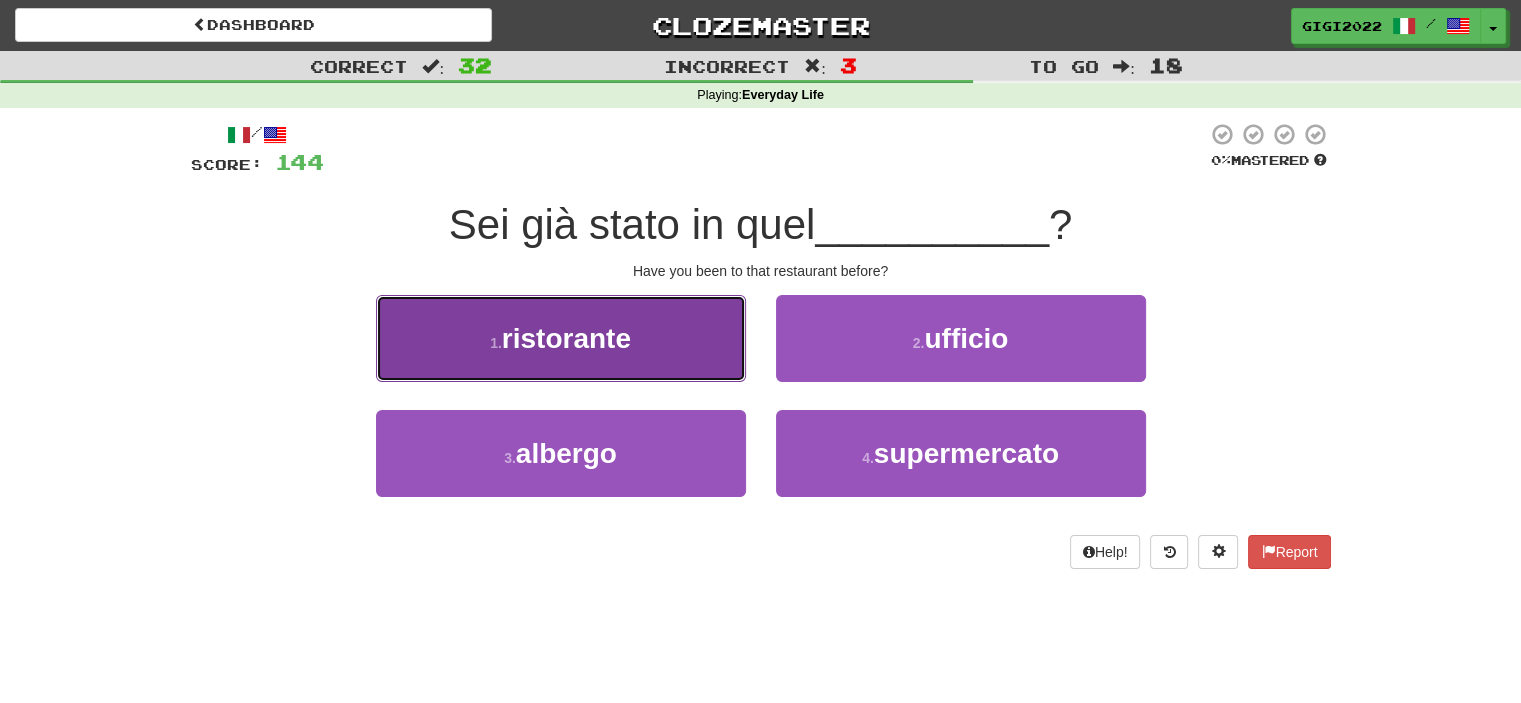 click on "1 .  ristorante" at bounding box center [561, 338] 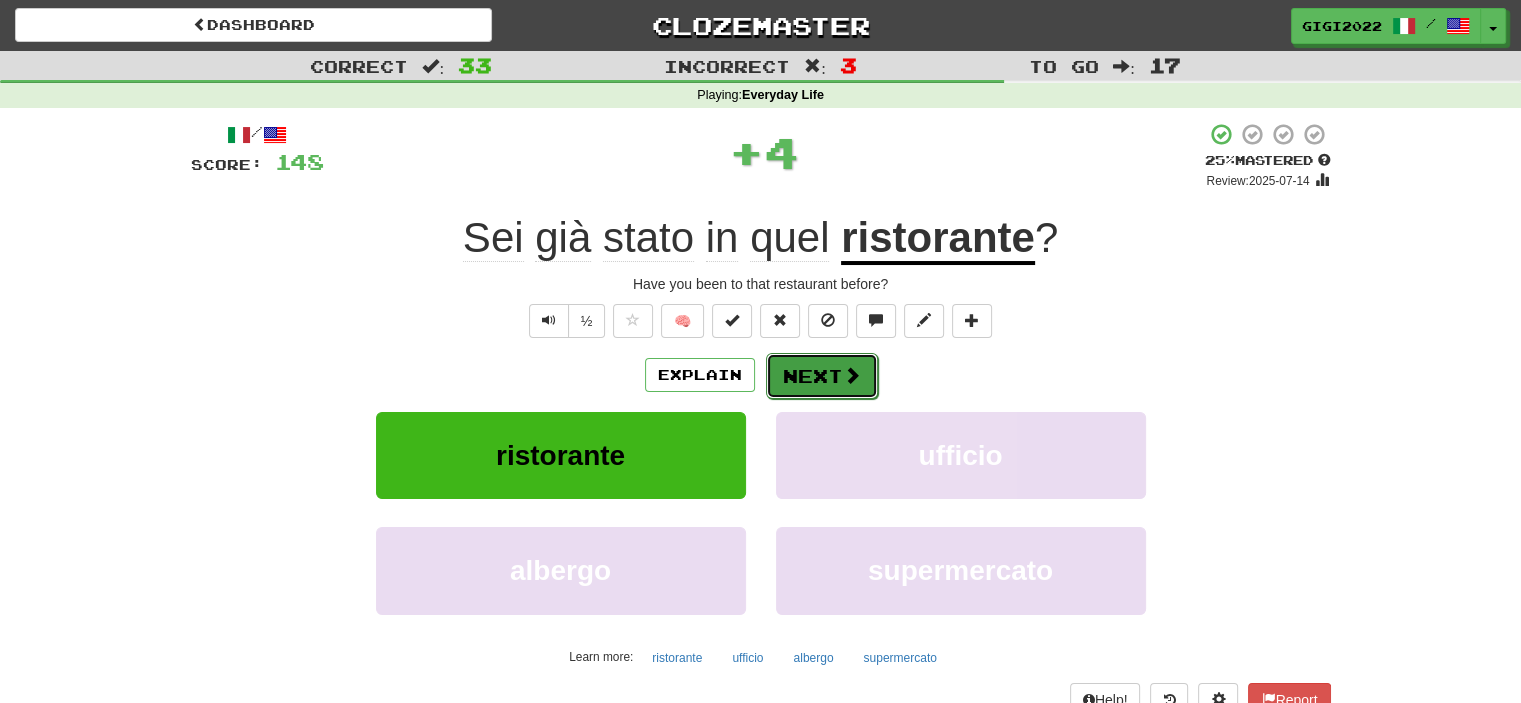 click on "Next" at bounding box center [822, 376] 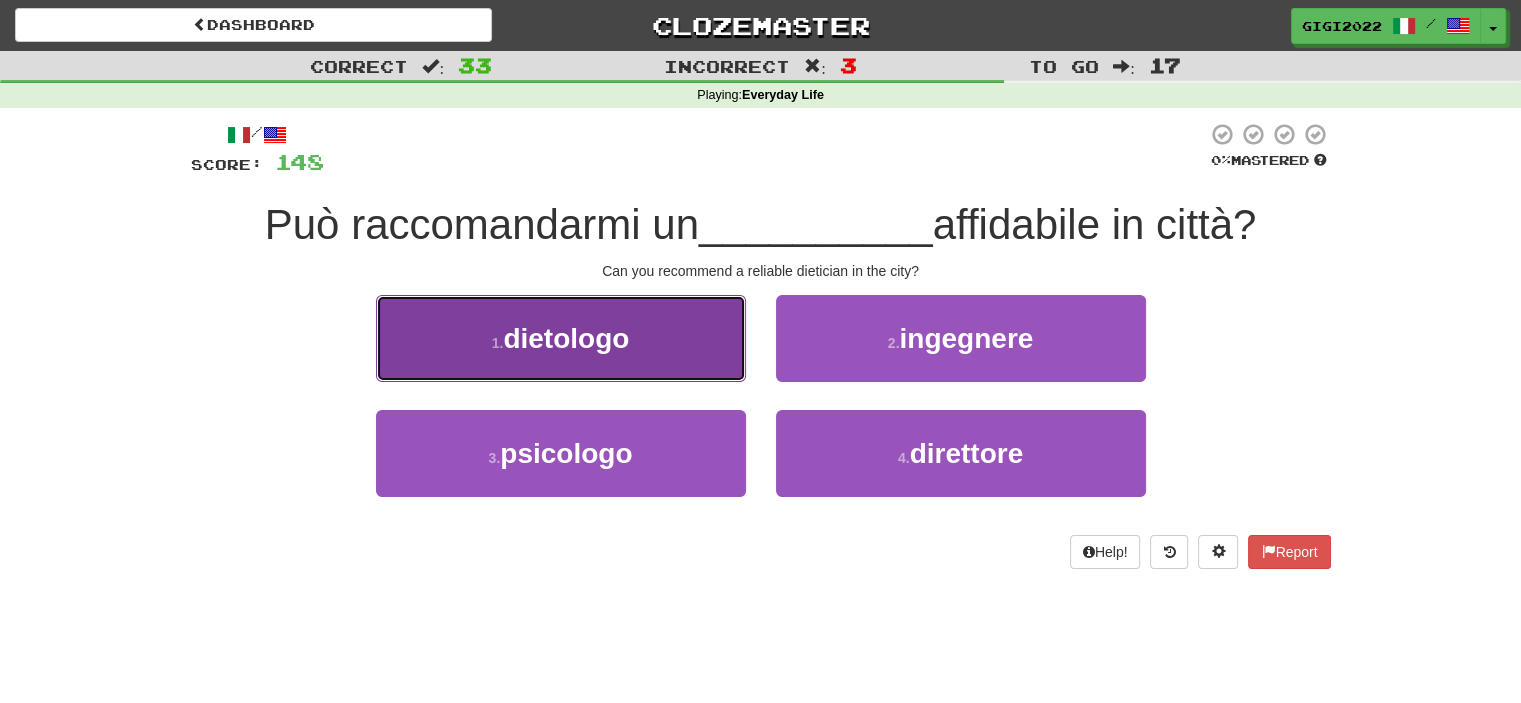 click on "1 .  dietologo" at bounding box center (561, 338) 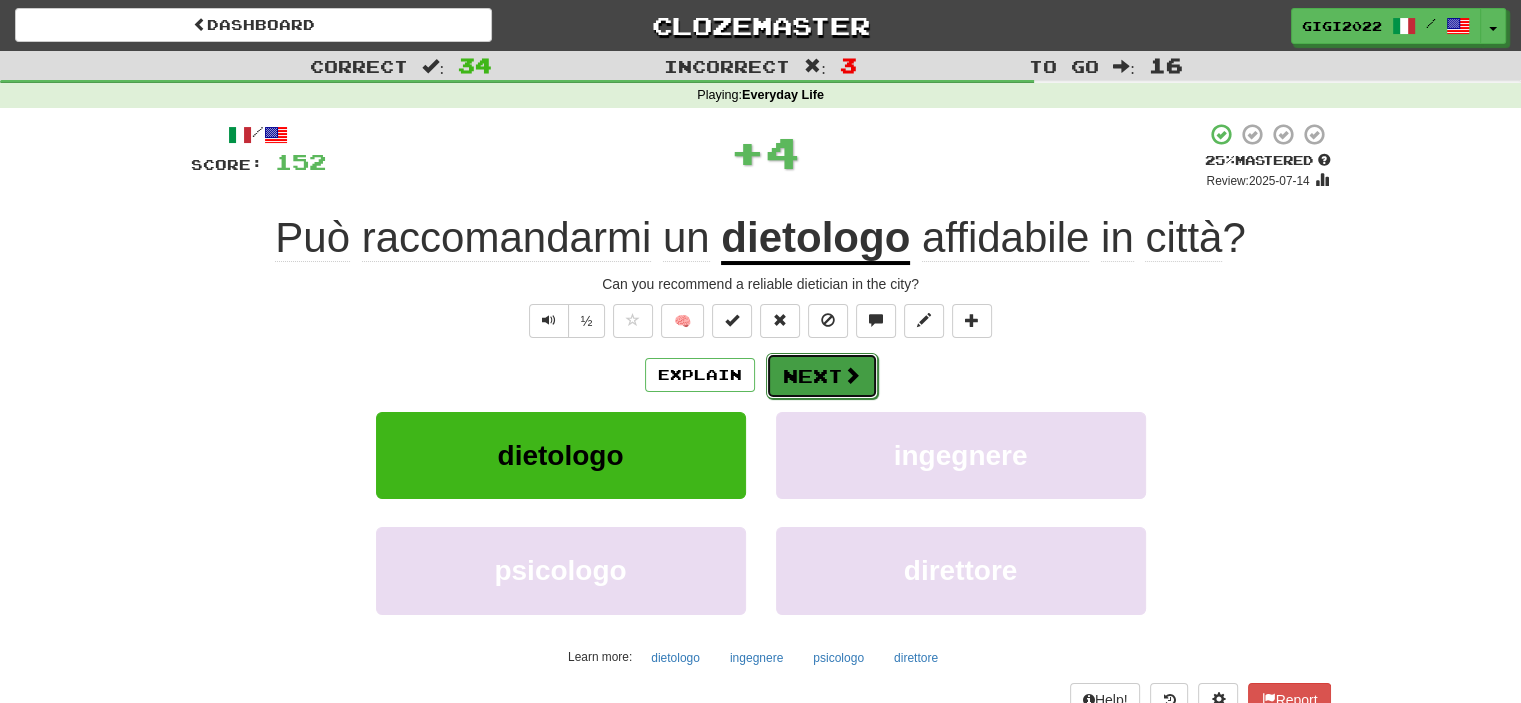 click on "Next" at bounding box center (822, 376) 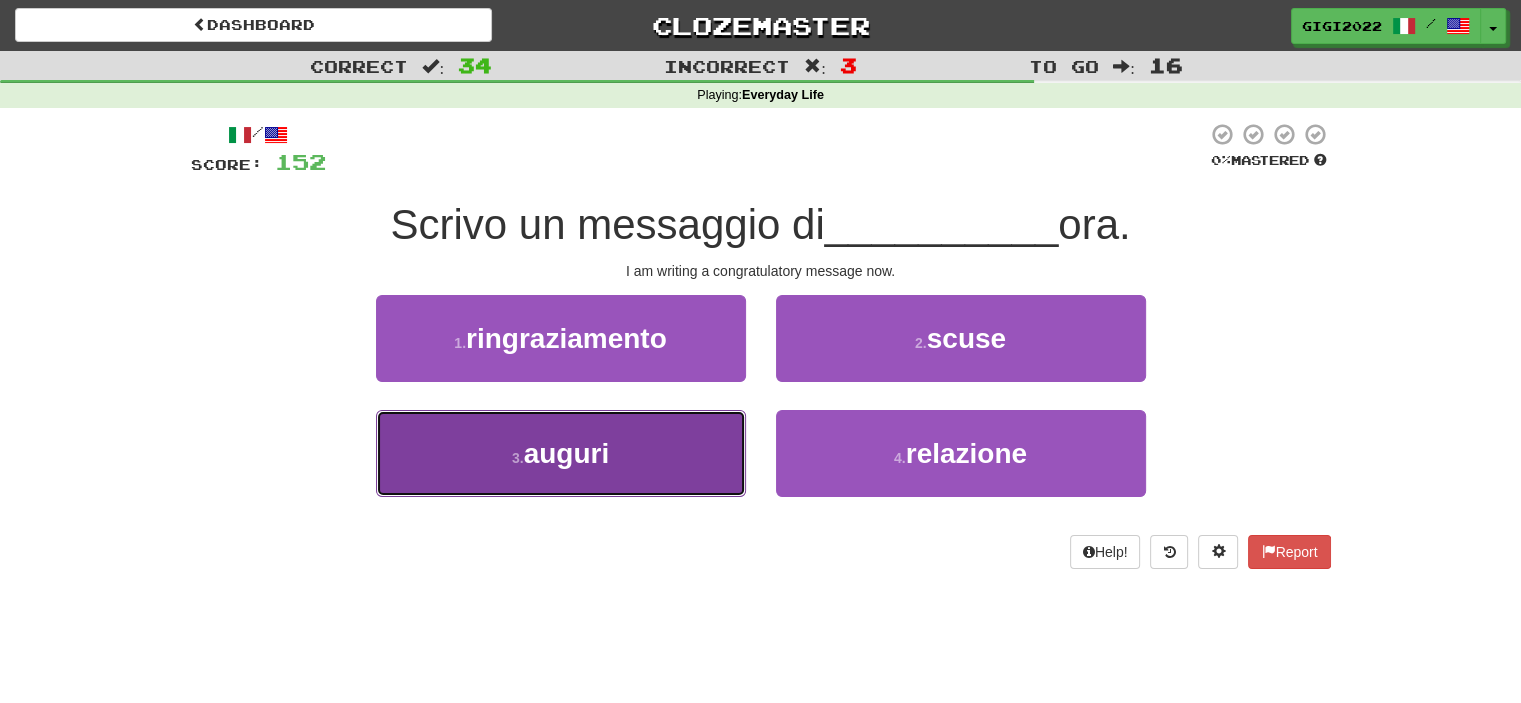 click on "3 .  auguri" at bounding box center [561, 453] 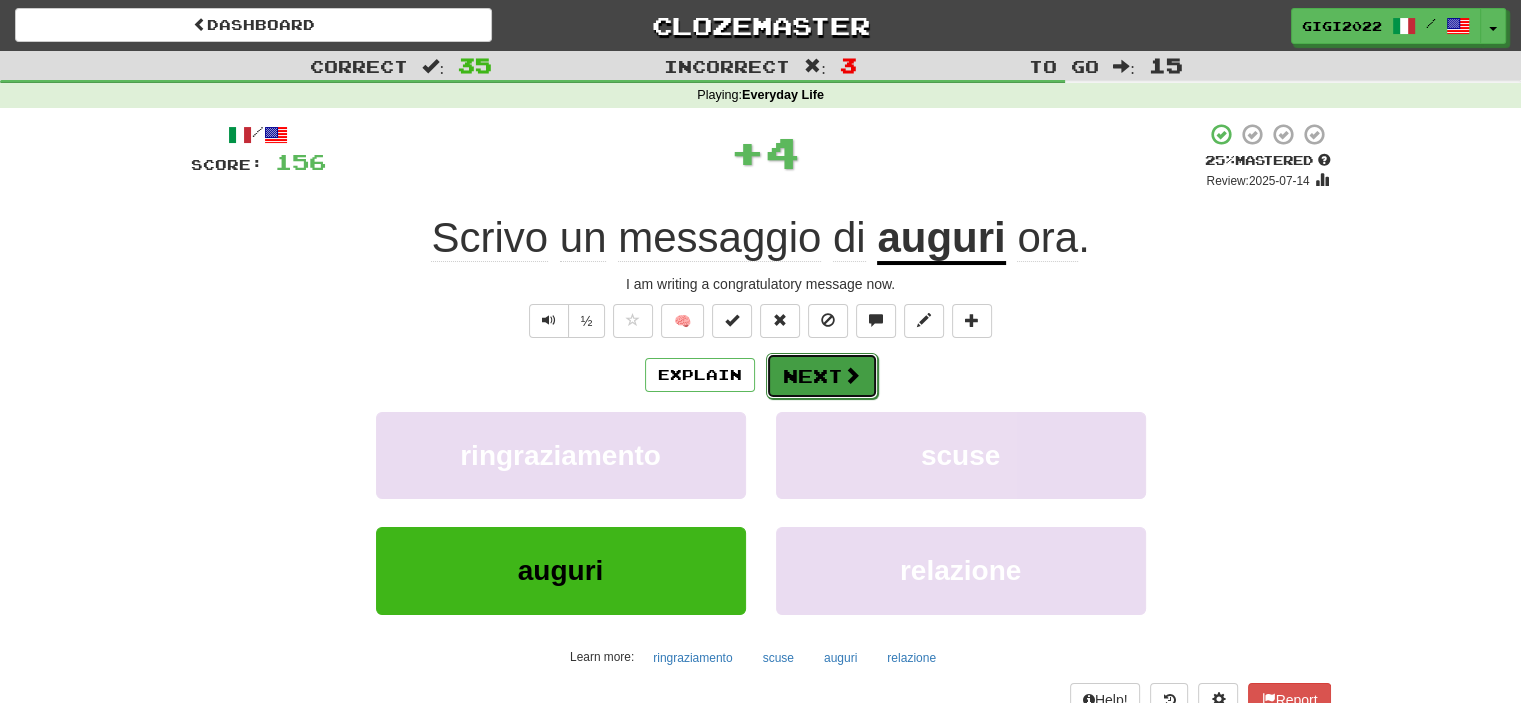 click on "Next" at bounding box center (822, 376) 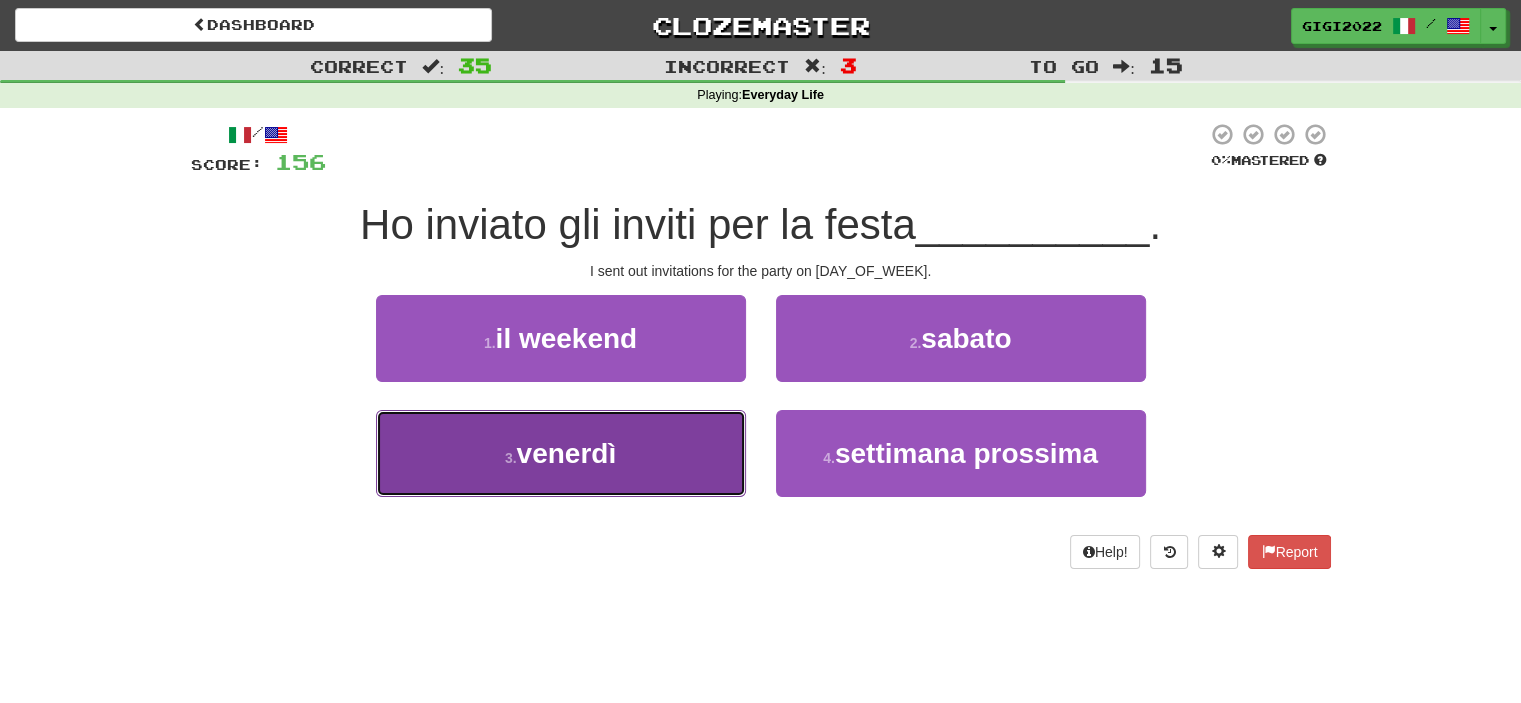 click on "3 .  venerdì" at bounding box center (561, 453) 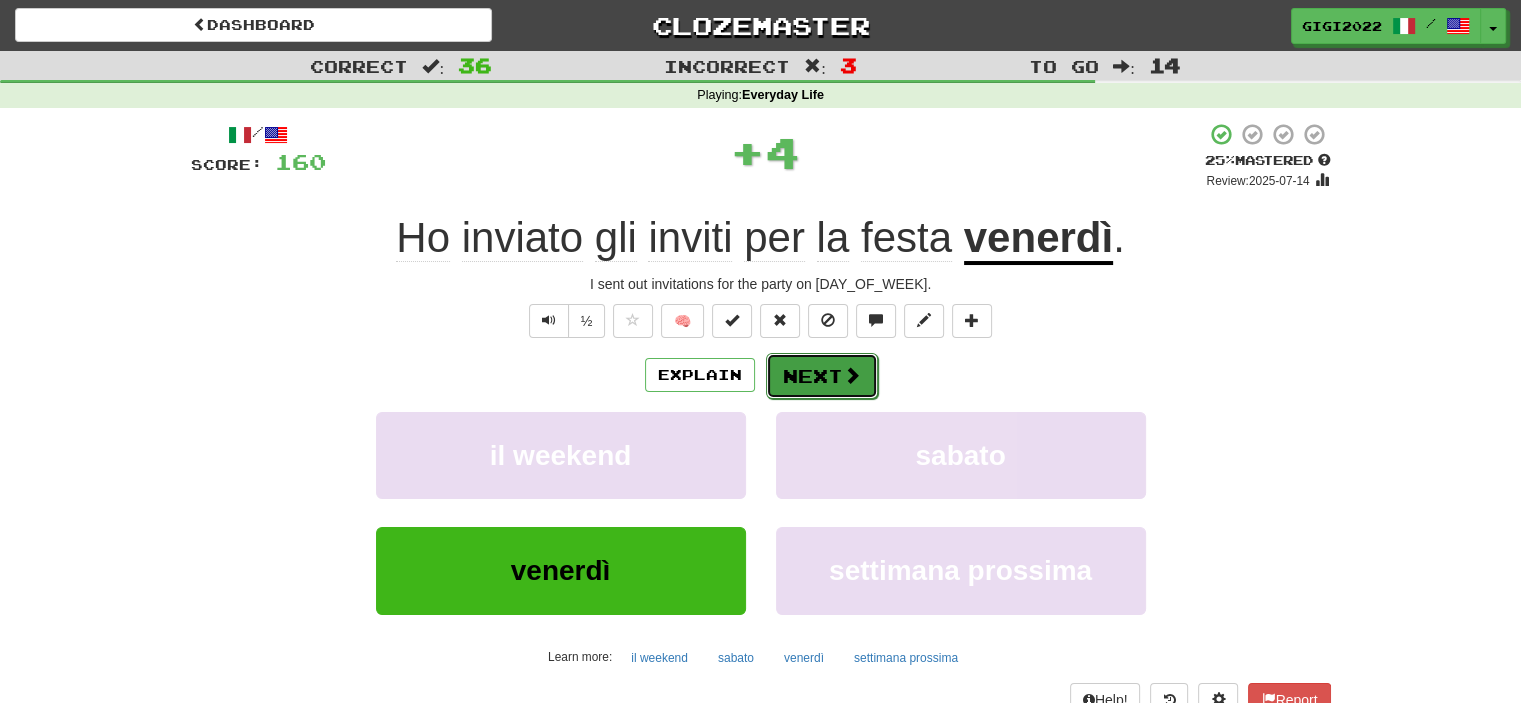 click on "Next" at bounding box center (822, 376) 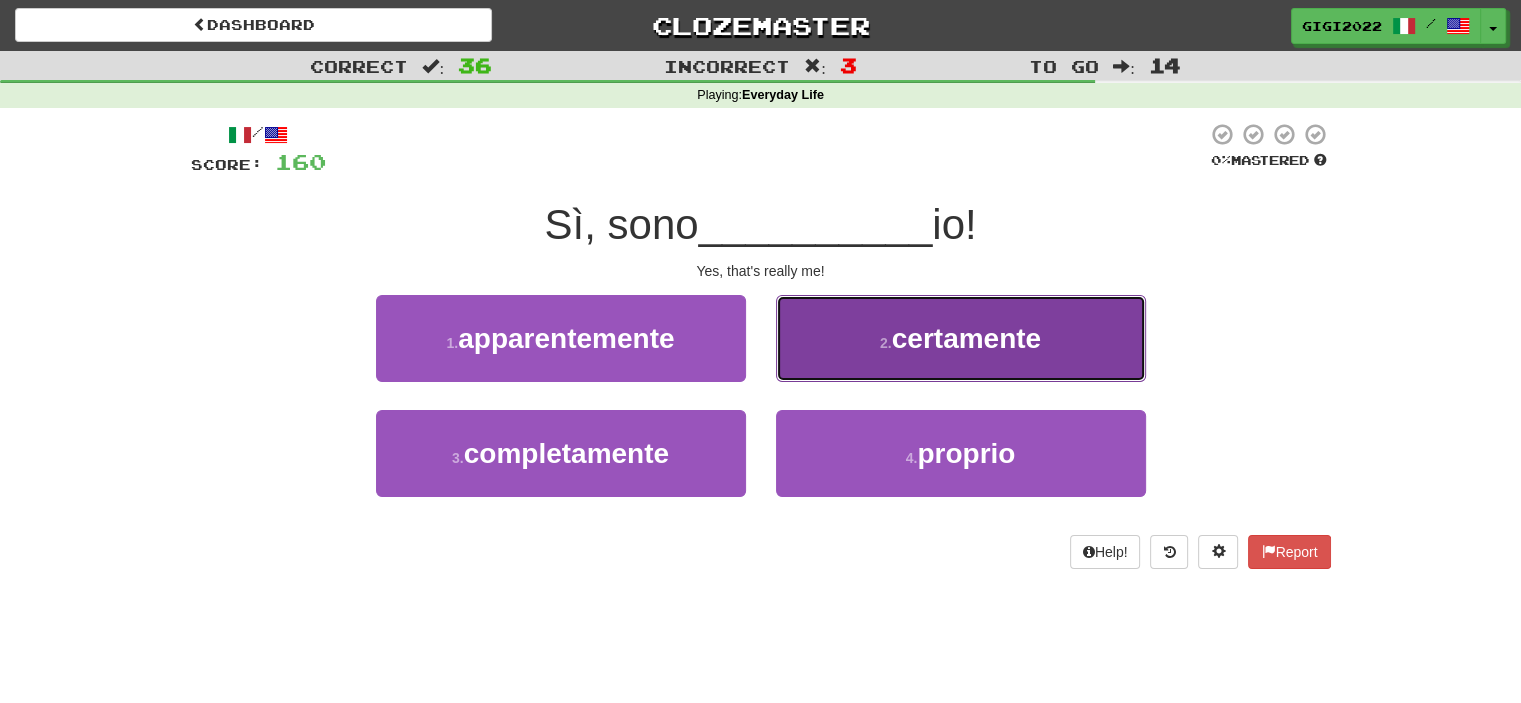 click on "2 .  certamente" at bounding box center [961, 338] 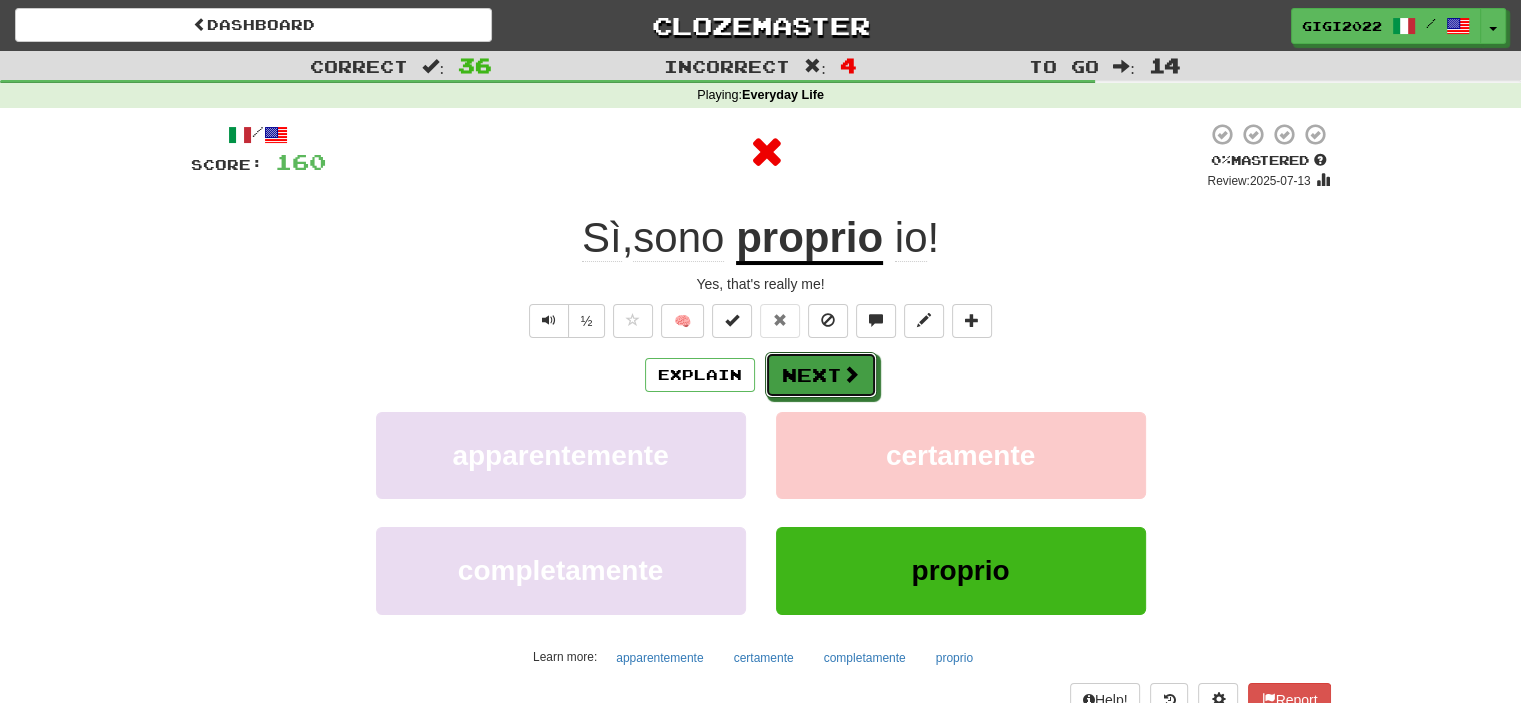 click on "Next" at bounding box center [821, 375] 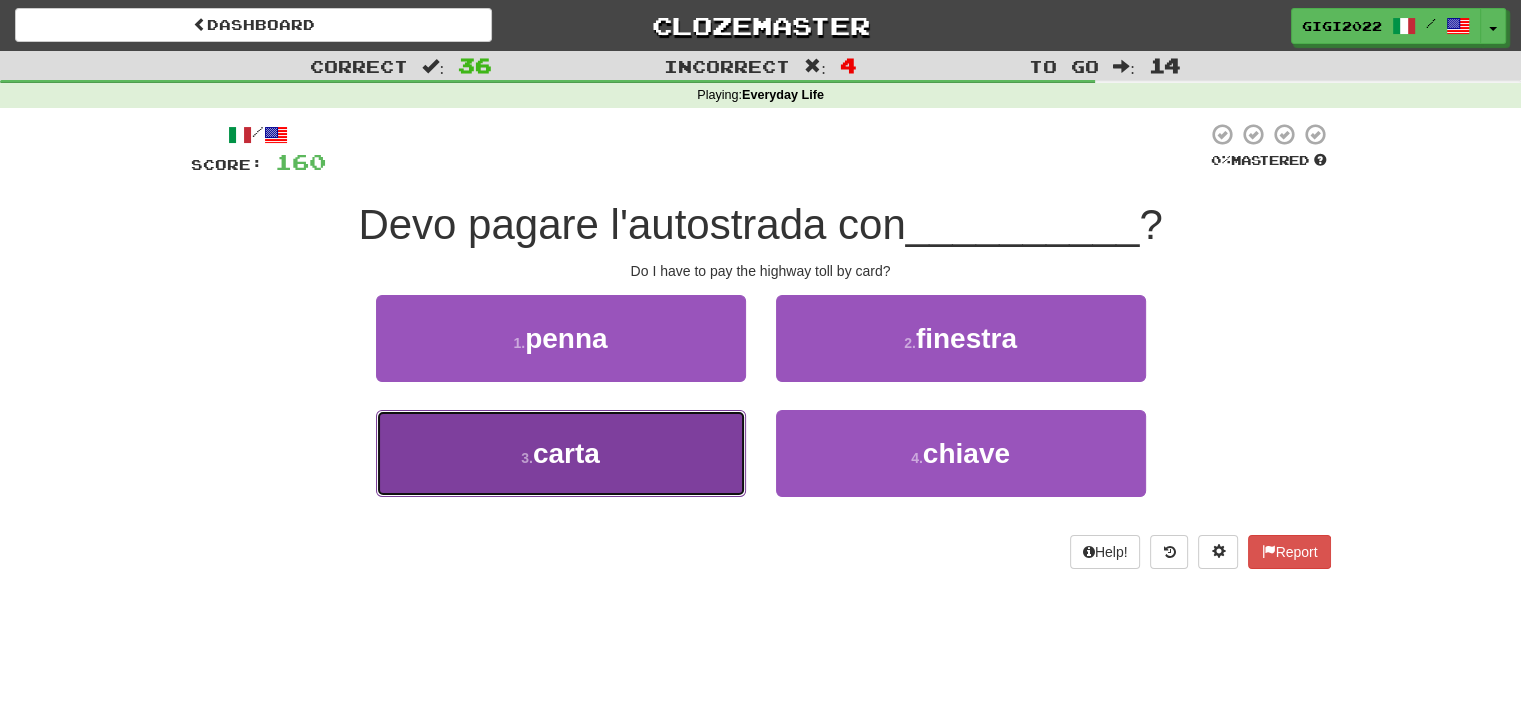 click on "3 .  carta" at bounding box center [561, 453] 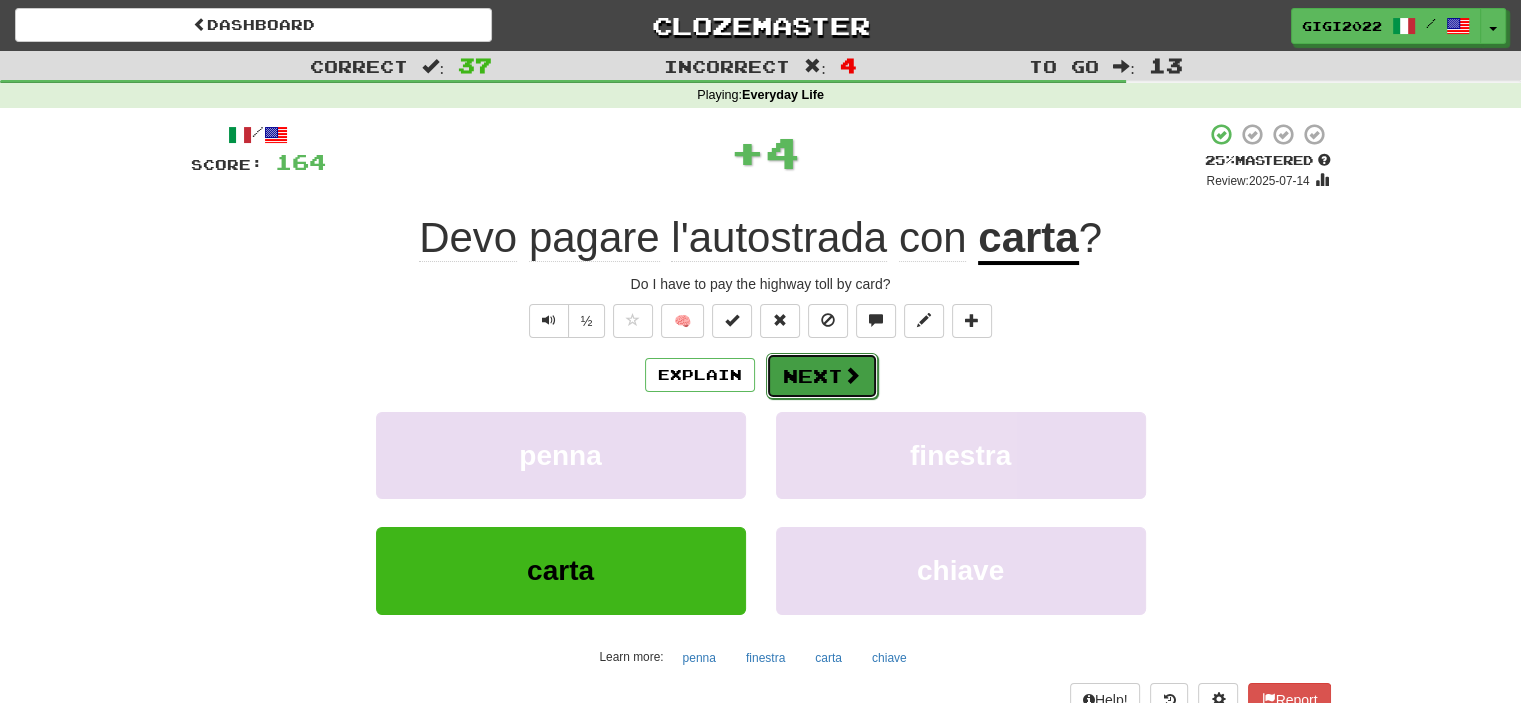 click on "Next" at bounding box center [822, 376] 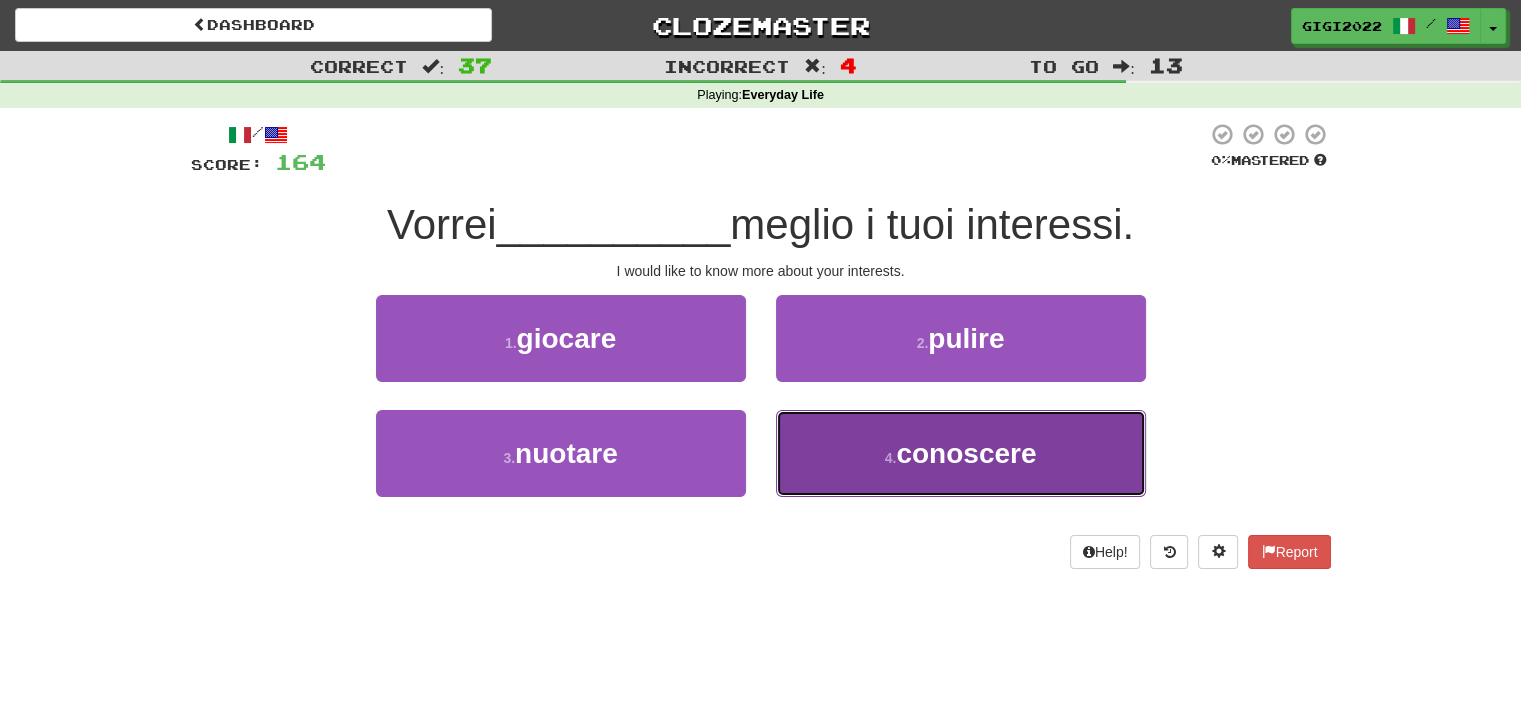 click on "4 .  conoscere" at bounding box center [961, 453] 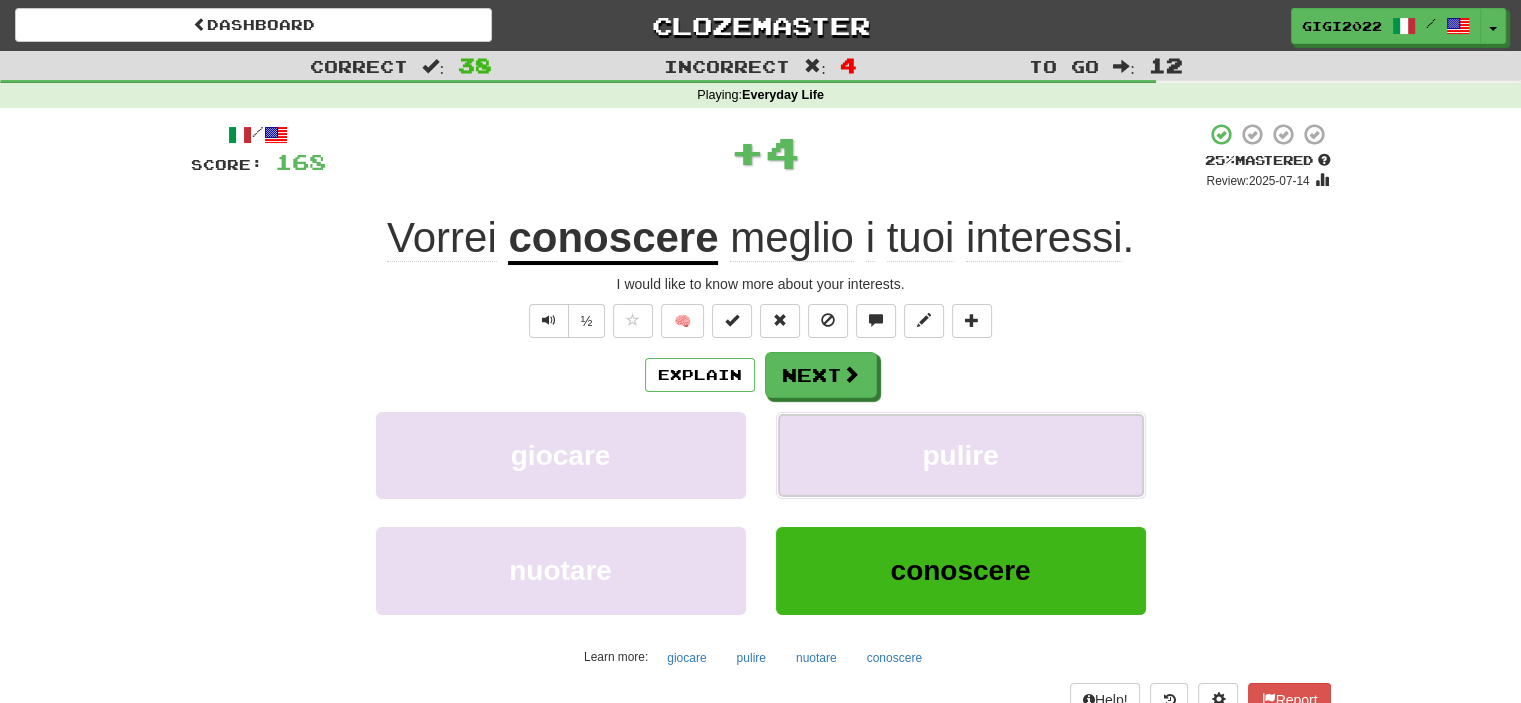 click on "pulire" at bounding box center (961, 455) 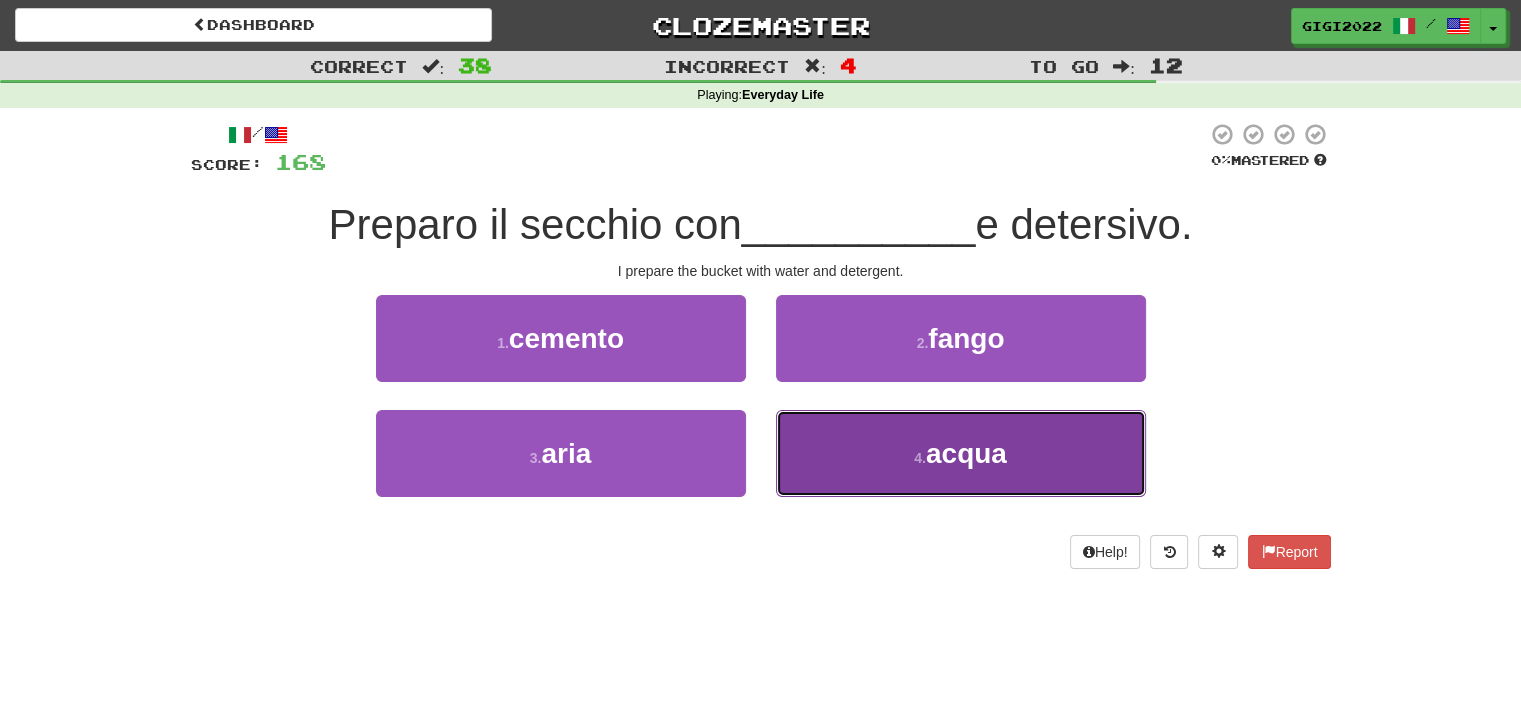 click on "4 .  acqua" at bounding box center [961, 453] 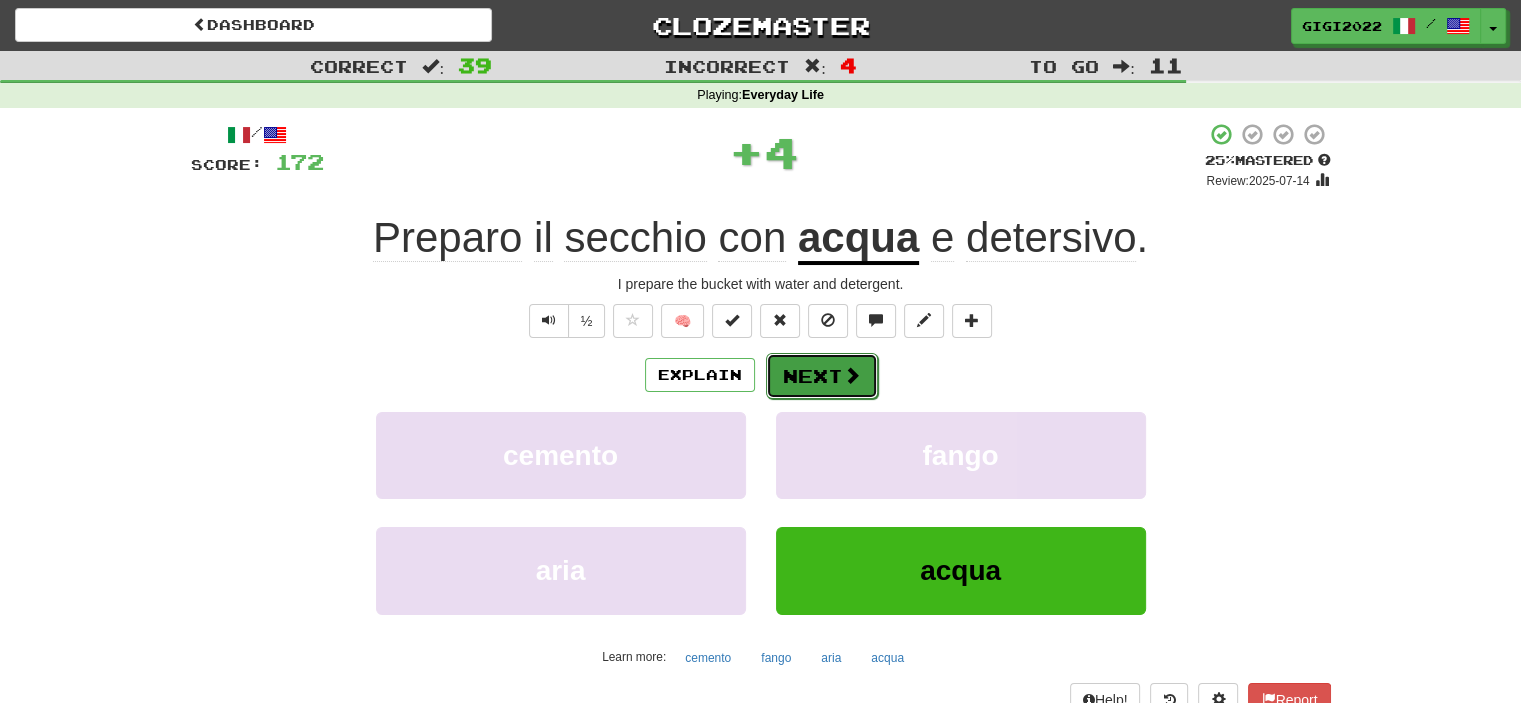 click on "Next" at bounding box center [822, 376] 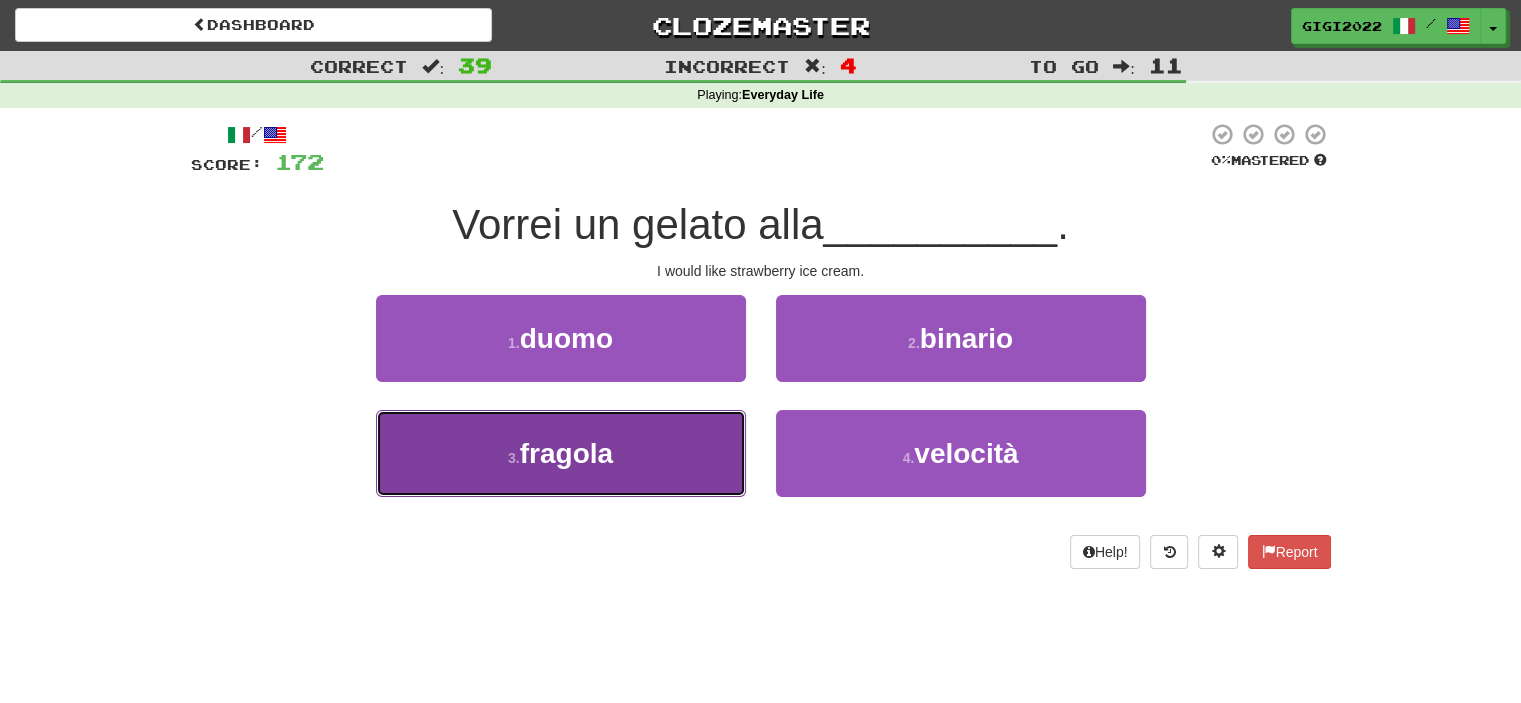 click on "3 .  fragola" at bounding box center [561, 453] 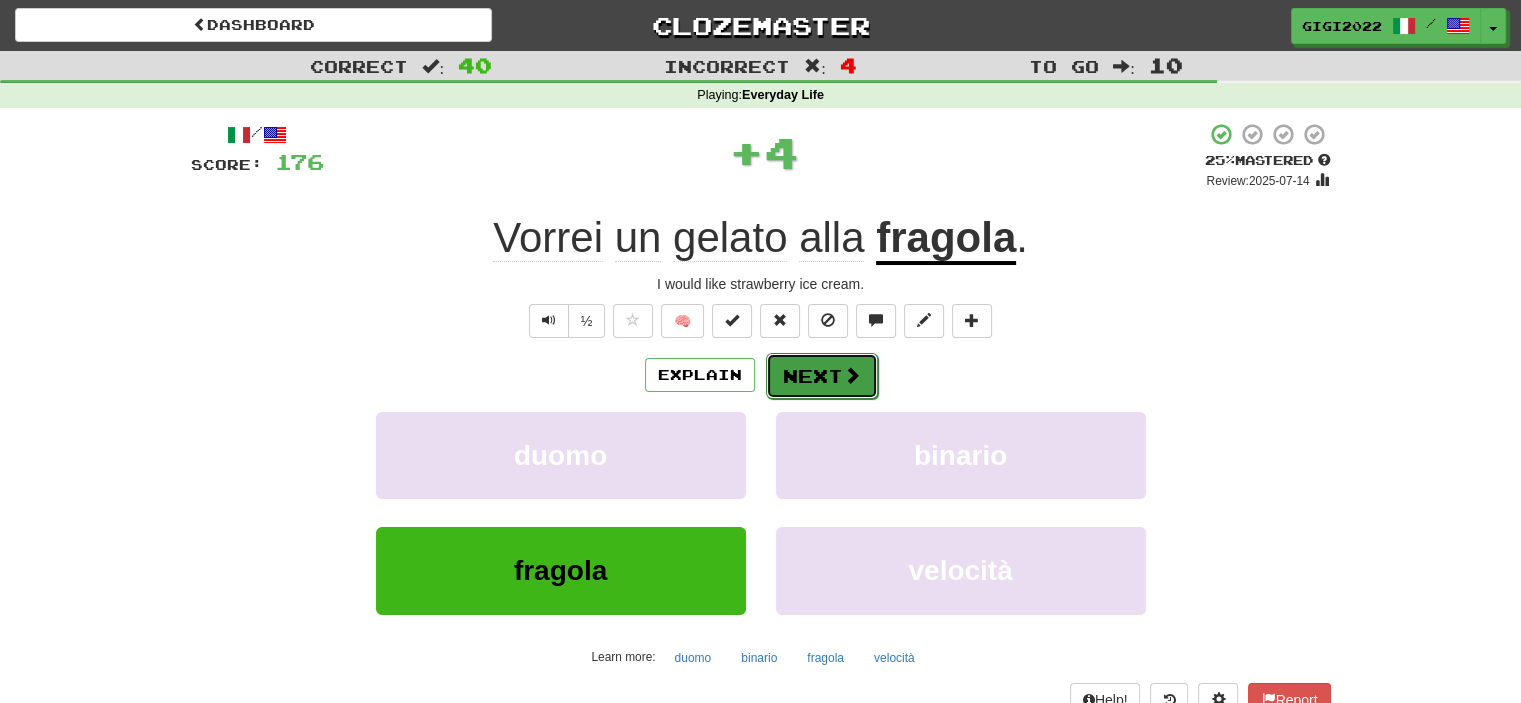 click on "Next" at bounding box center [822, 376] 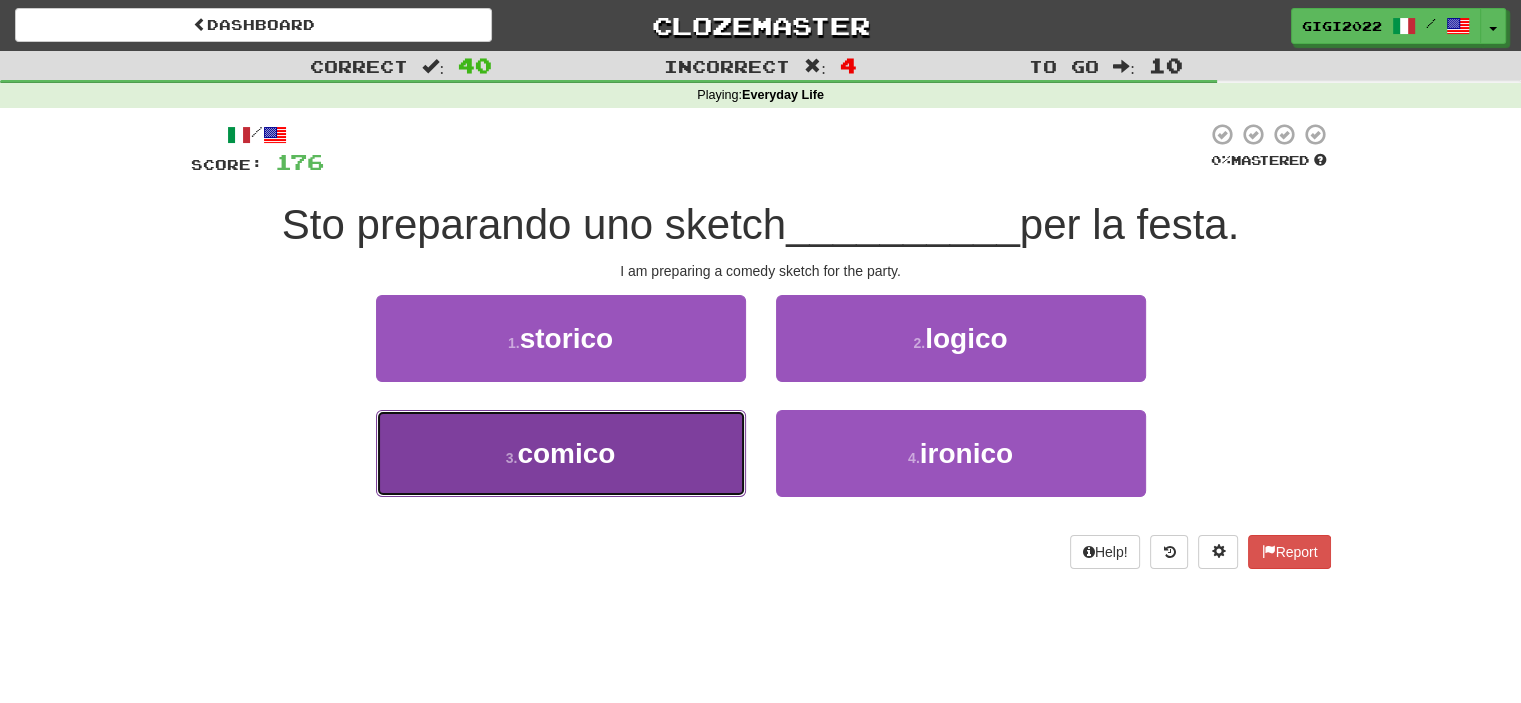 click on "3 .  comico" at bounding box center (561, 453) 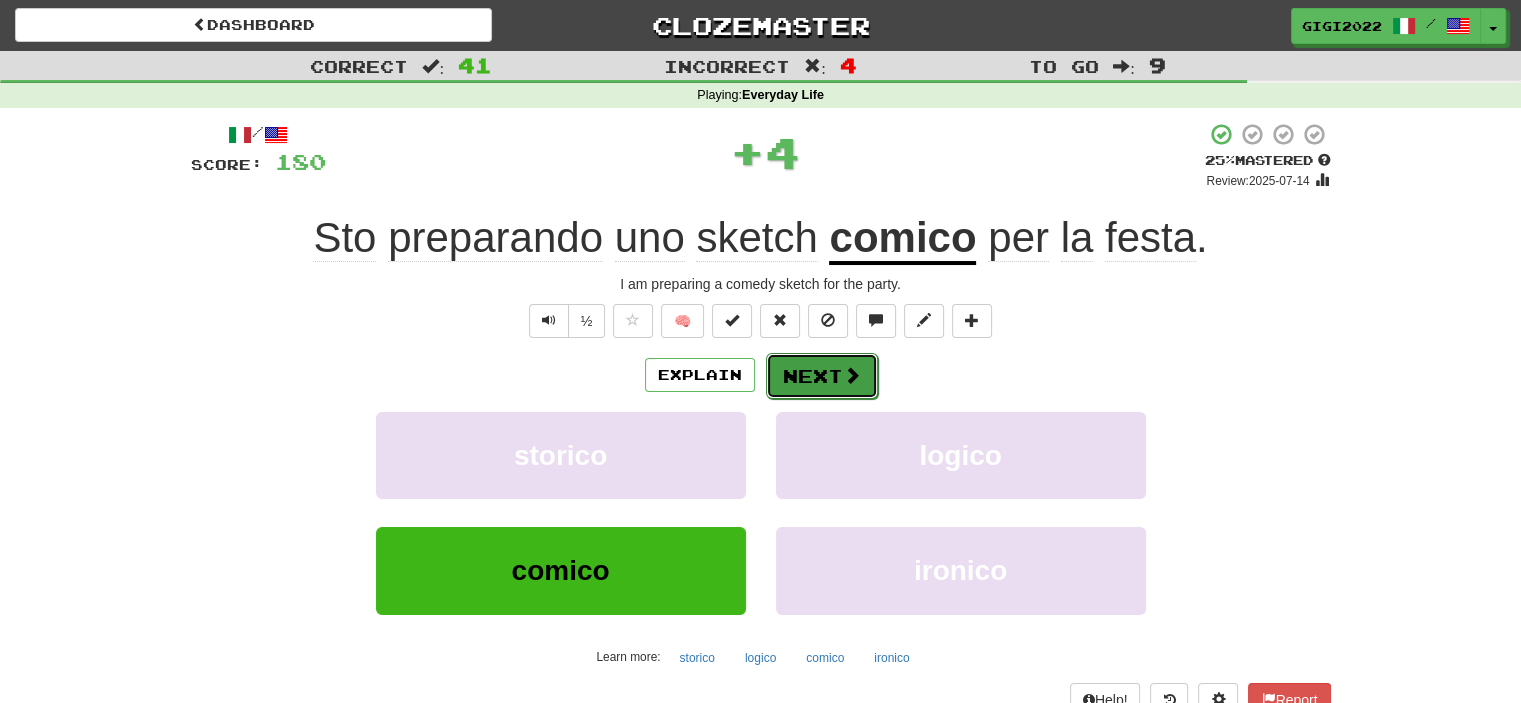 click on "Next" at bounding box center [822, 376] 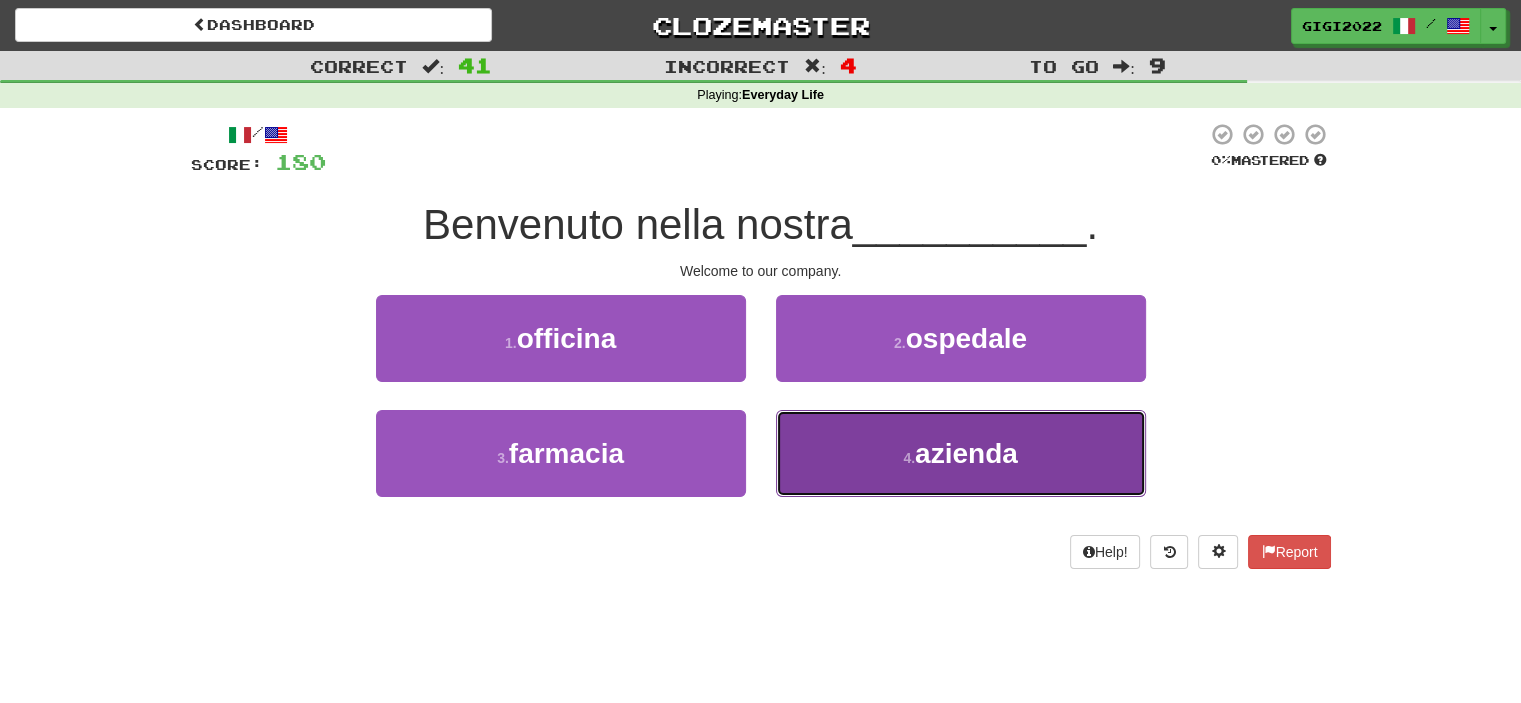 click on "4 .  azienda" at bounding box center [961, 453] 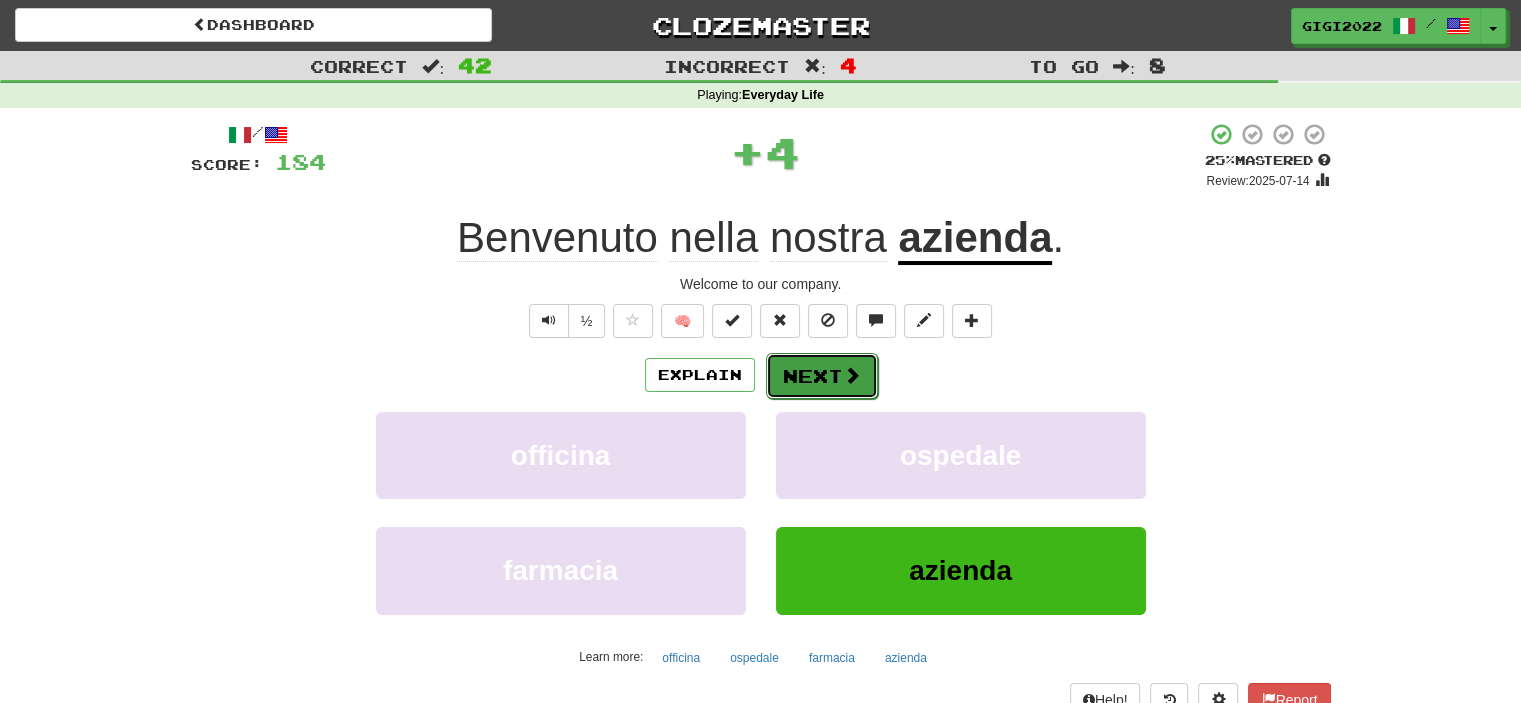 click on "Next" at bounding box center (822, 376) 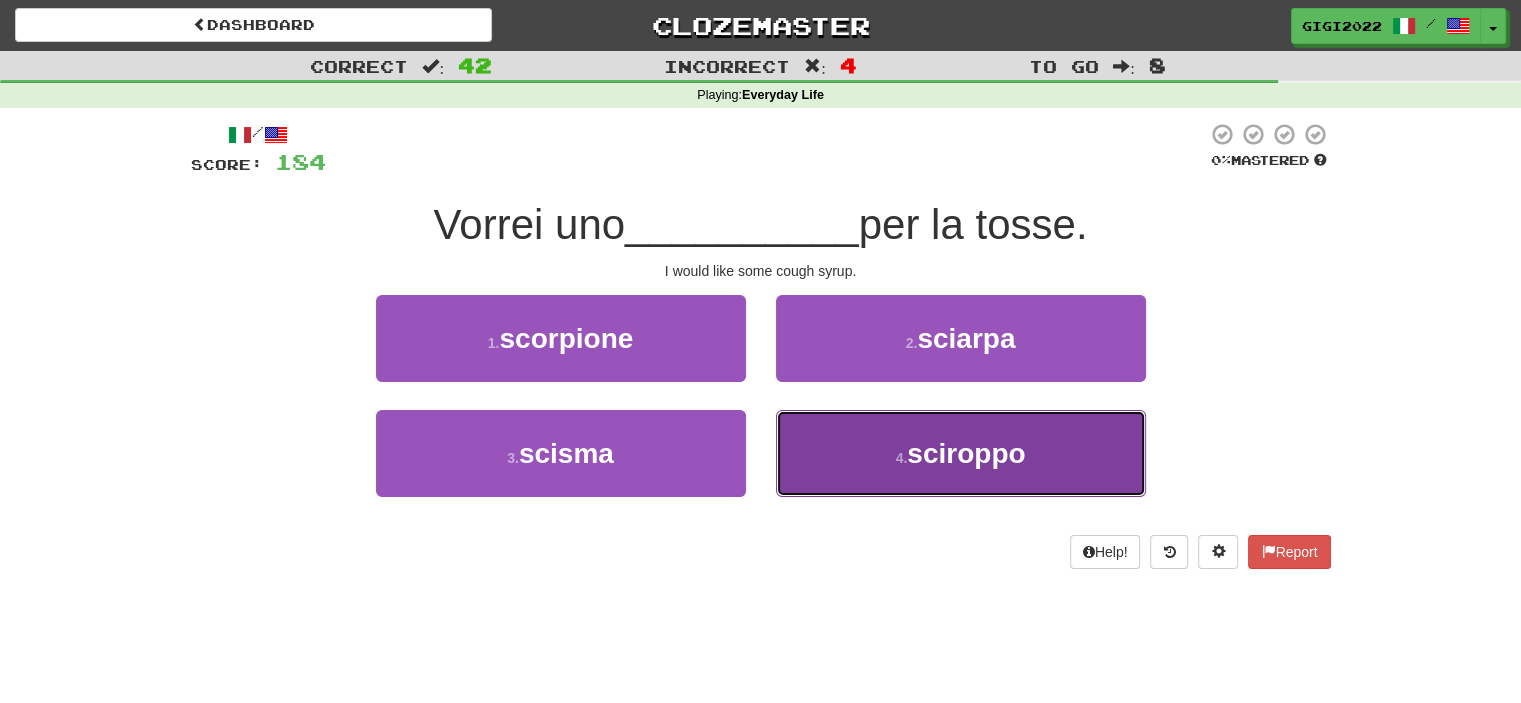 click on "4 .  sciroppo" at bounding box center (961, 453) 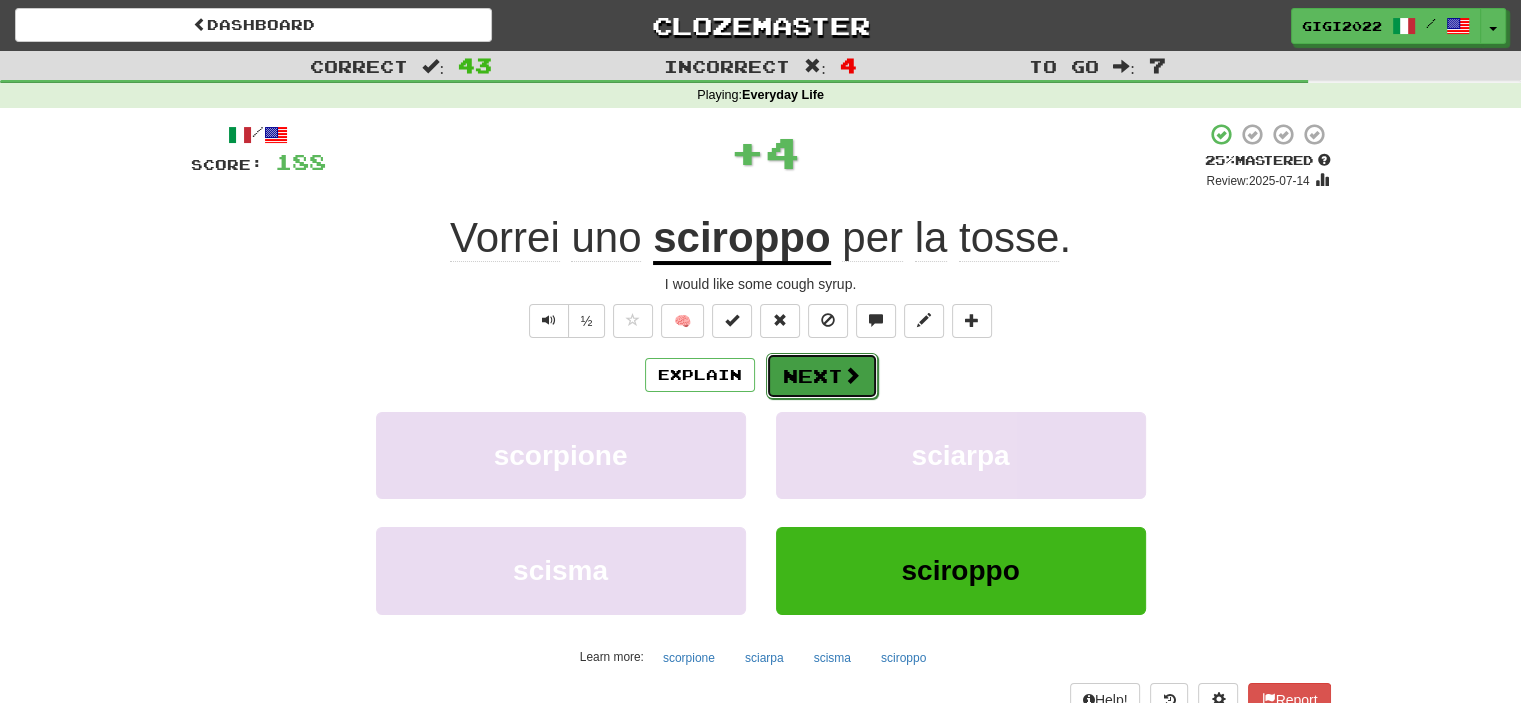 click on "Next" at bounding box center (822, 376) 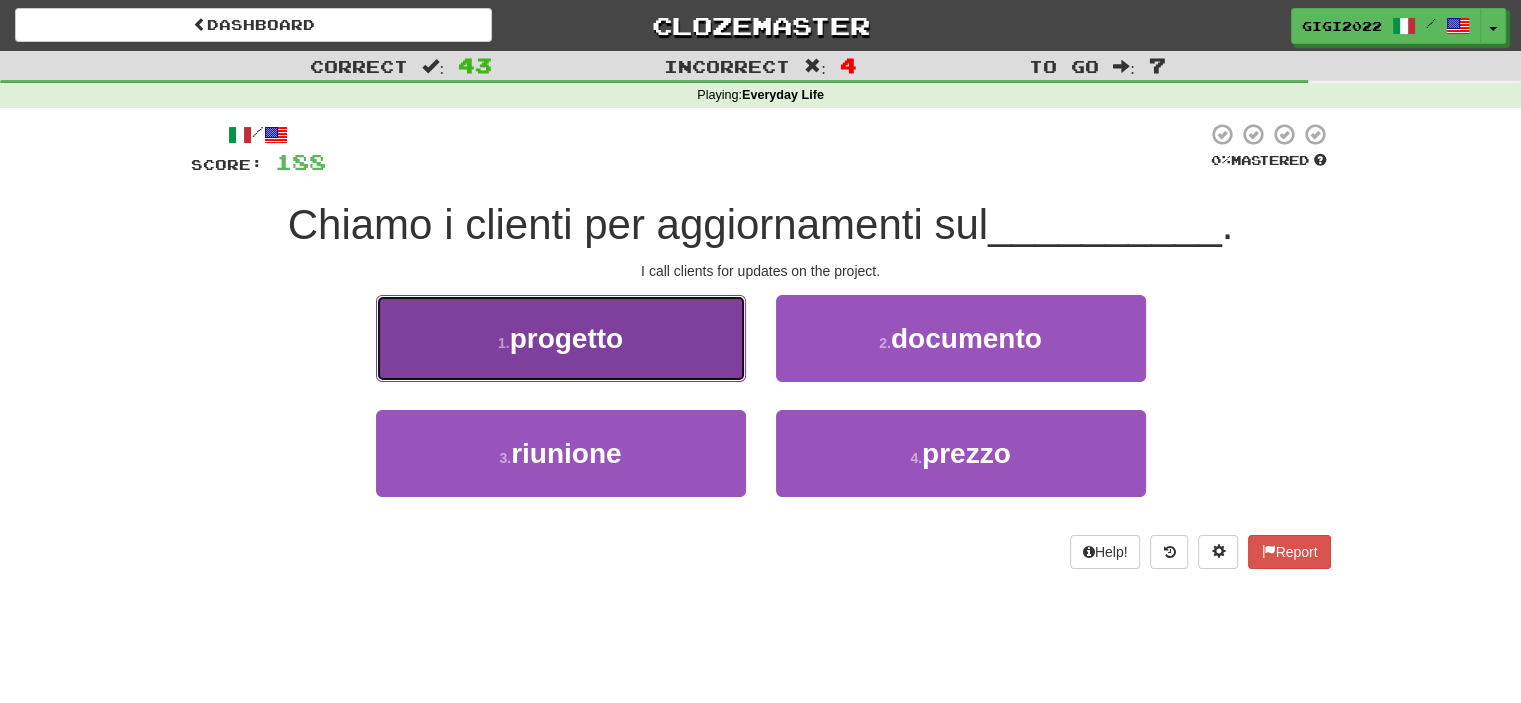 click on "1 .  progetto" at bounding box center (561, 338) 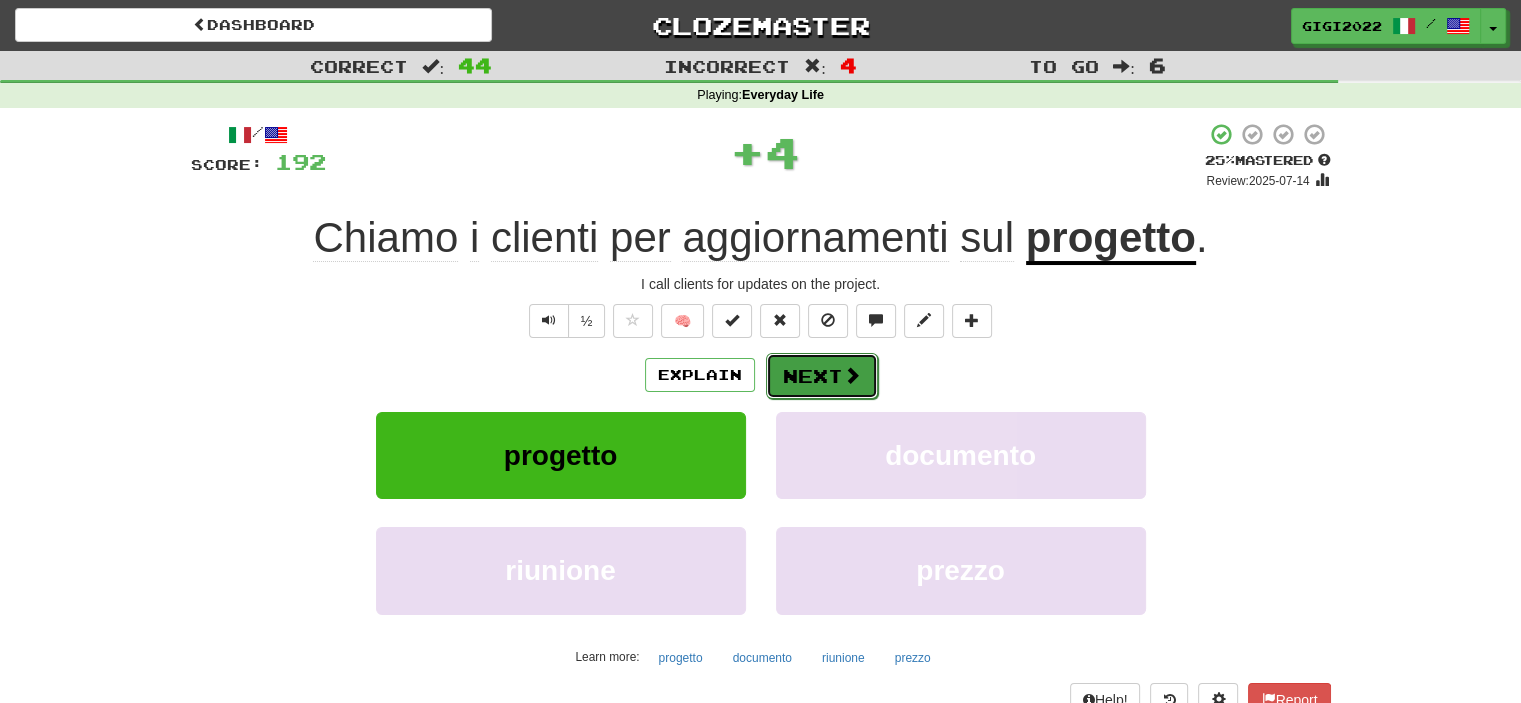 click on "Next" at bounding box center (822, 376) 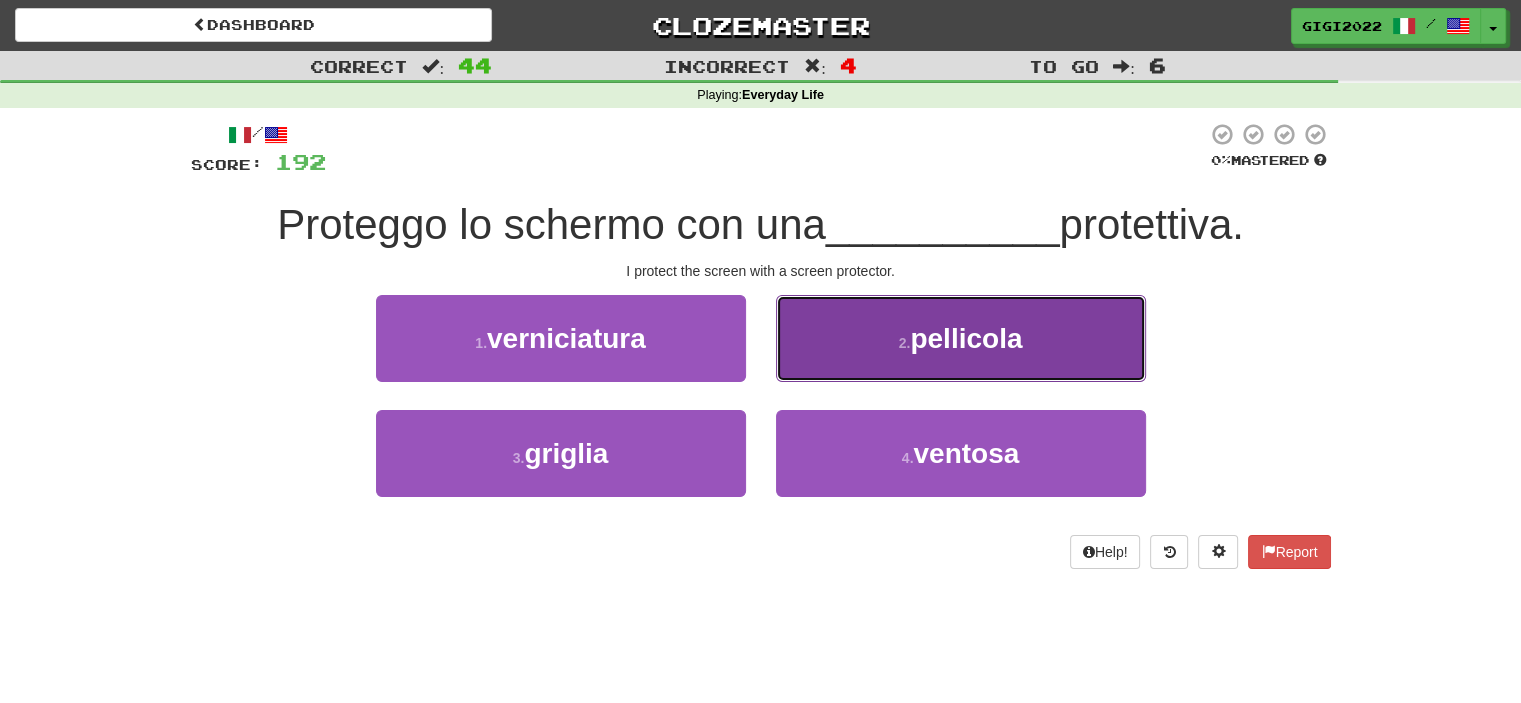 click on "2 .  pellicola" at bounding box center [961, 338] 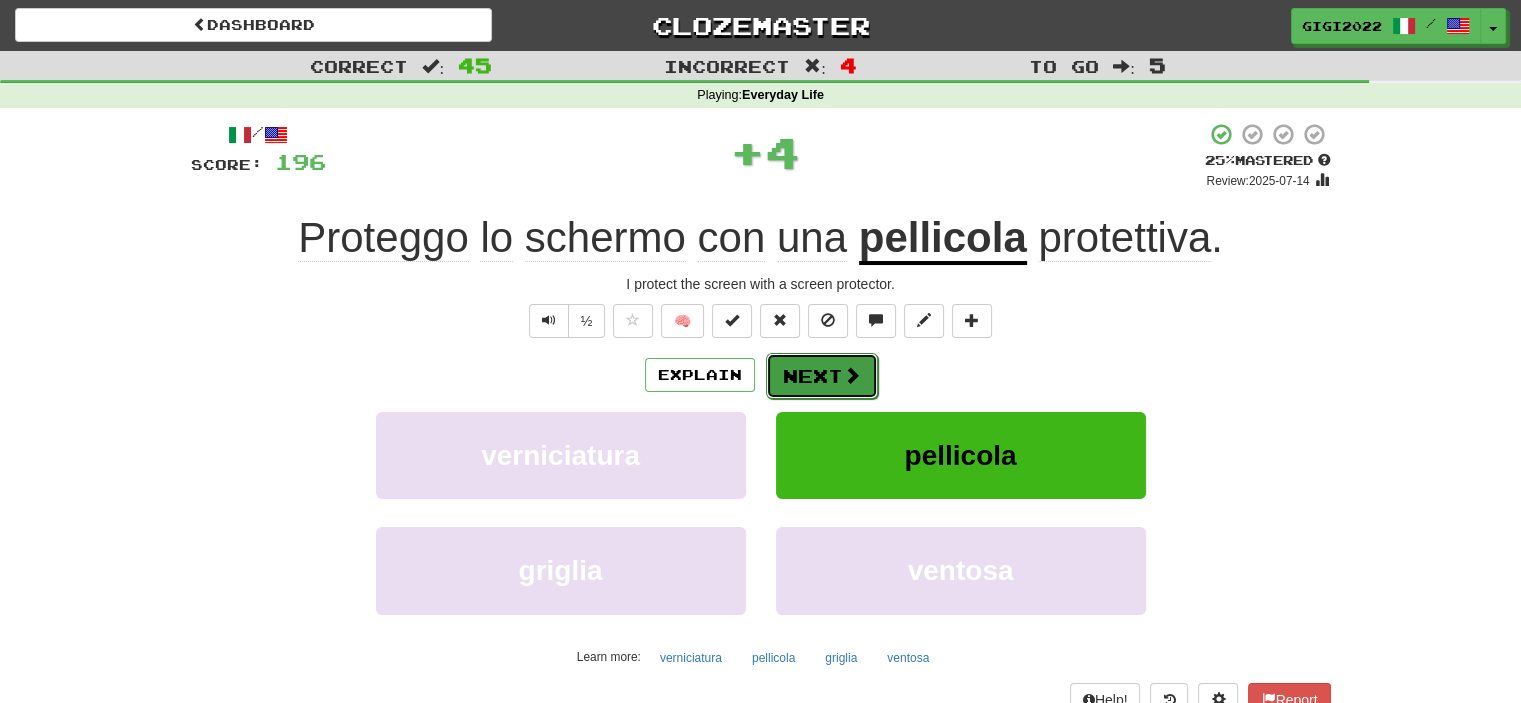 click on "Next" at bounding box center (822, 376) 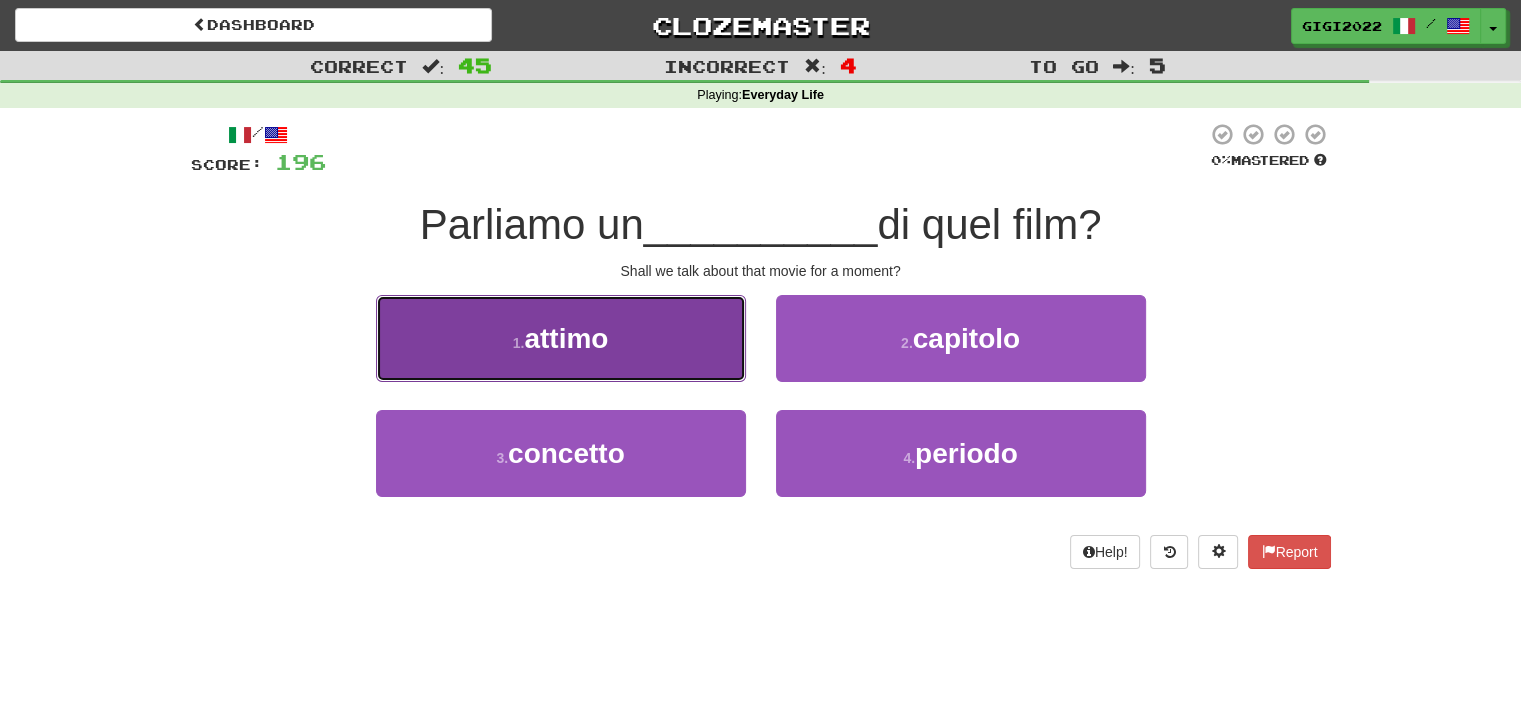 click on "1 .  attimo" at bounding box center [561, 338] 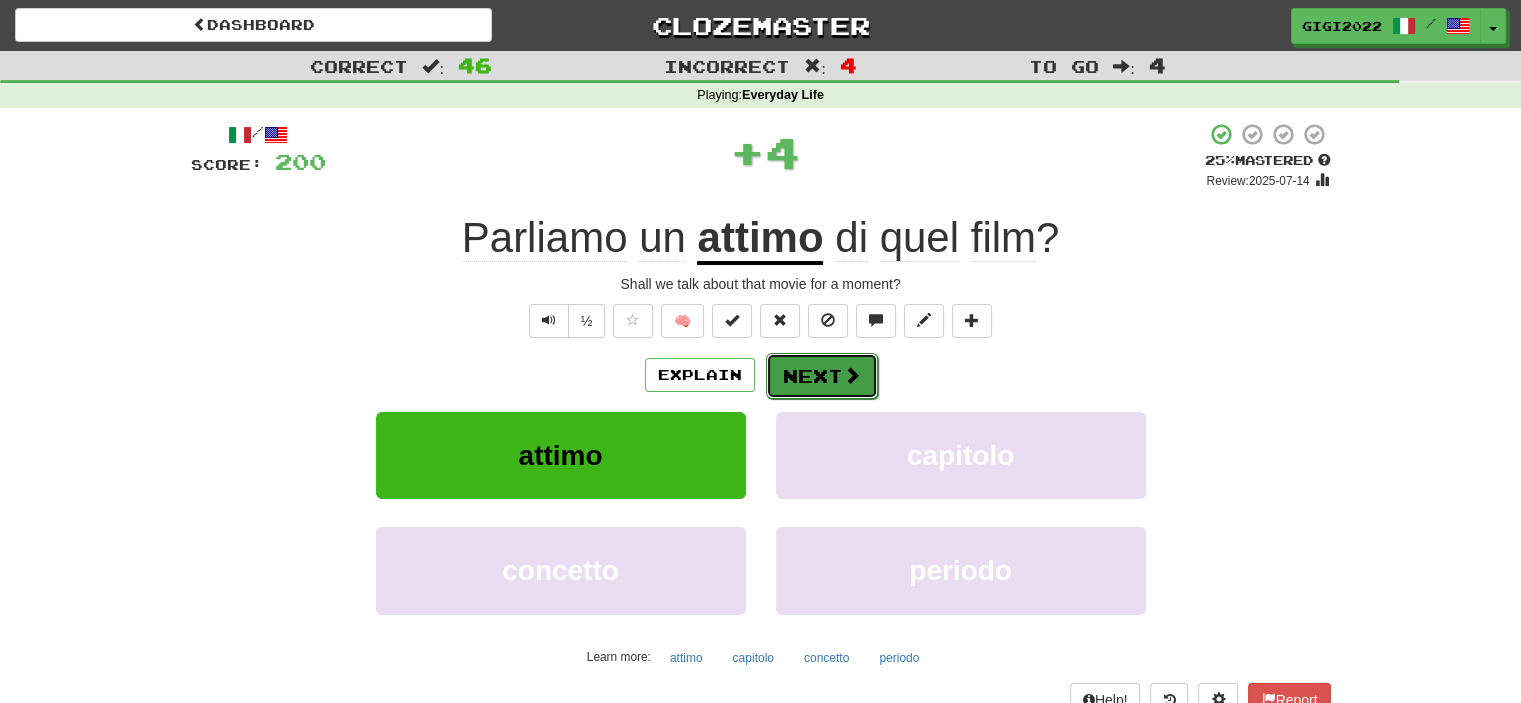 click on "Next" at bounding box center [822, 376] 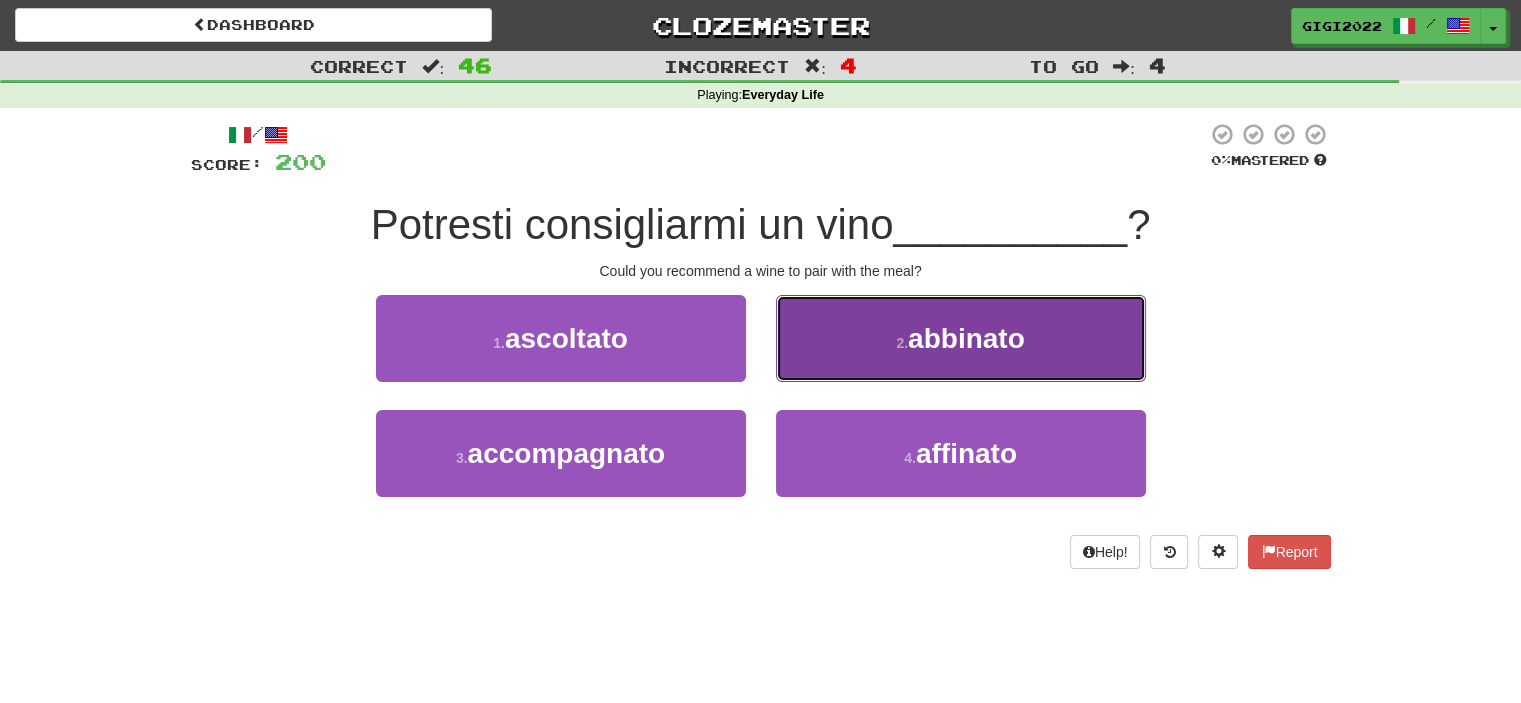 click on "2 .  abbinato" at bounding box center (961, 338) 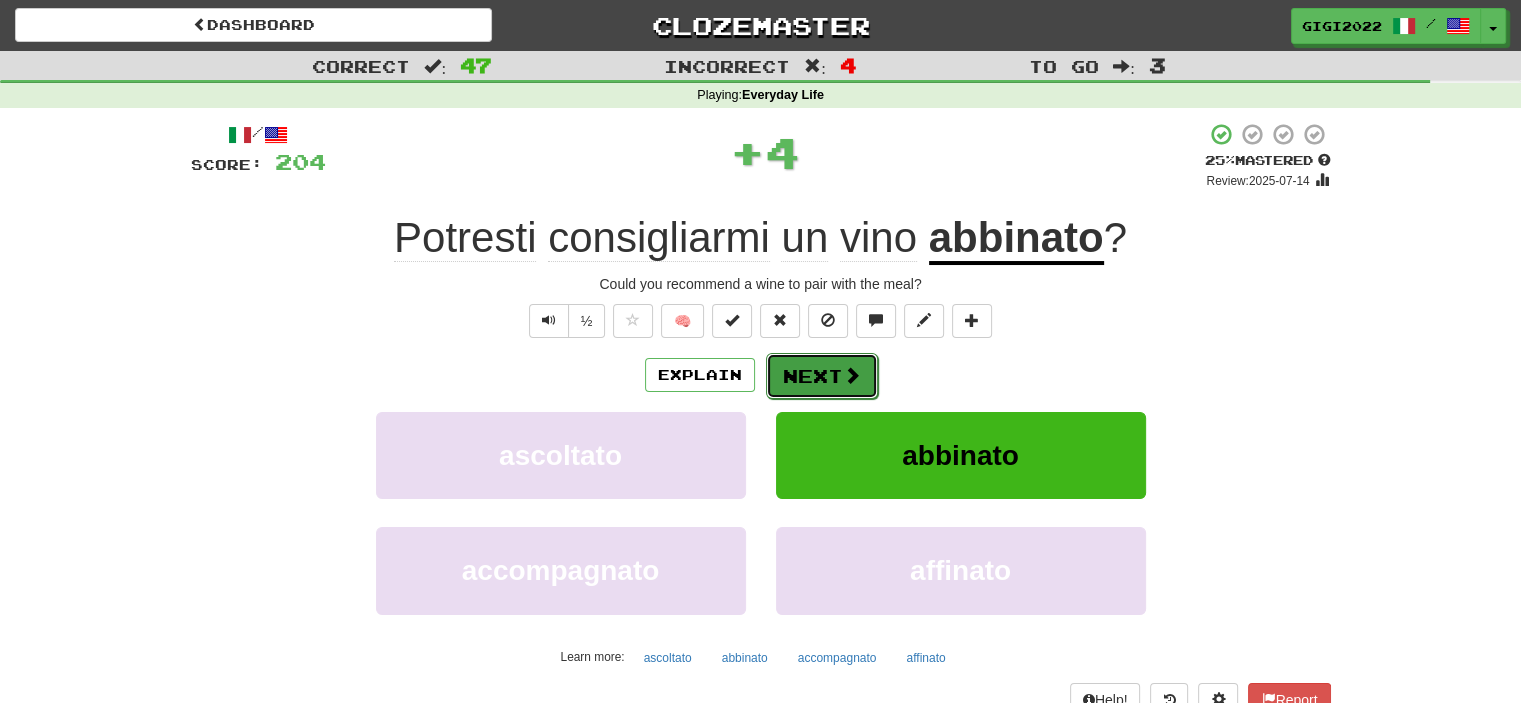 click on "Next" at bounding box center (822, 376) 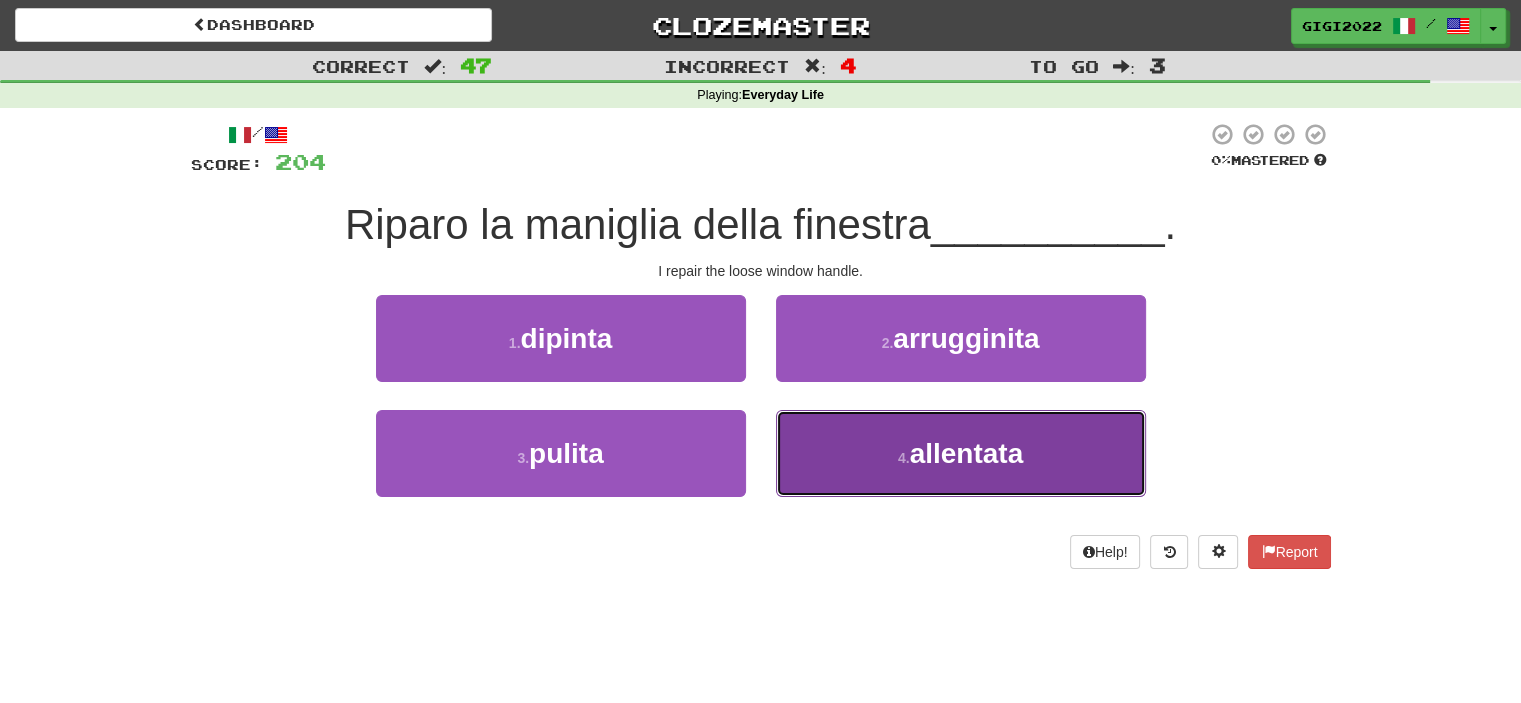 click on "4 .  allentata" at bounding box center (961, 453) 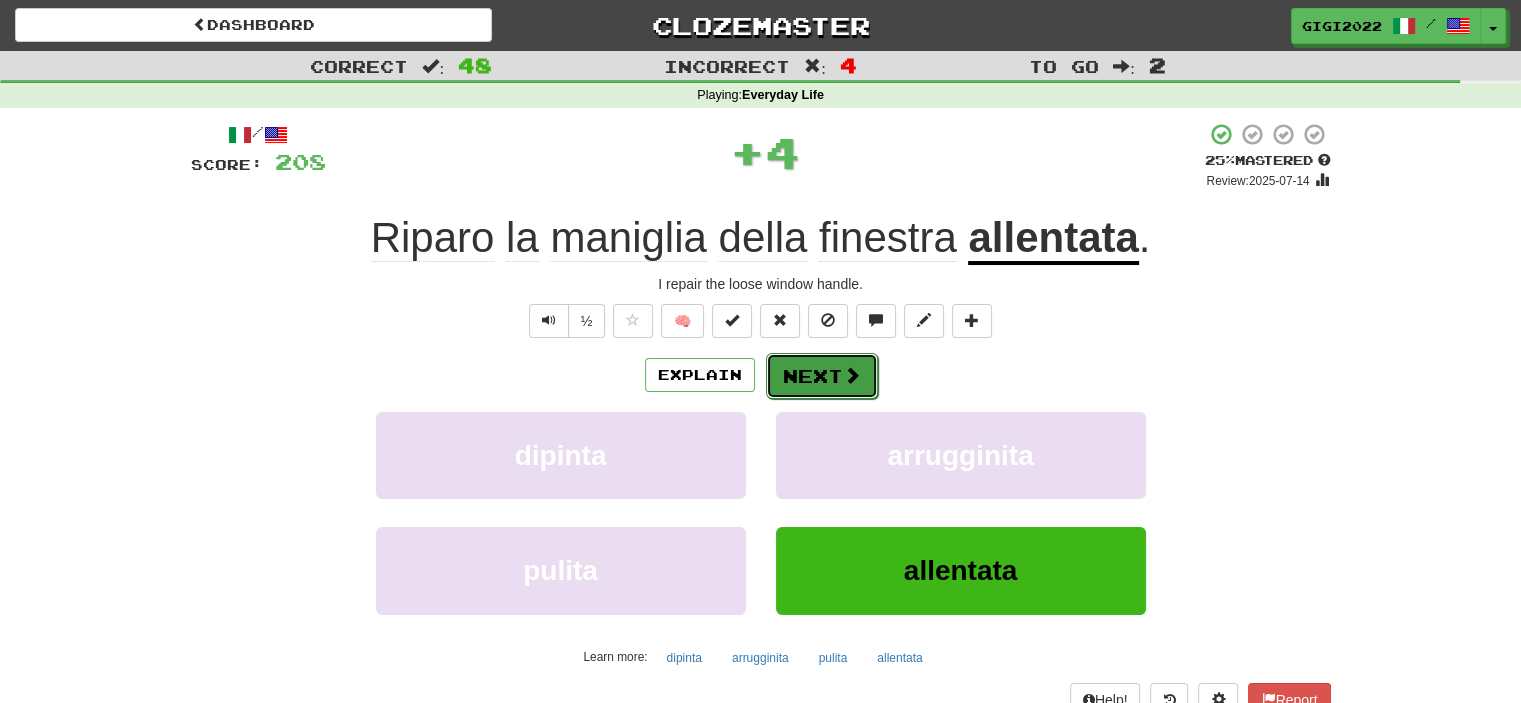 click on "Next" at bounding box center (822, 376) 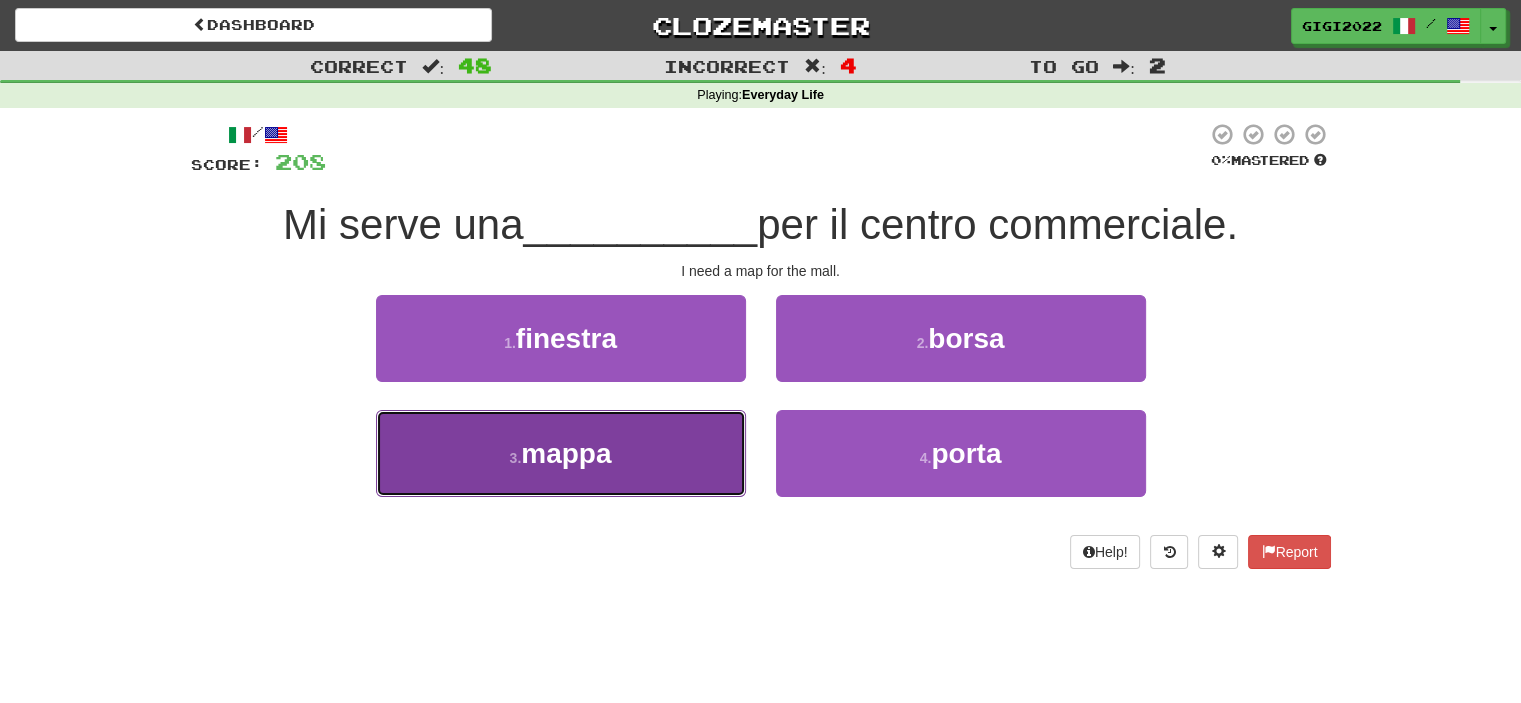 click on "3 .  mappa" at bounding box center [561, 453] 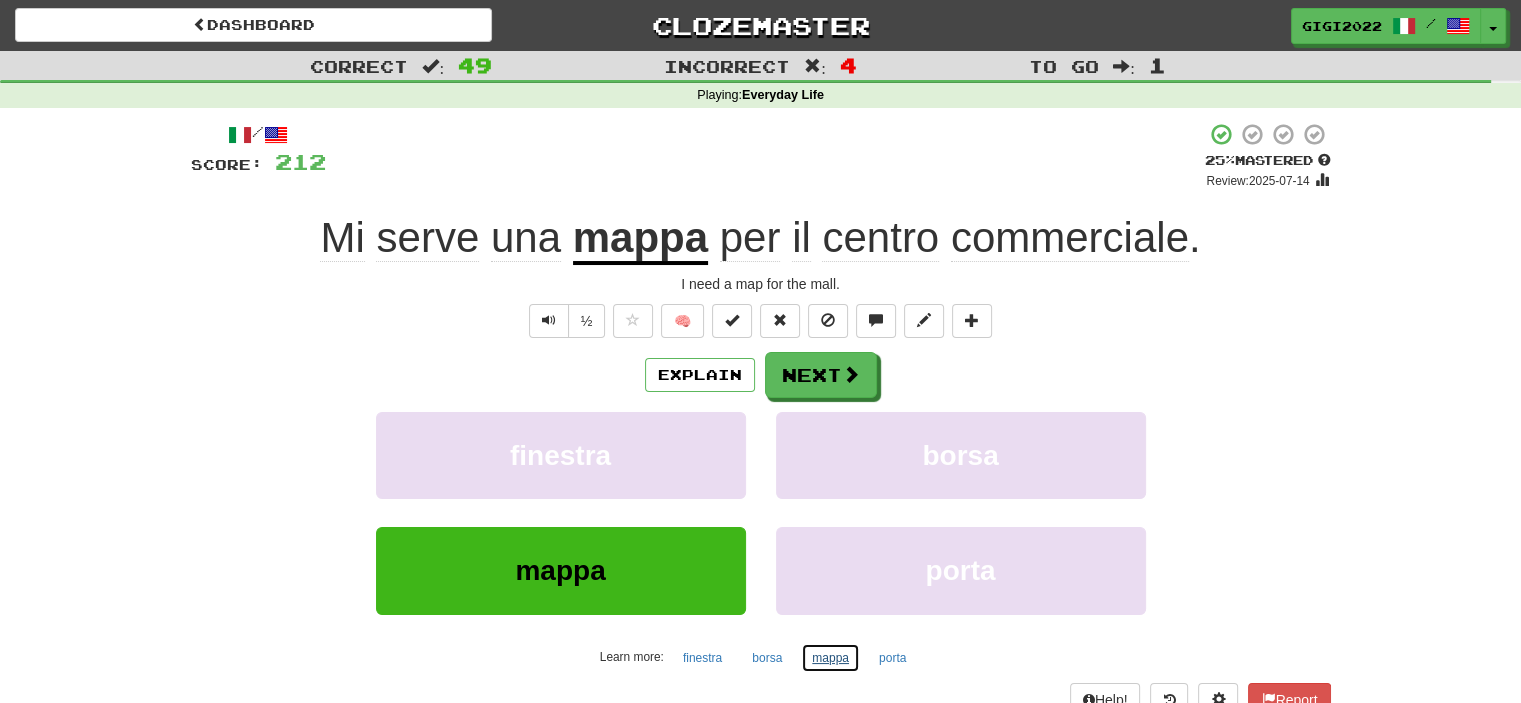 click on "mappa" at bounding box center (830, 658) 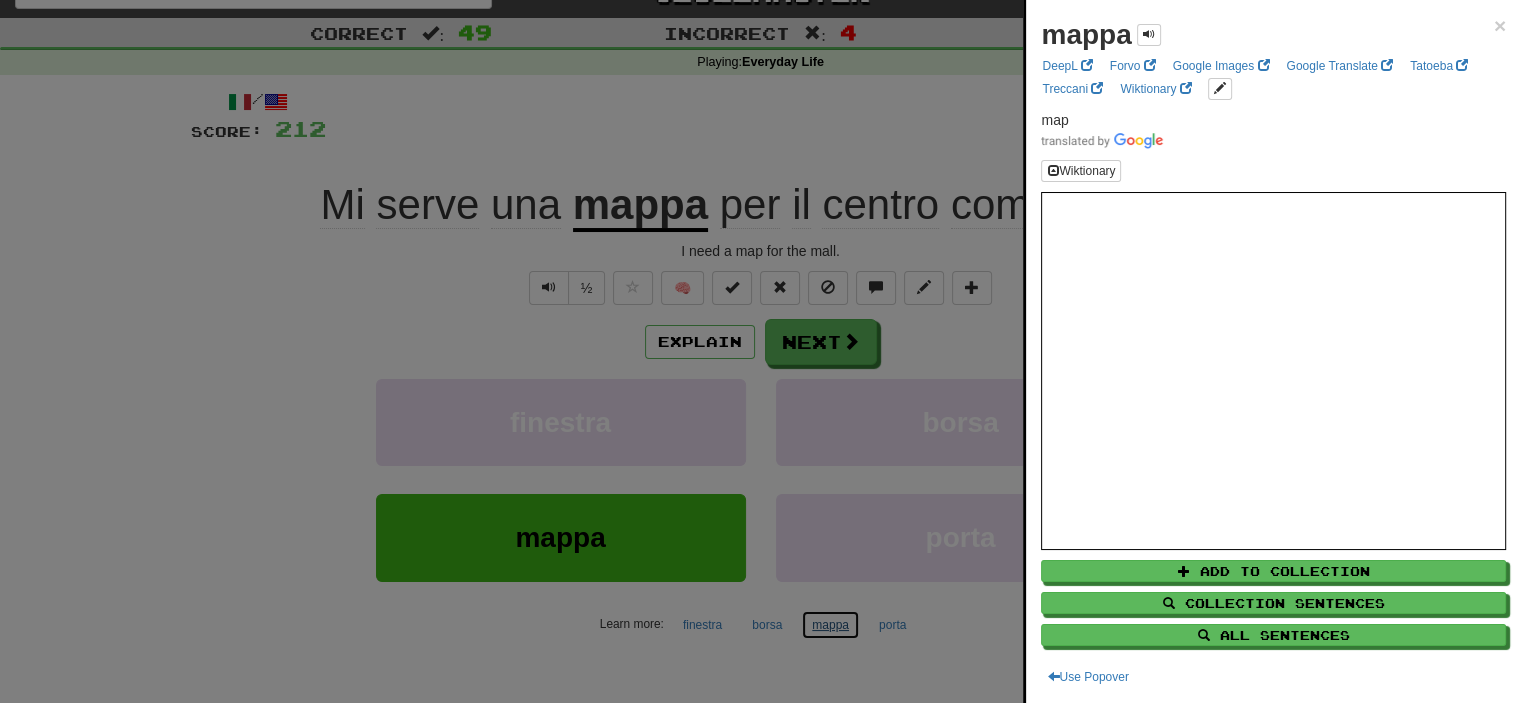 scroll, scrollTop: 0, scrollLeft: 0, axis: both 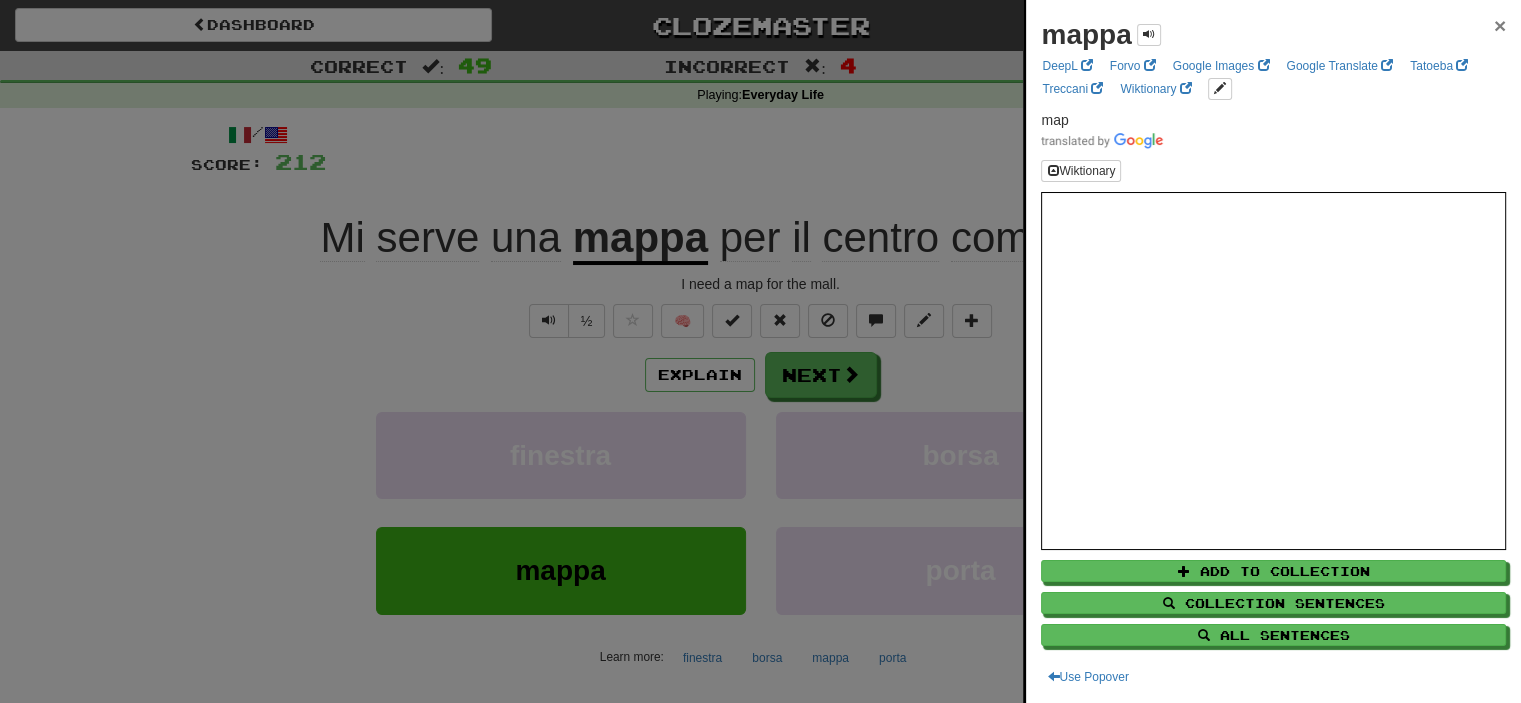click on "×" at bounding box center [1500, 25] 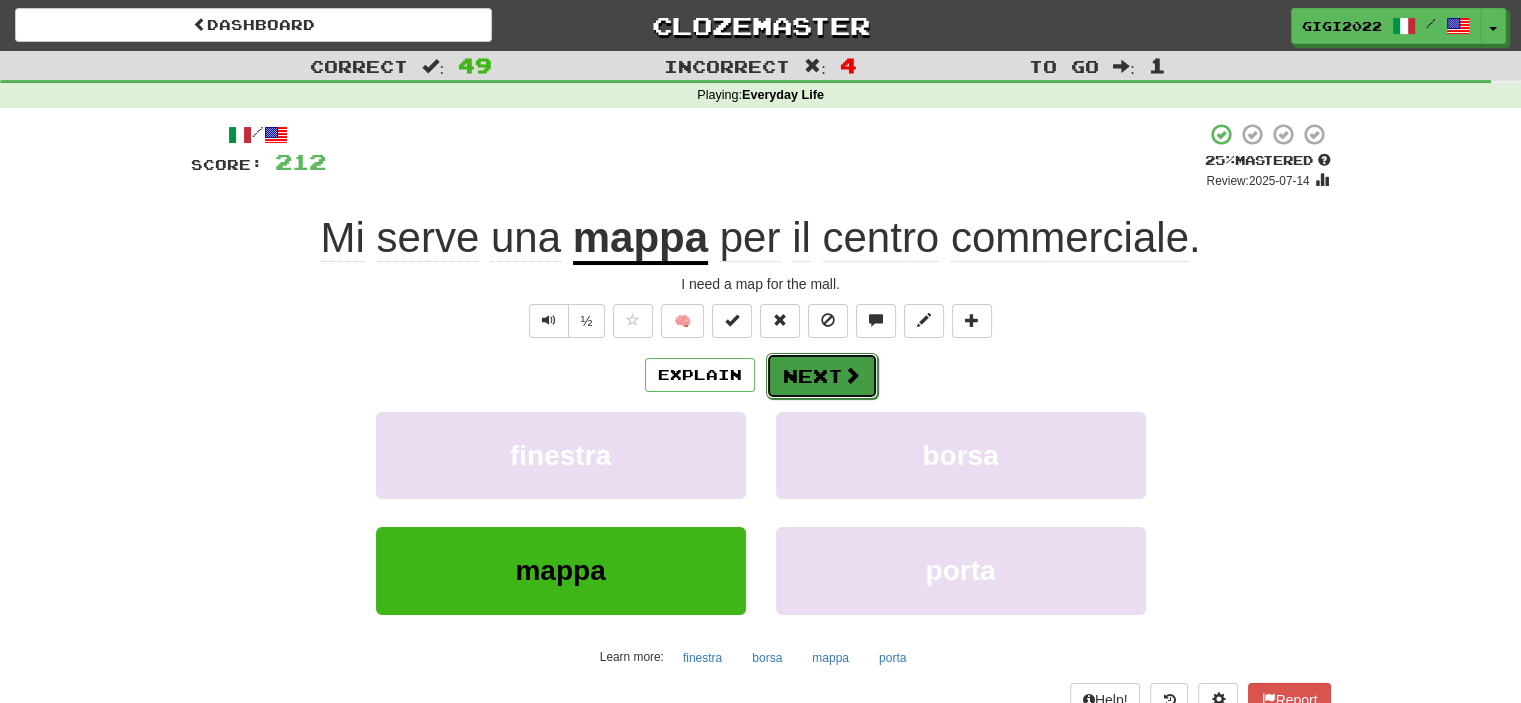 click on "Next" at bounding box center (822, 376) 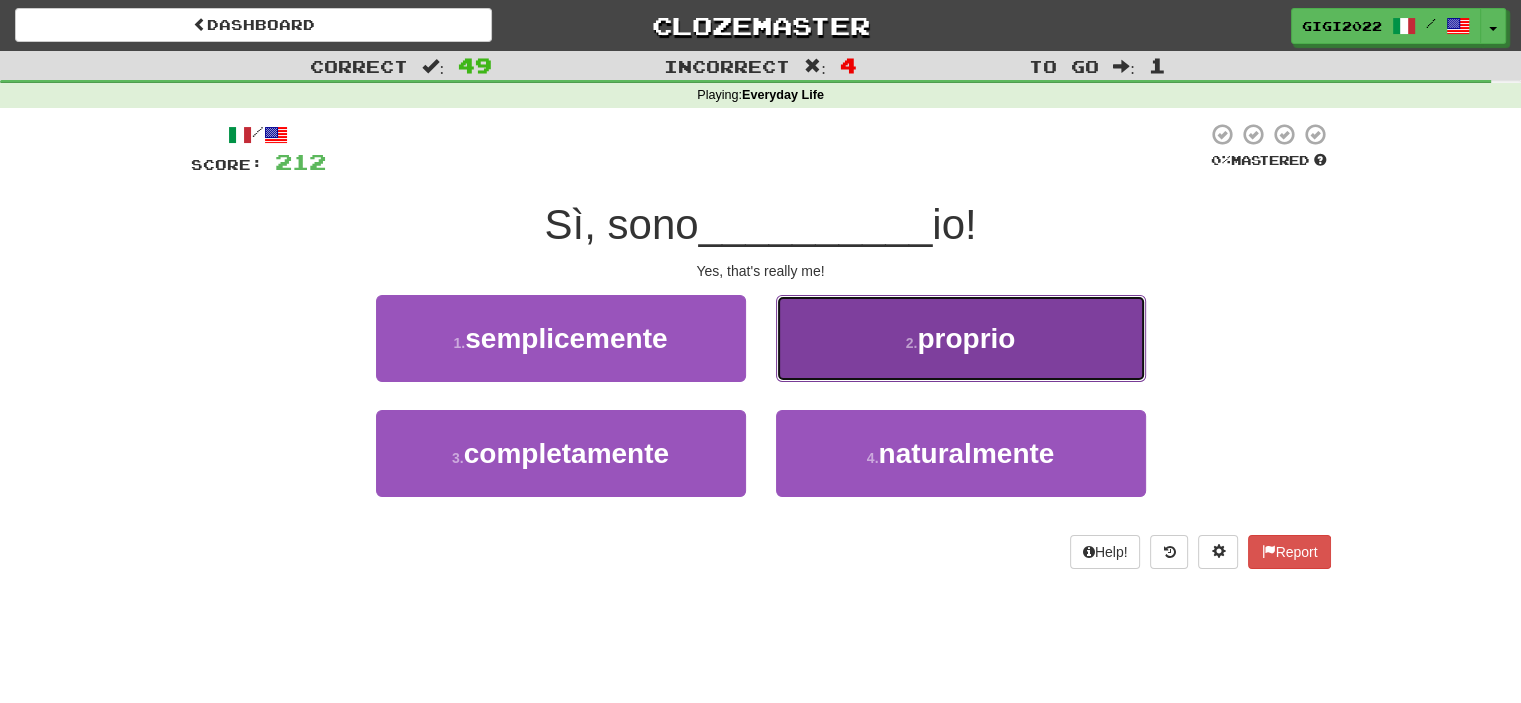 click on "2 .  proprio" at bounding box center [961, 338] 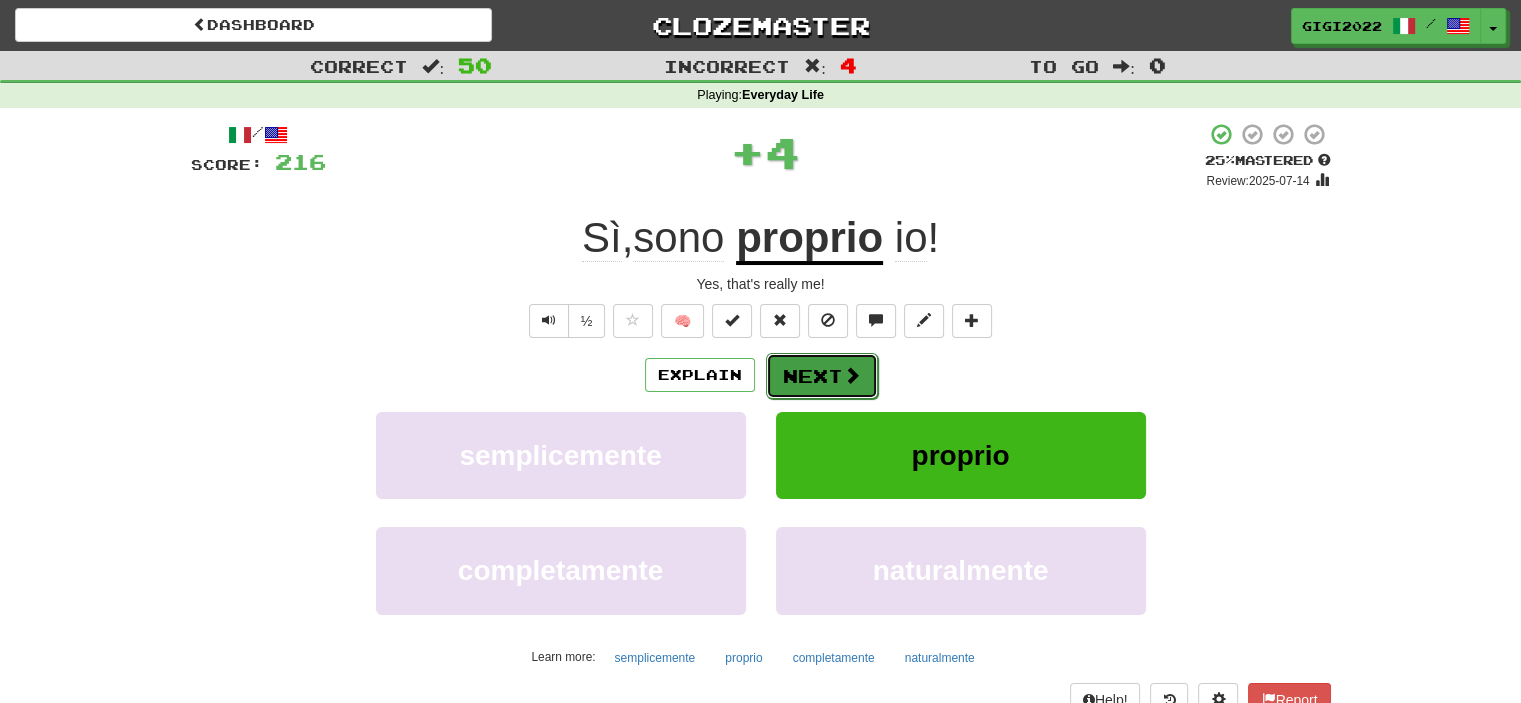 click on "Next" at bounding box center (822, 376) 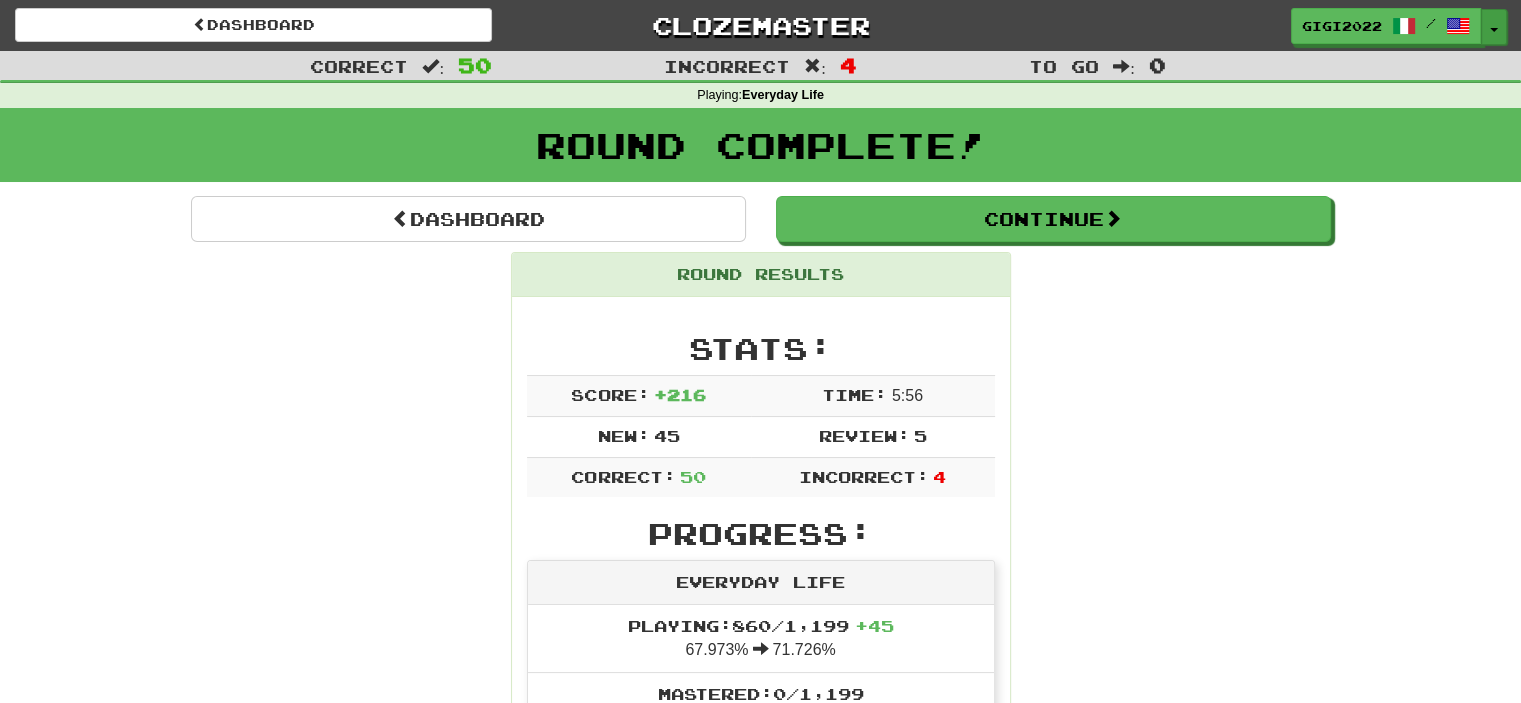 click at bounding box center (1494, 30) 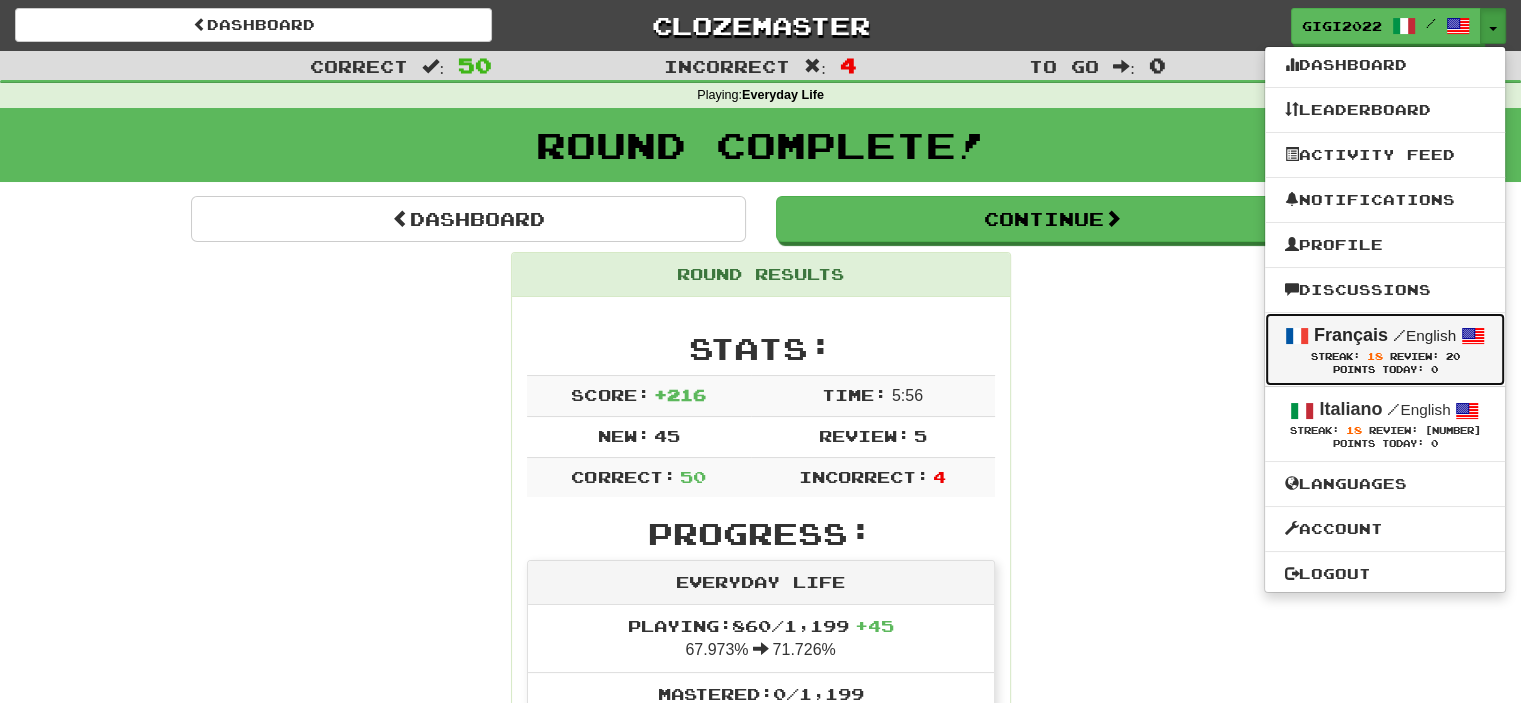 click on "Français" at bounding box center [1351, 335] 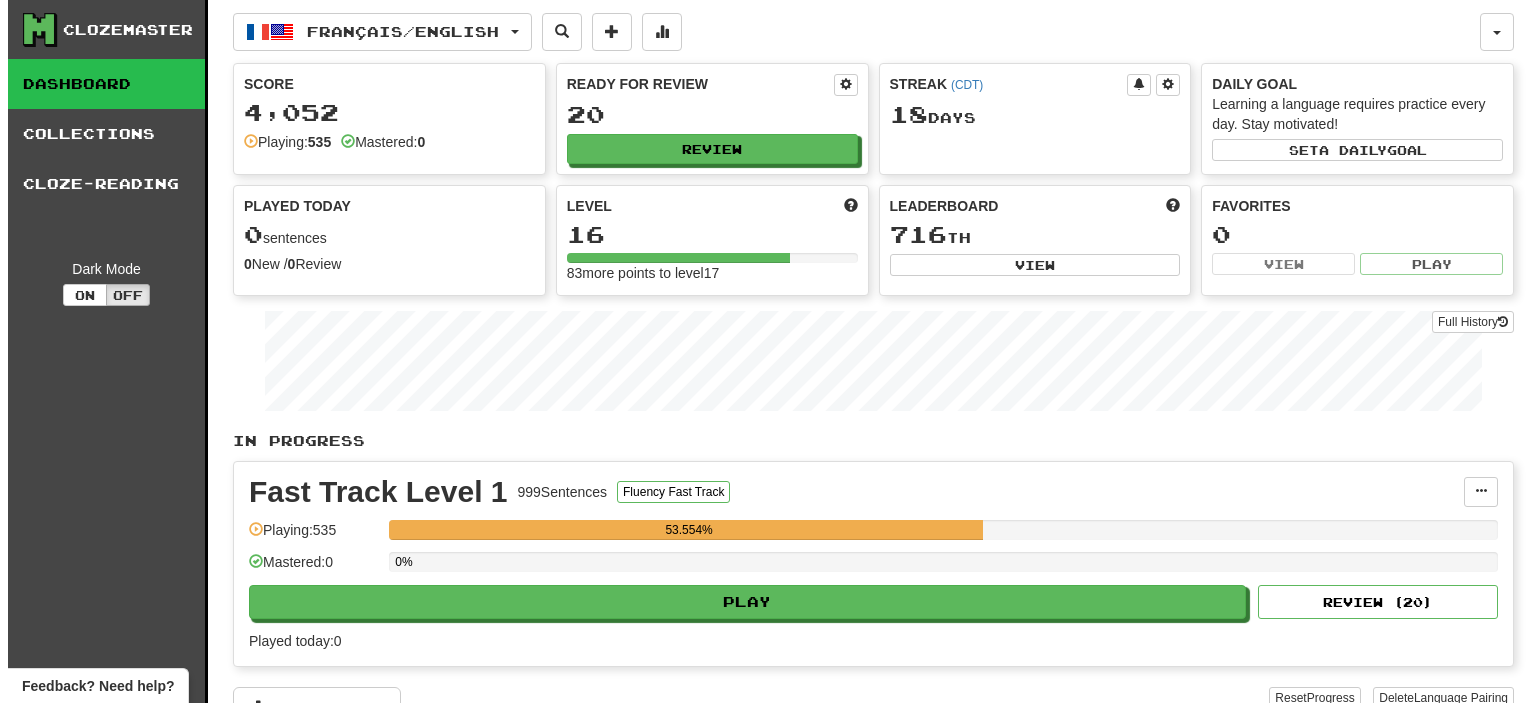scroll, scrollTop: 0, scrollLeft: 0, axis: both 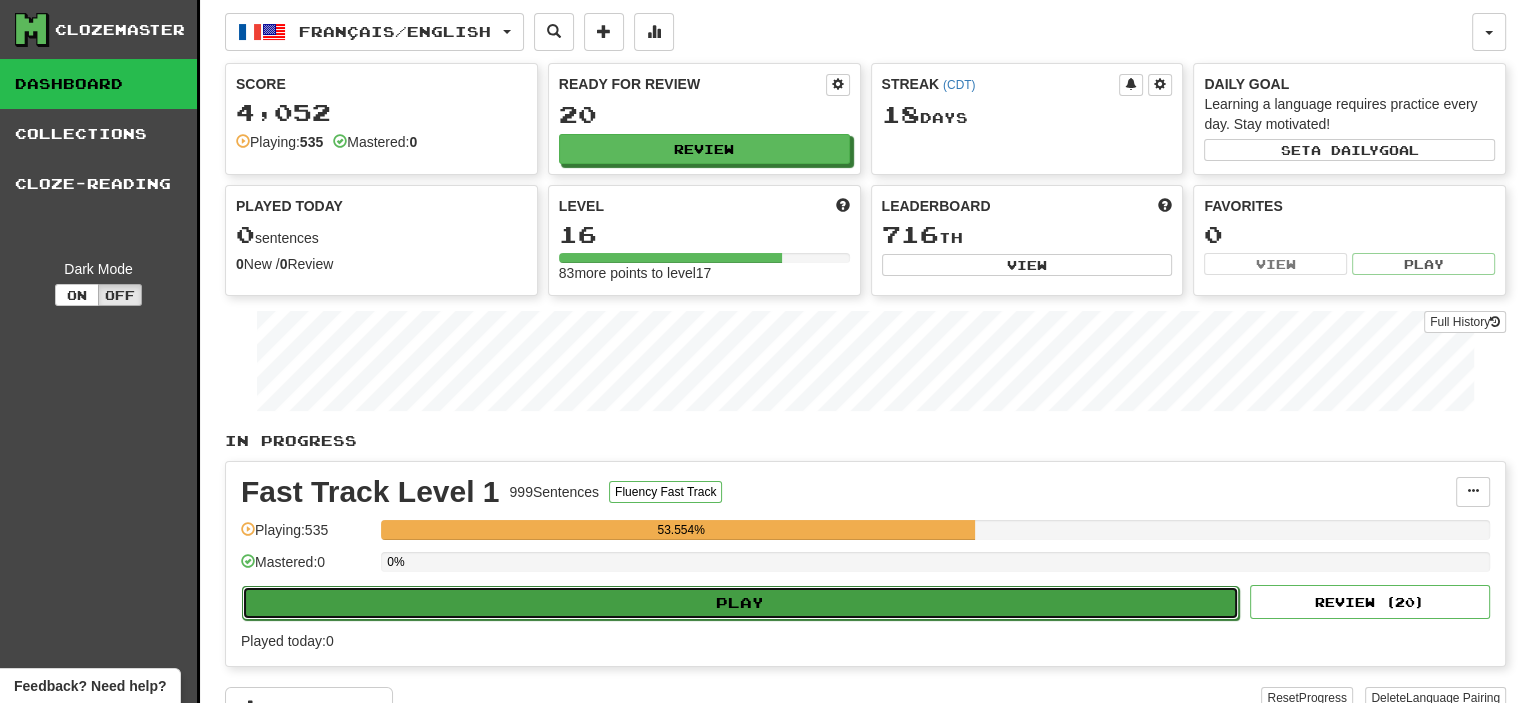 click on "Play" at bounding box center [740, 603] 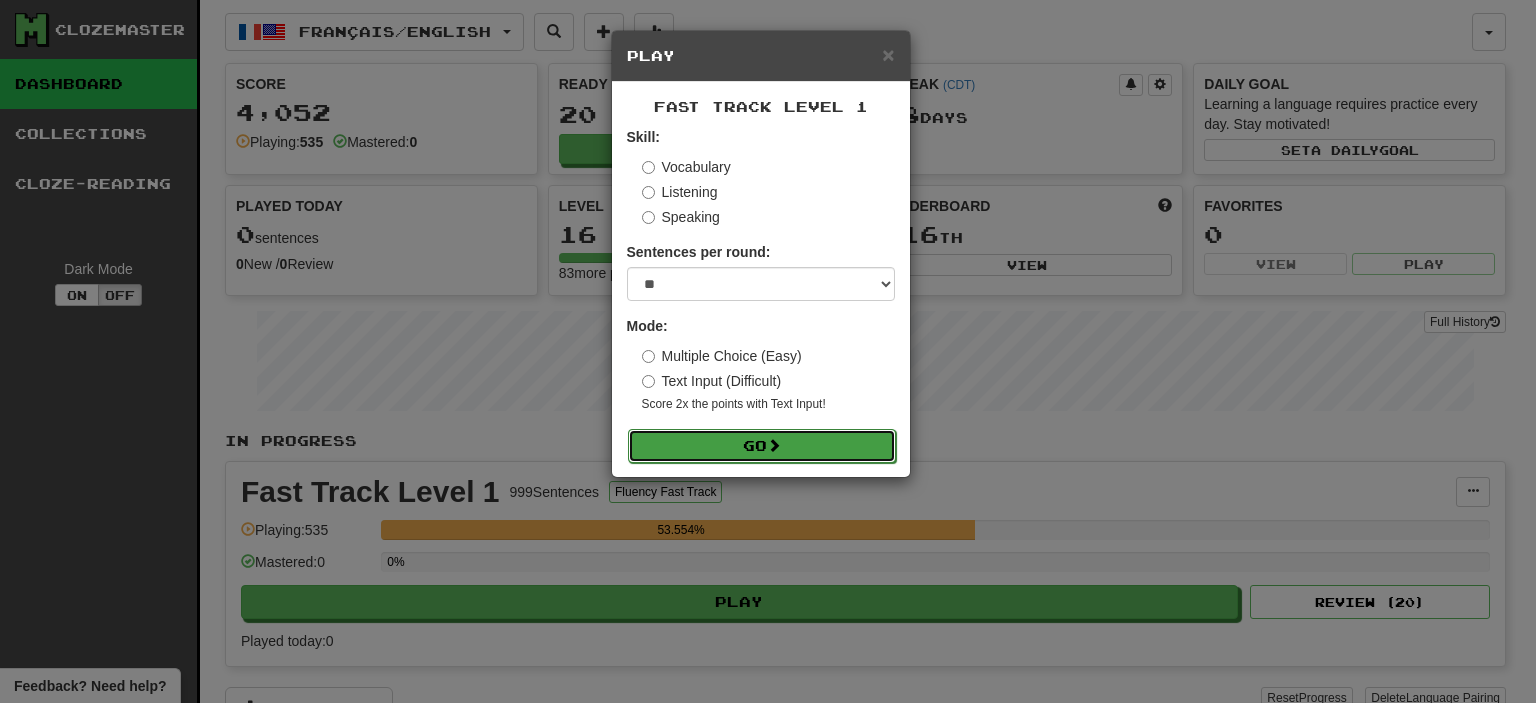 click on "Go" at bounding box center [762, 446] 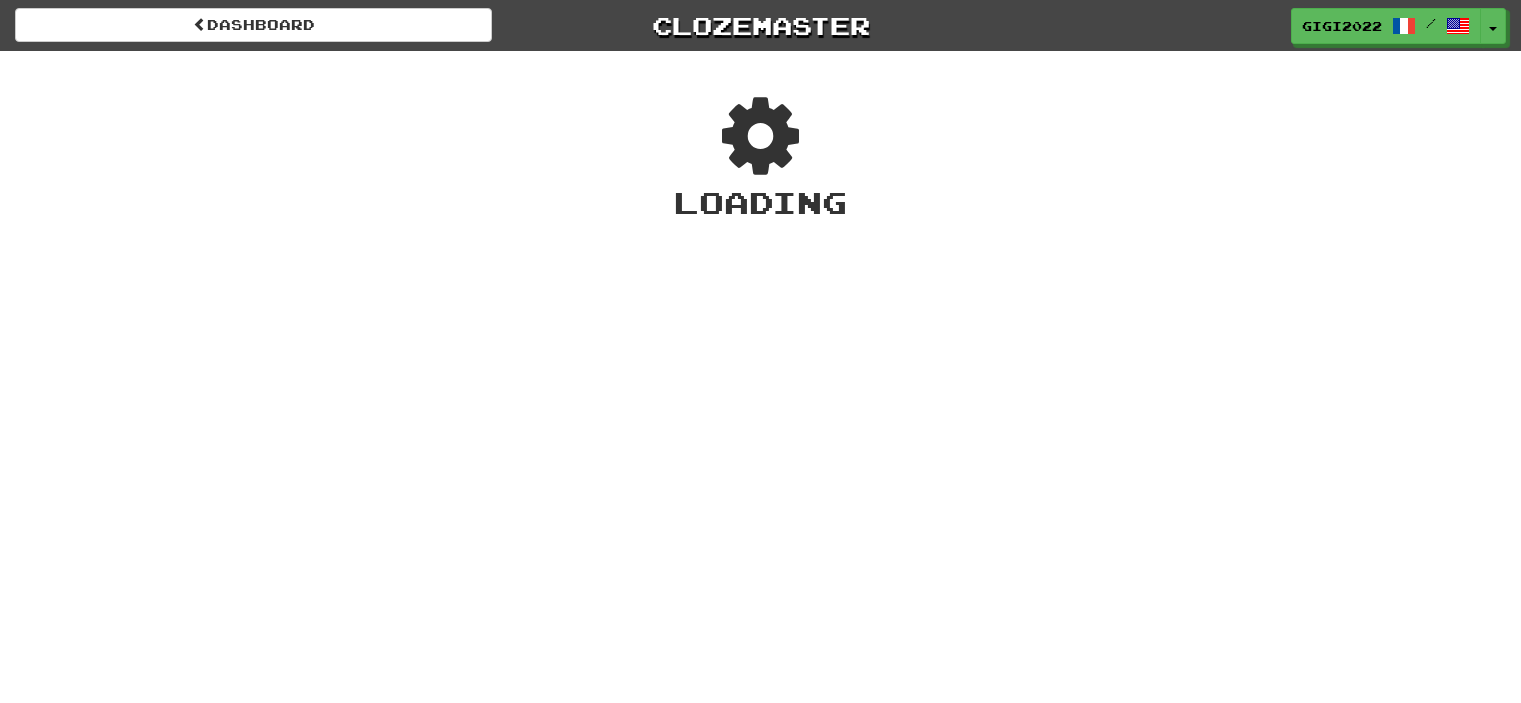 scroll, scrollTop: 0, scrollLeft: 0, axis: both 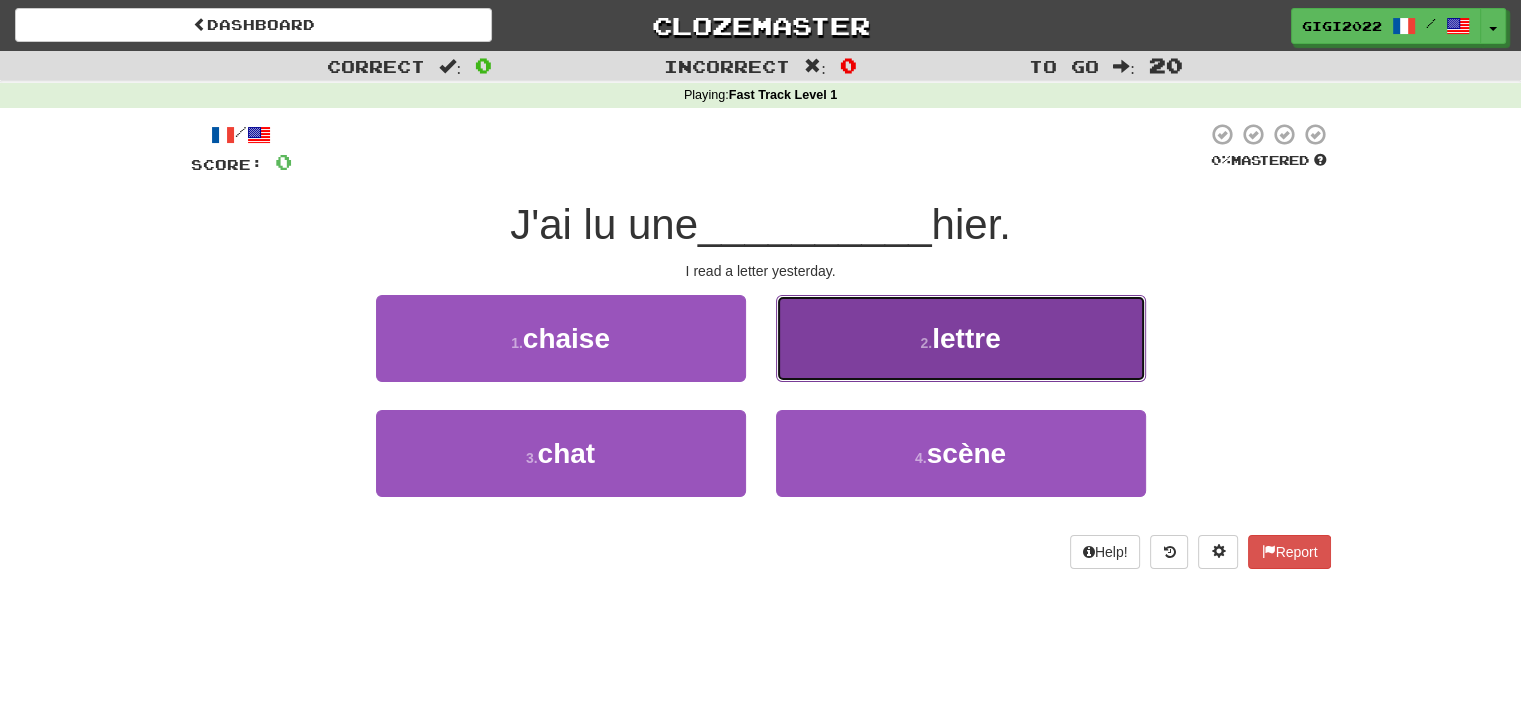 click on "[NUMBER] . lettre" at bounding box center [961, 338] 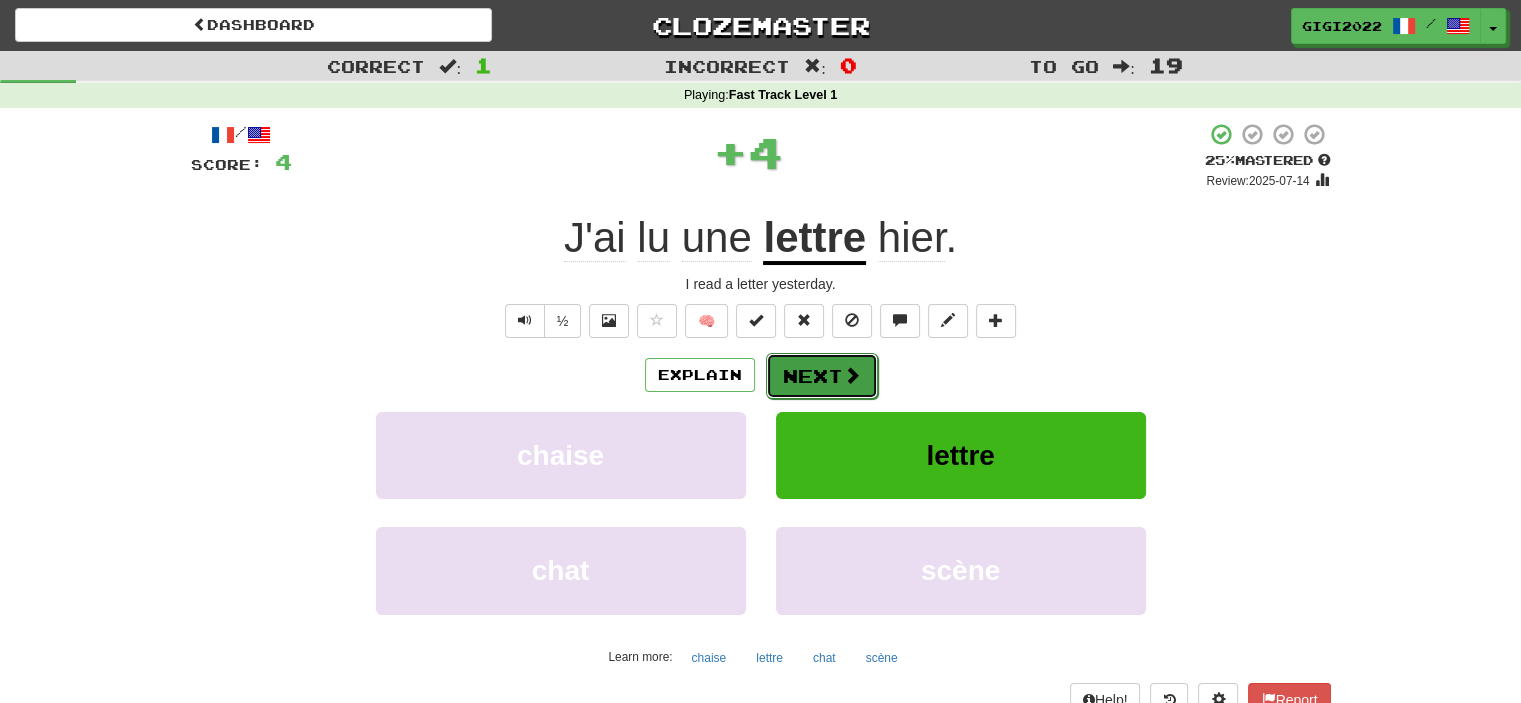 click on "Next" at bounding box center (822, 376) 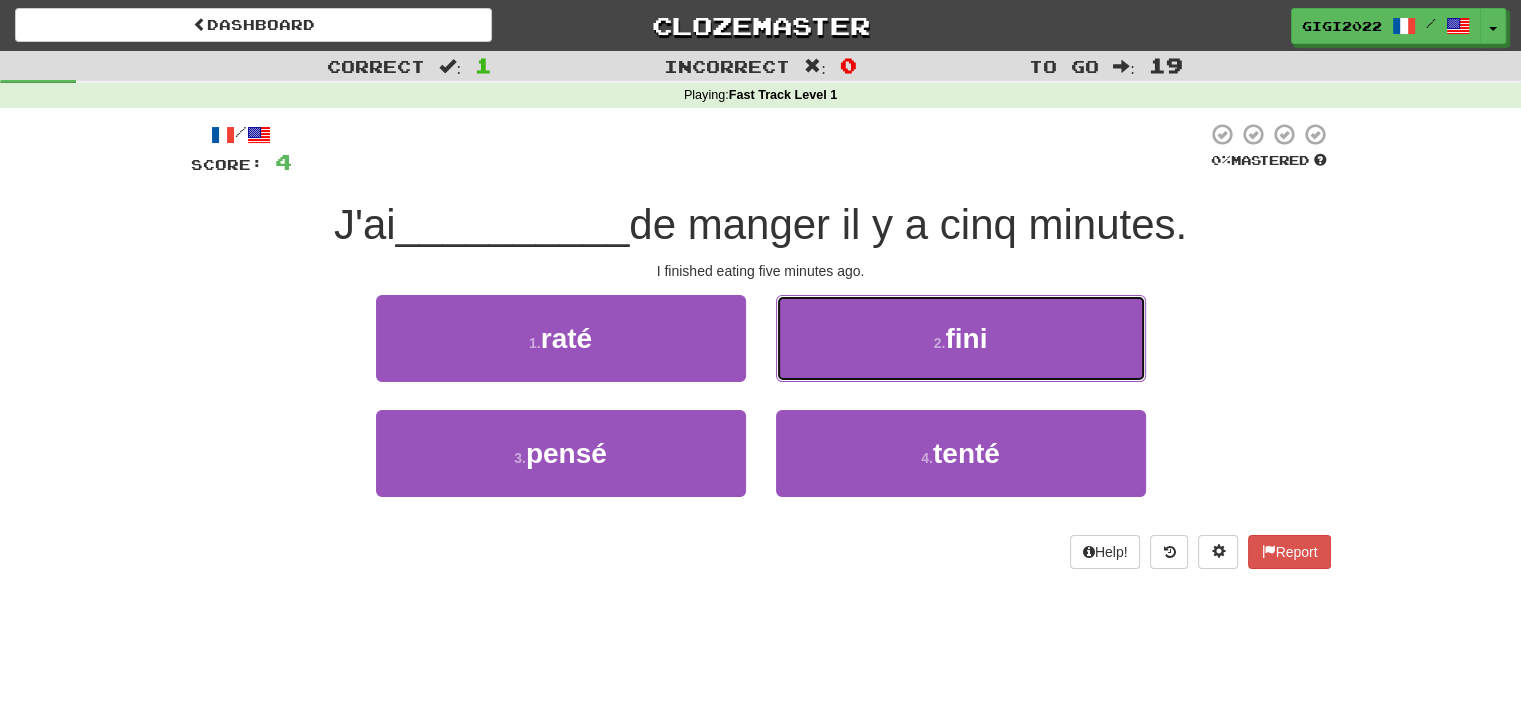 click on "2 .  fini" at bounding box center (961, 338) 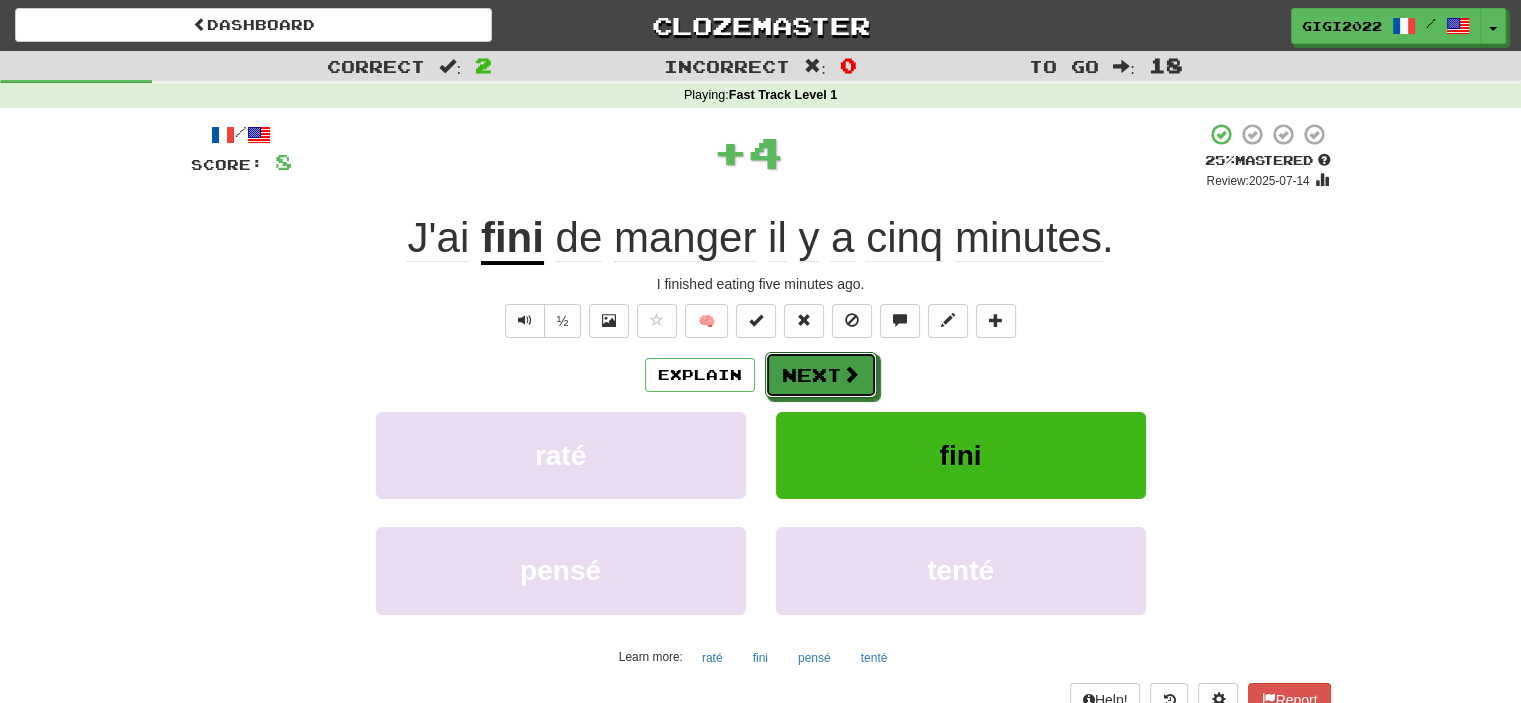 click on "Next" at bounding box center (821, 375) 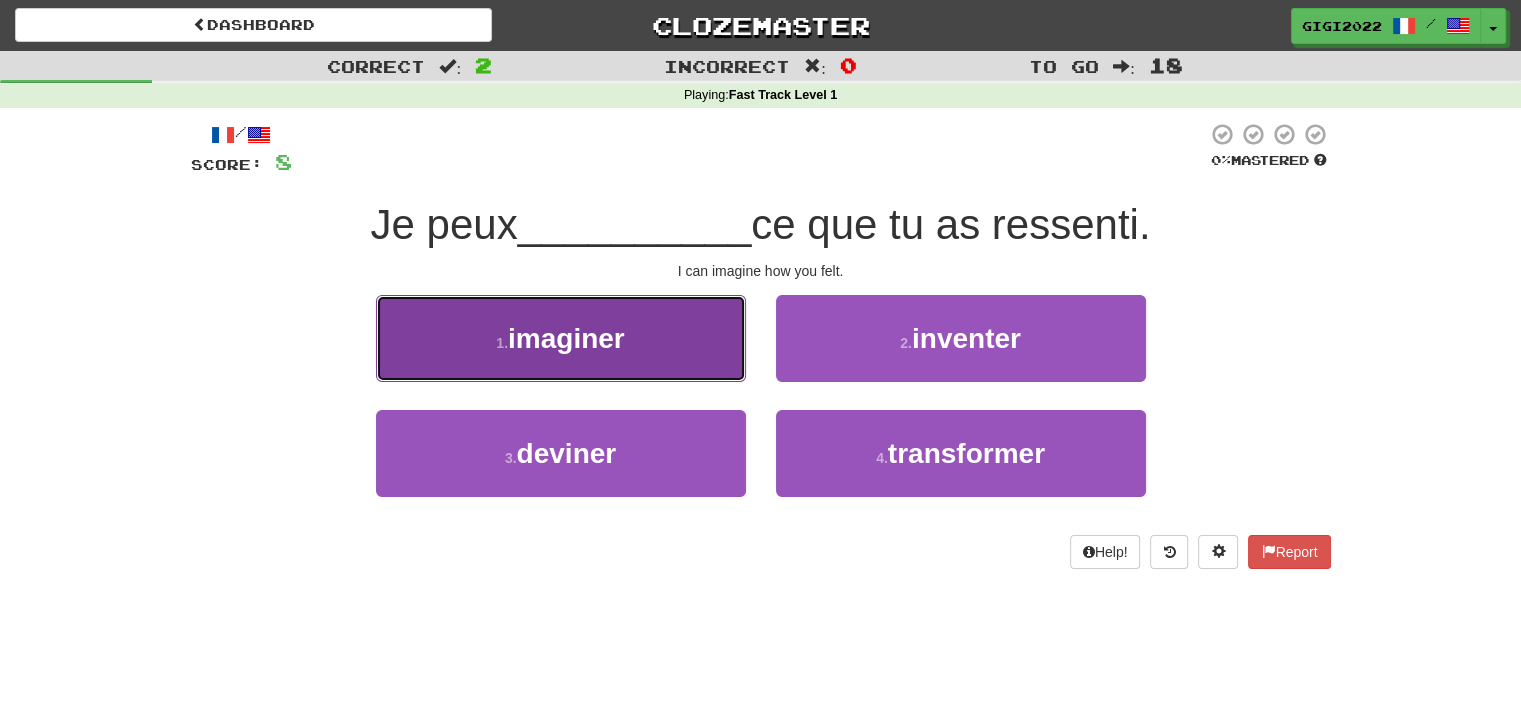 click on "1 .  imaginer" at bounding box center (561, 338) 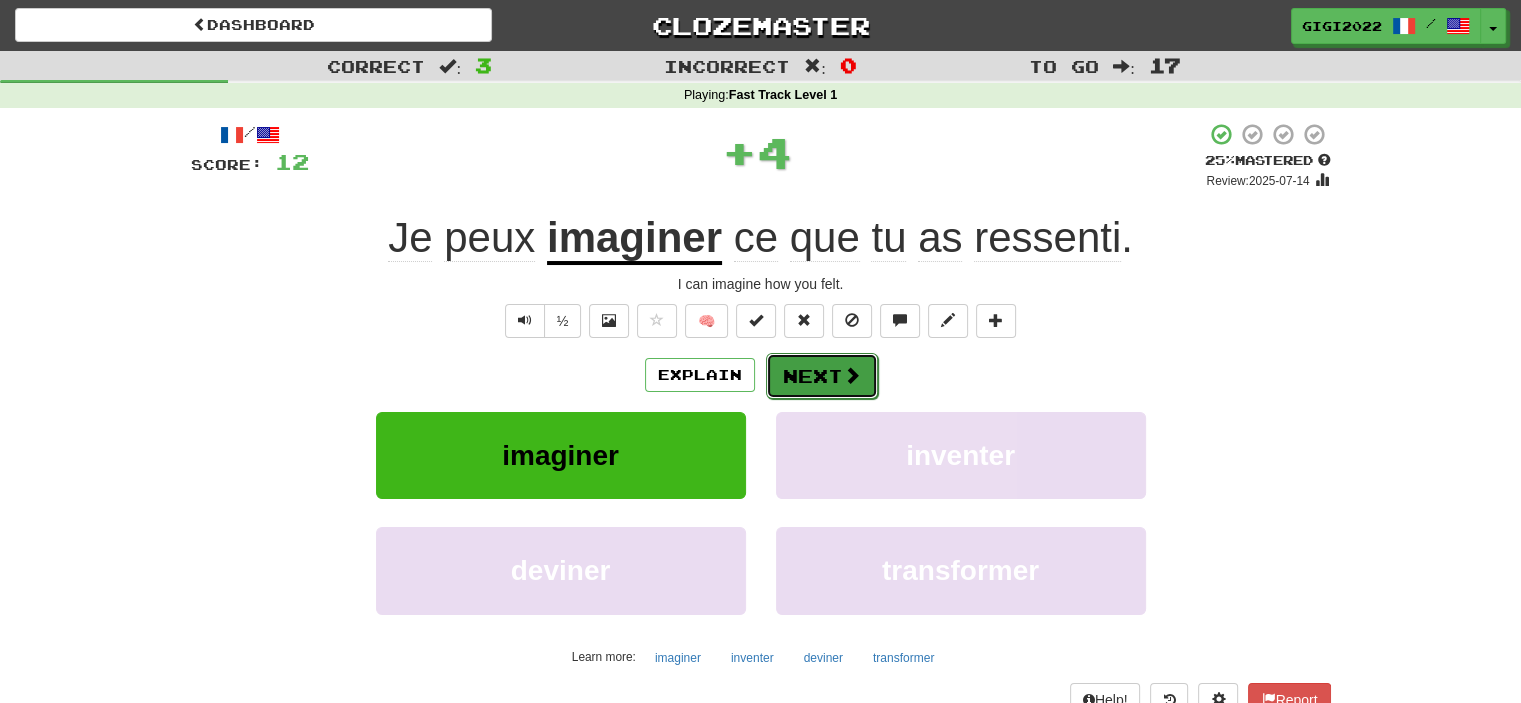 click on "Next" at bounding box center [822, 376] 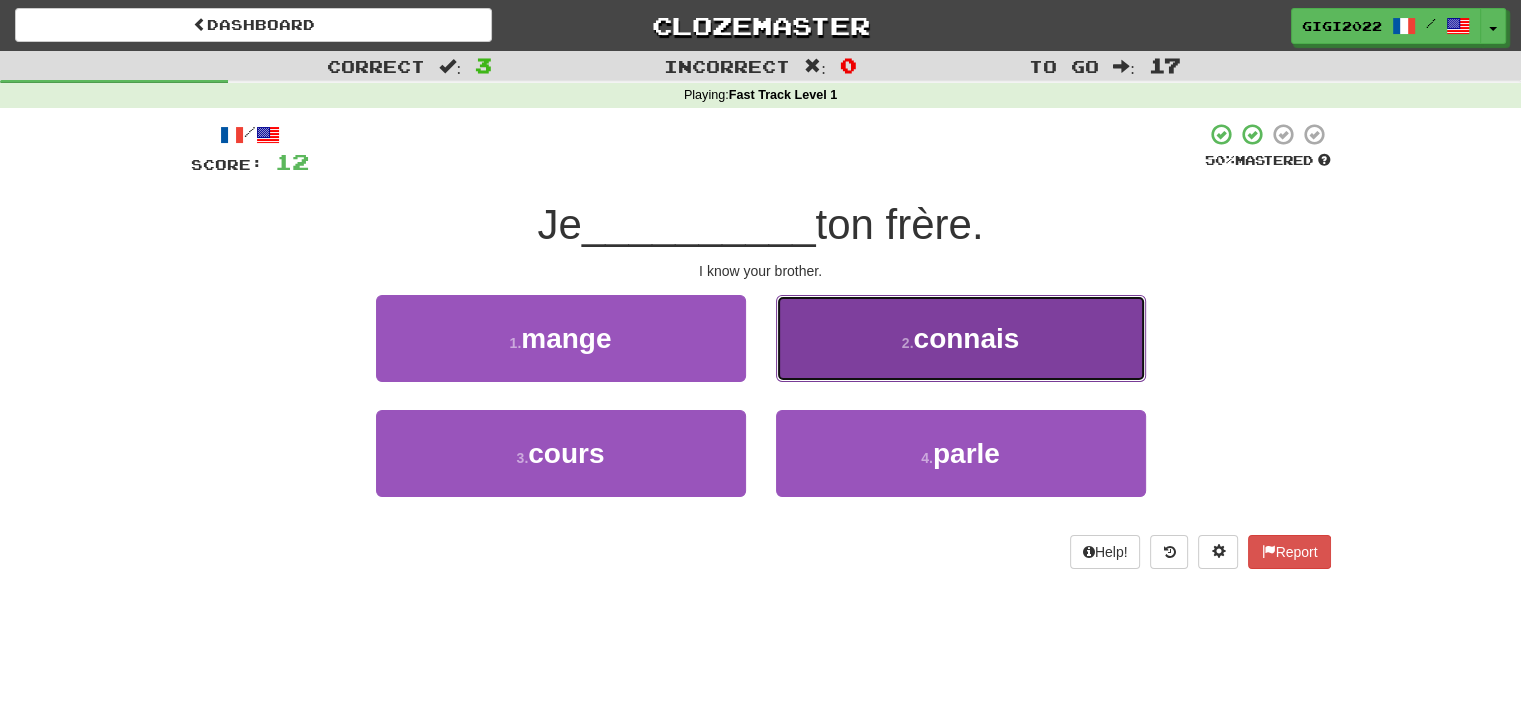 click on "[NUMBER] . connais" at bounding box center (961, 338) 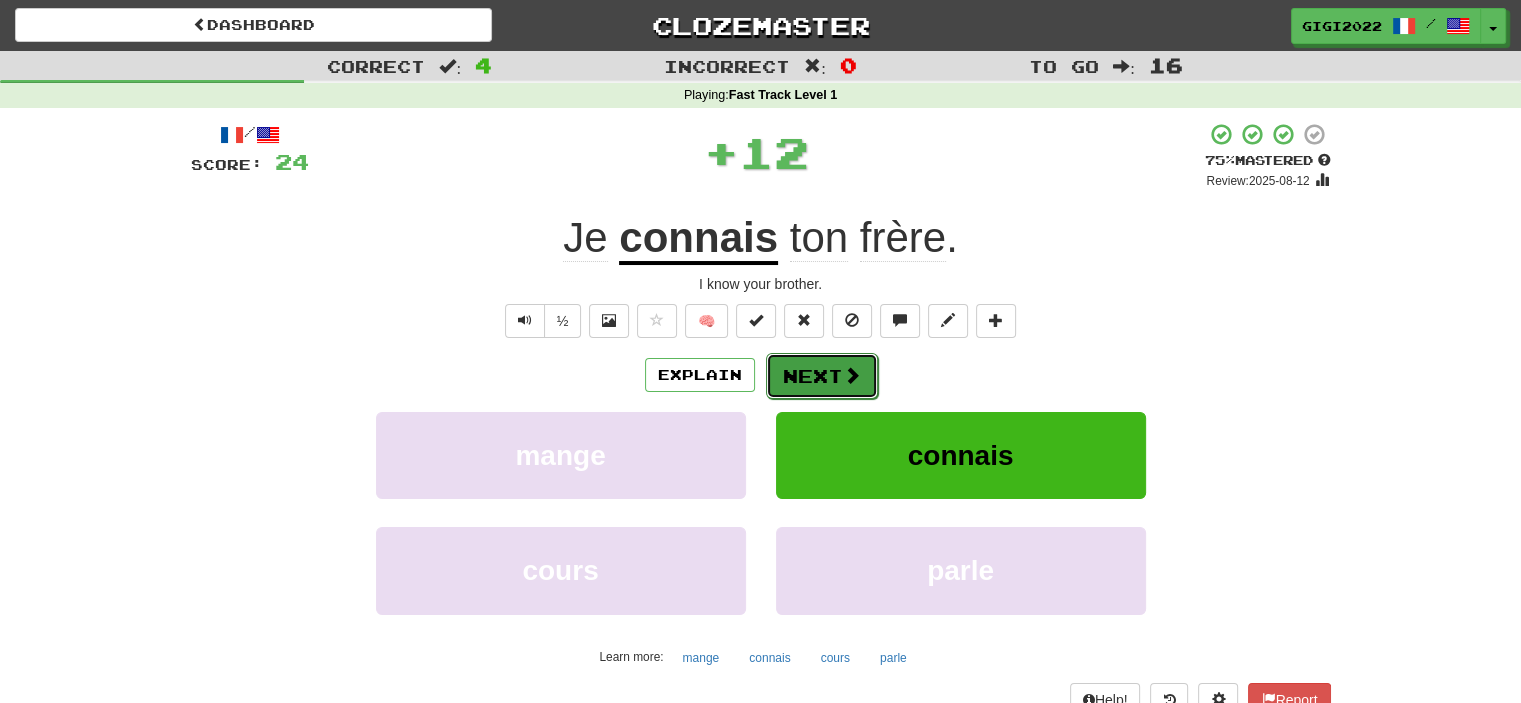 click on "Next" at bounding box center [822, 376] 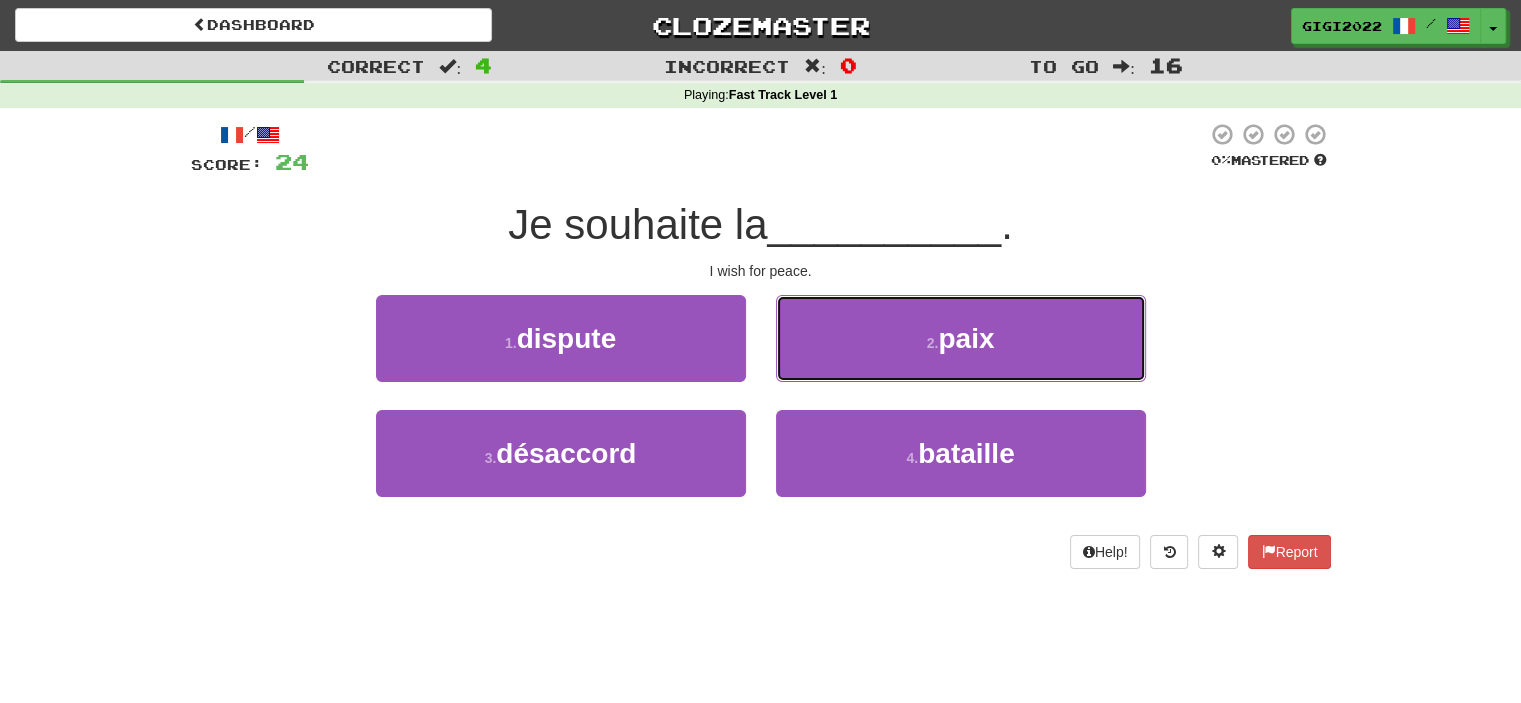 click on "[NUMBER] . paix" at bounding box center [961, 338] 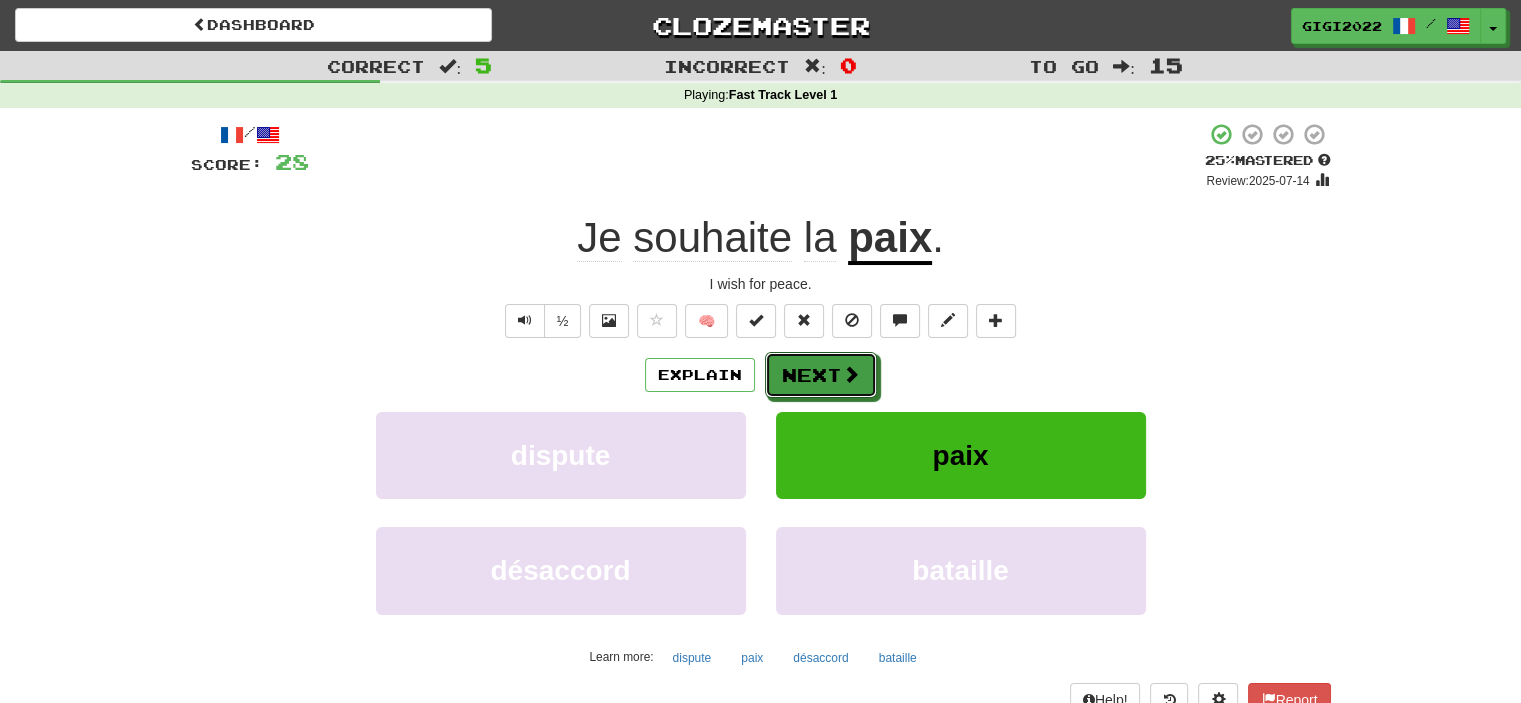 click on "Next" at bounding box center (821, 375) 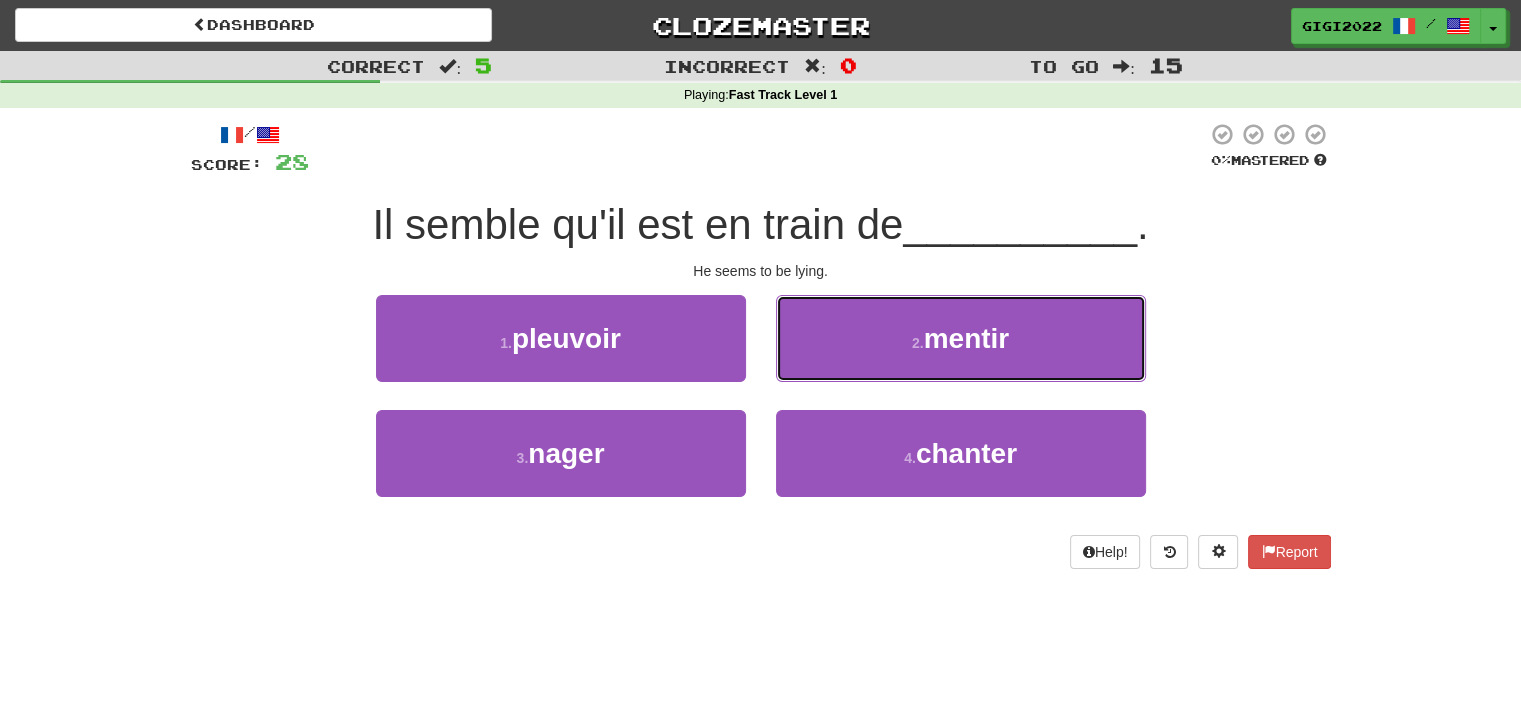 click on "2 .  mentir" at bounding box center (961, 338) 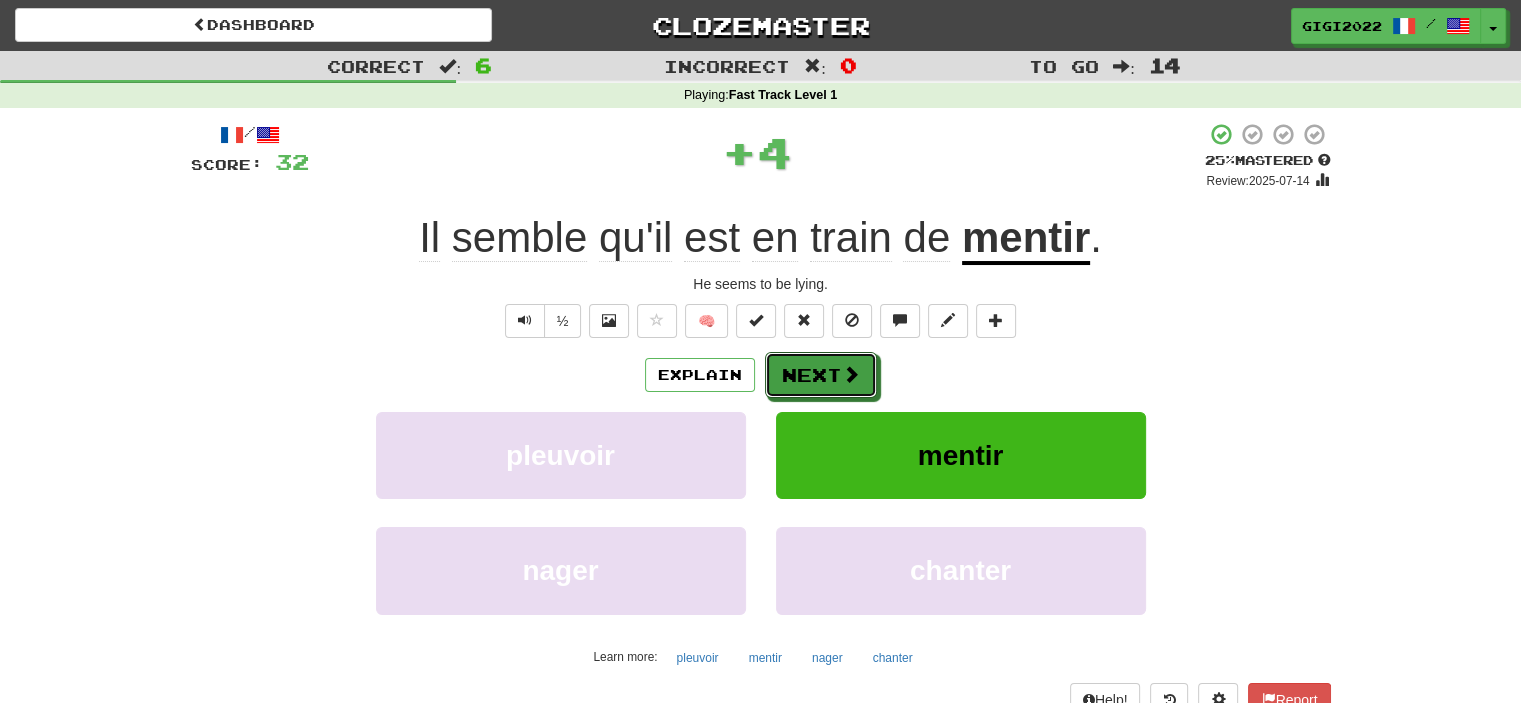click on "Next" at bounding box center (821, 375) 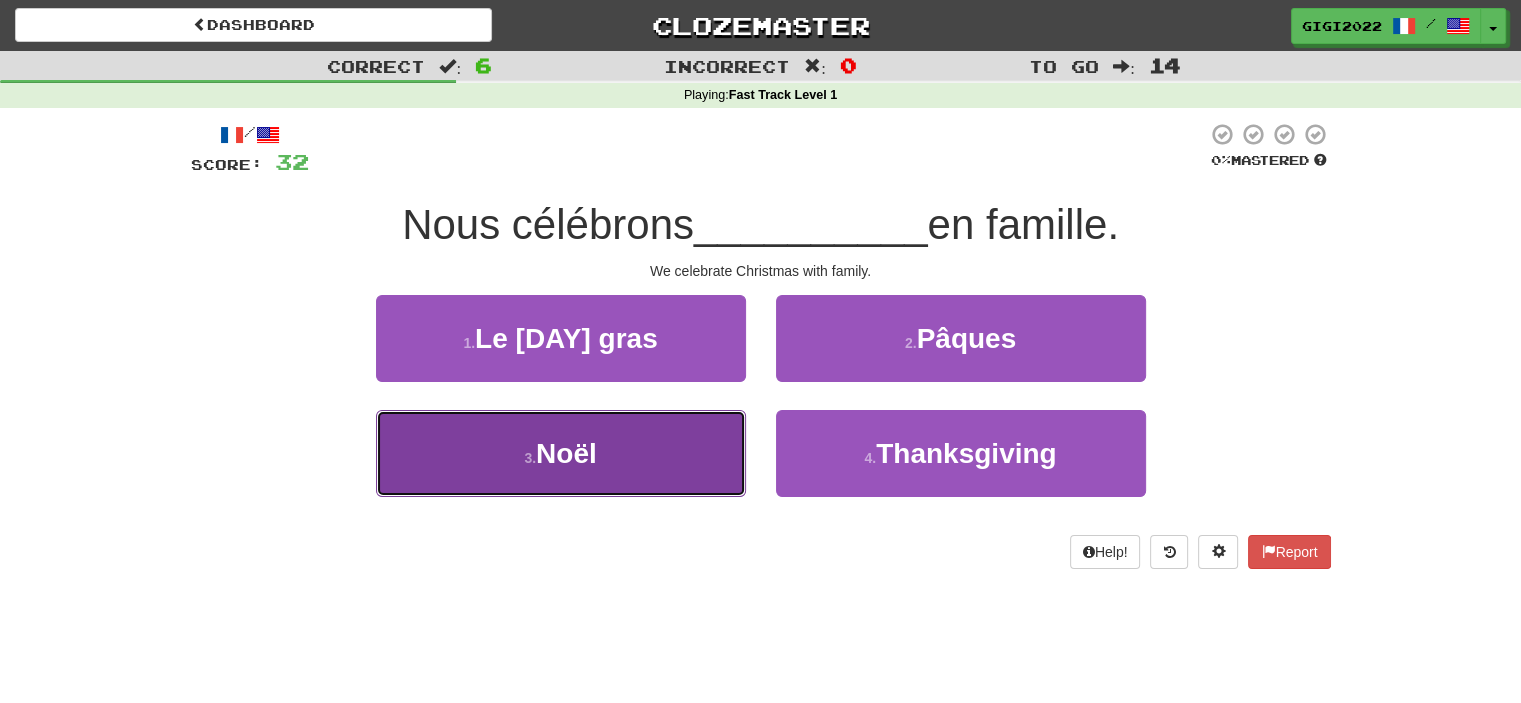 click on "[NUMBER] . Noël" at bounding box center (561, 453) 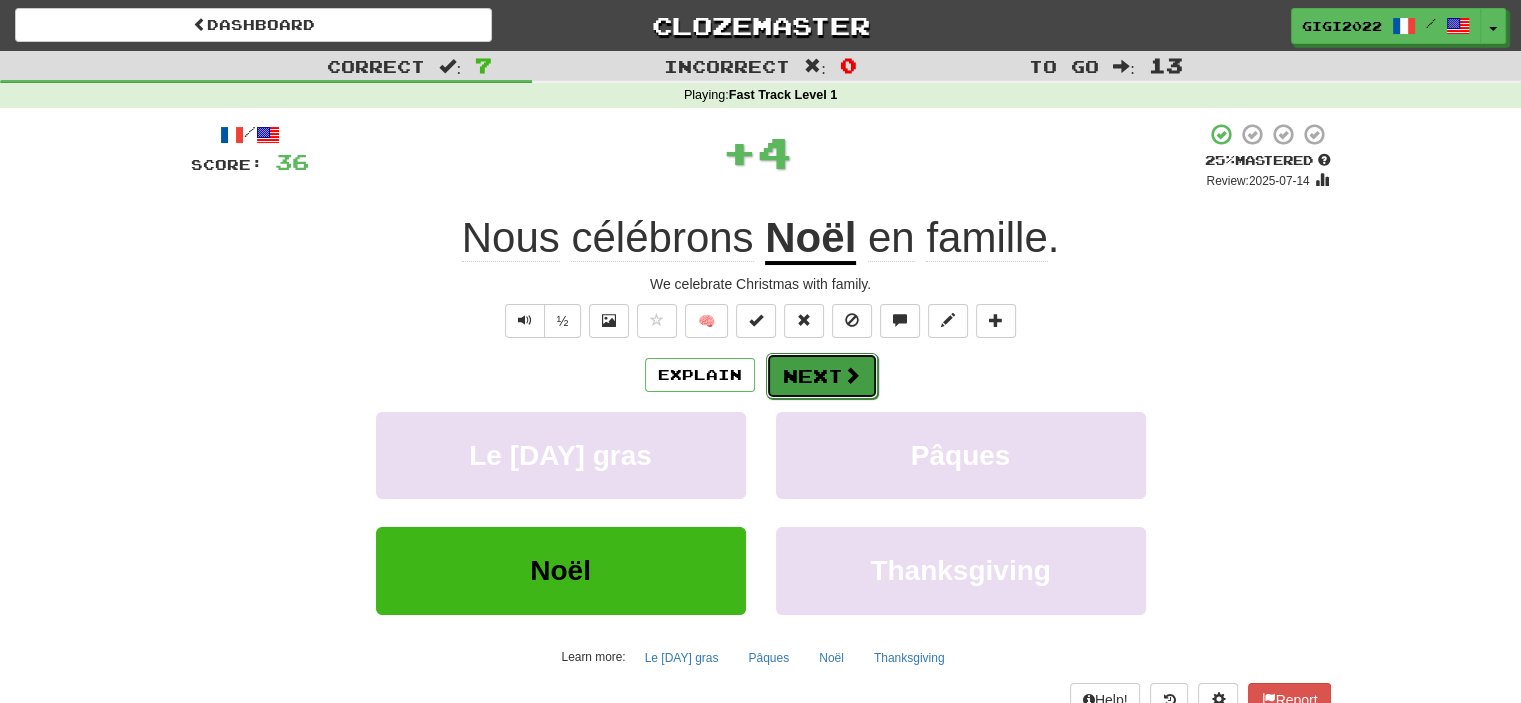 click on "Next" at bounding box center (822, 376) 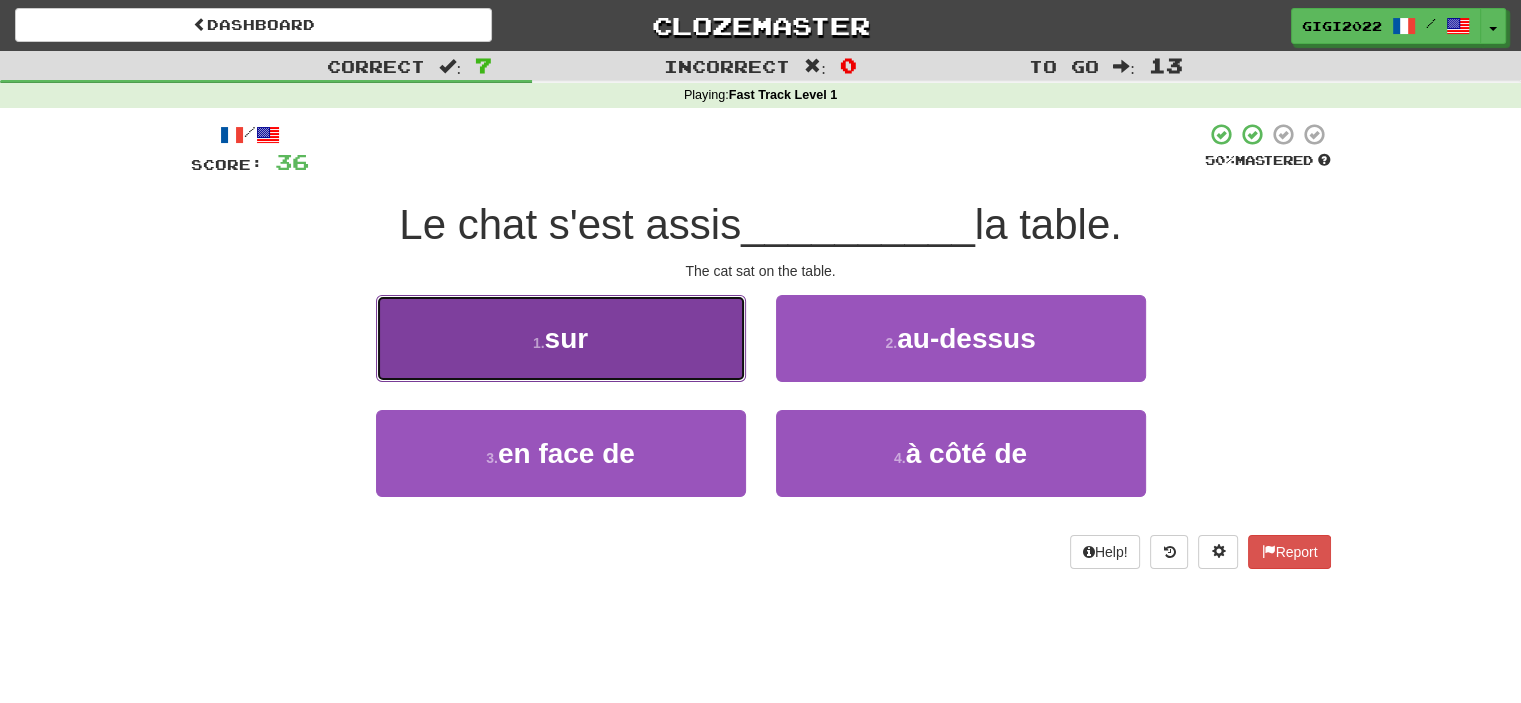 click on "1 .  sur" at bounding box center [561, 338] 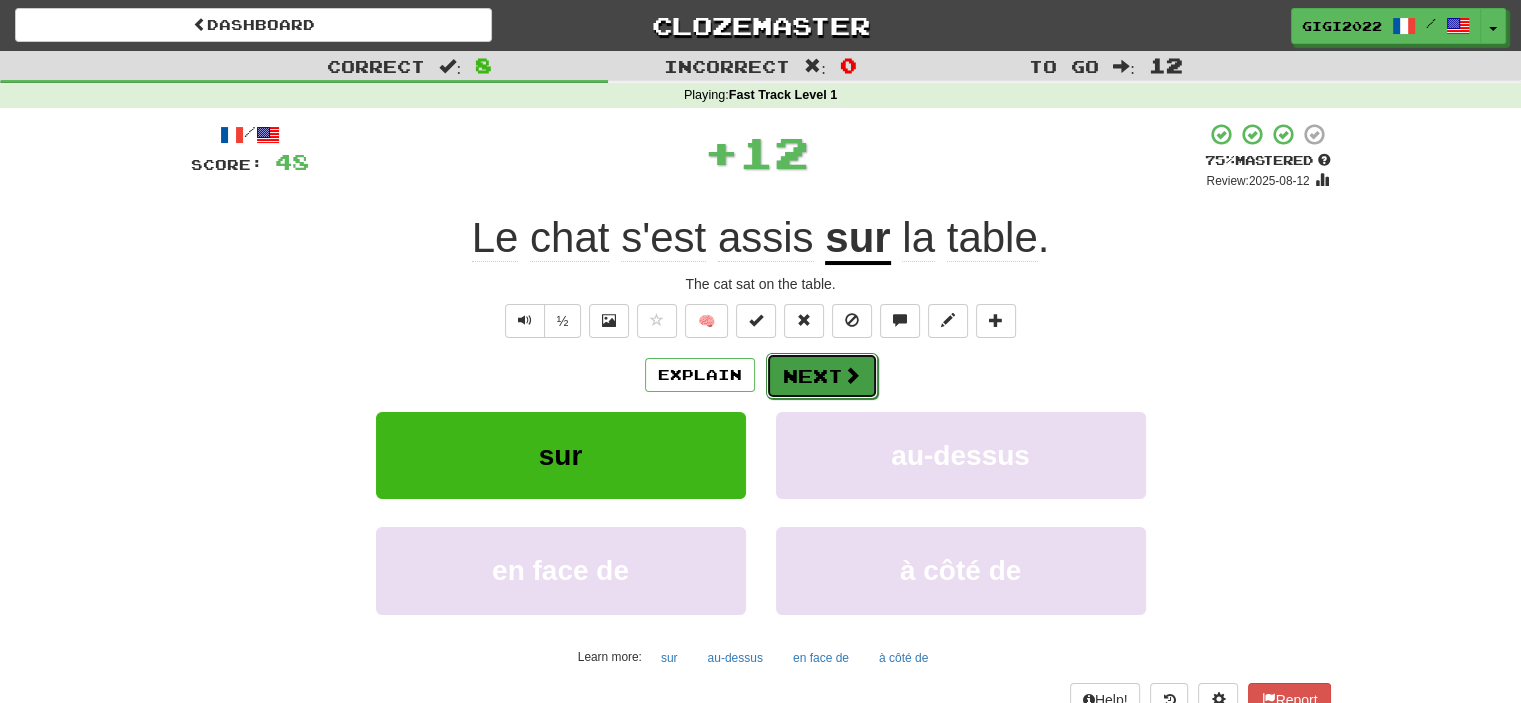 click on "Next" at bounding box center (822, 376) 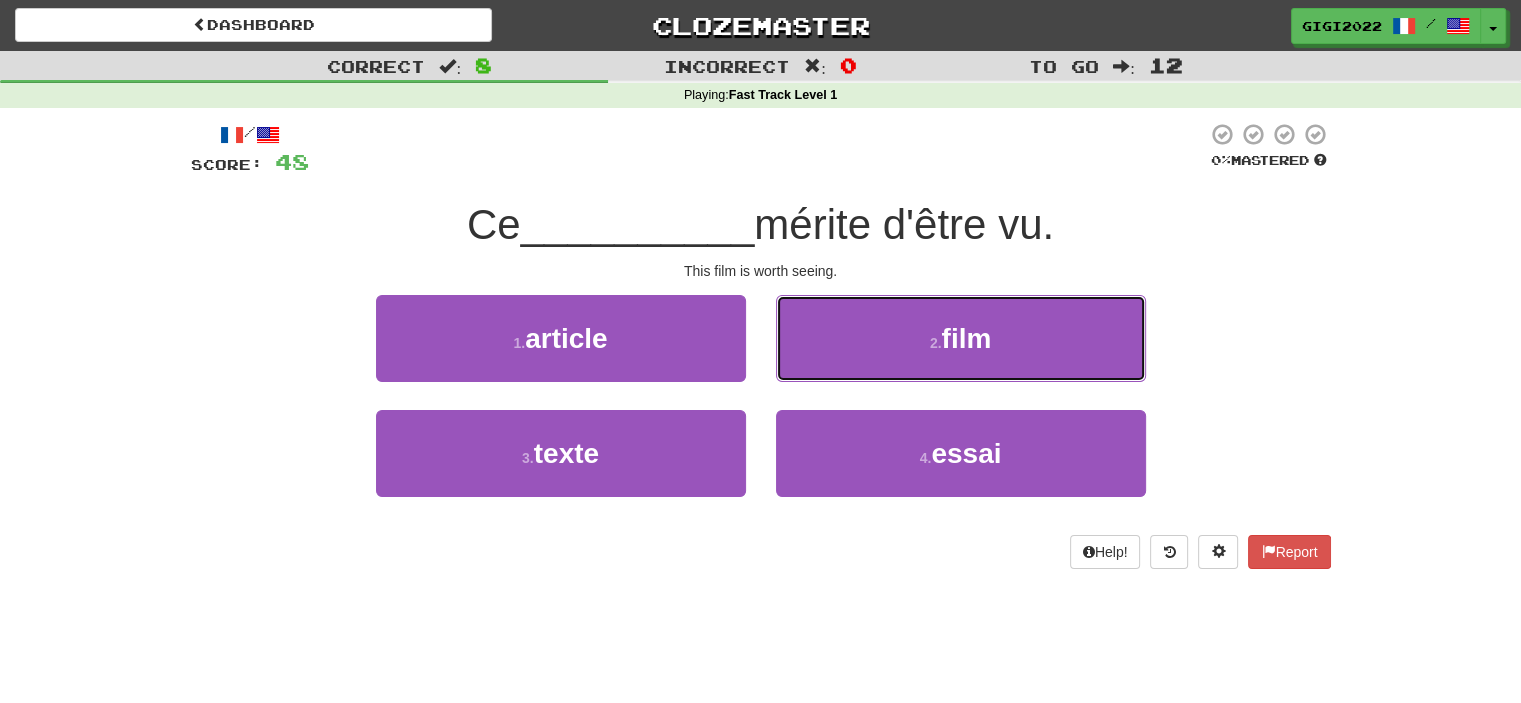 click on "2 .  film" at bounding box center [961, 338] 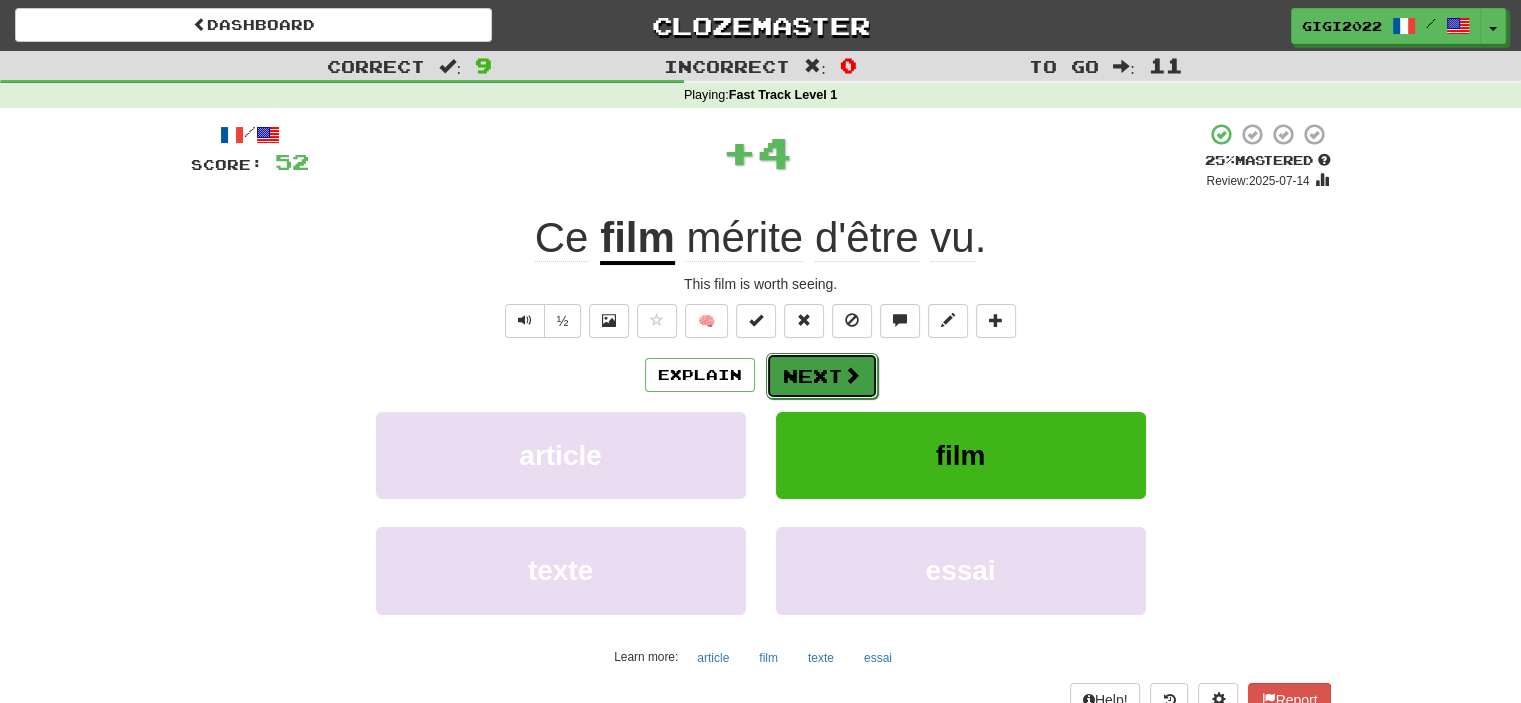 click on "Next" at bounding box center [822, 376] 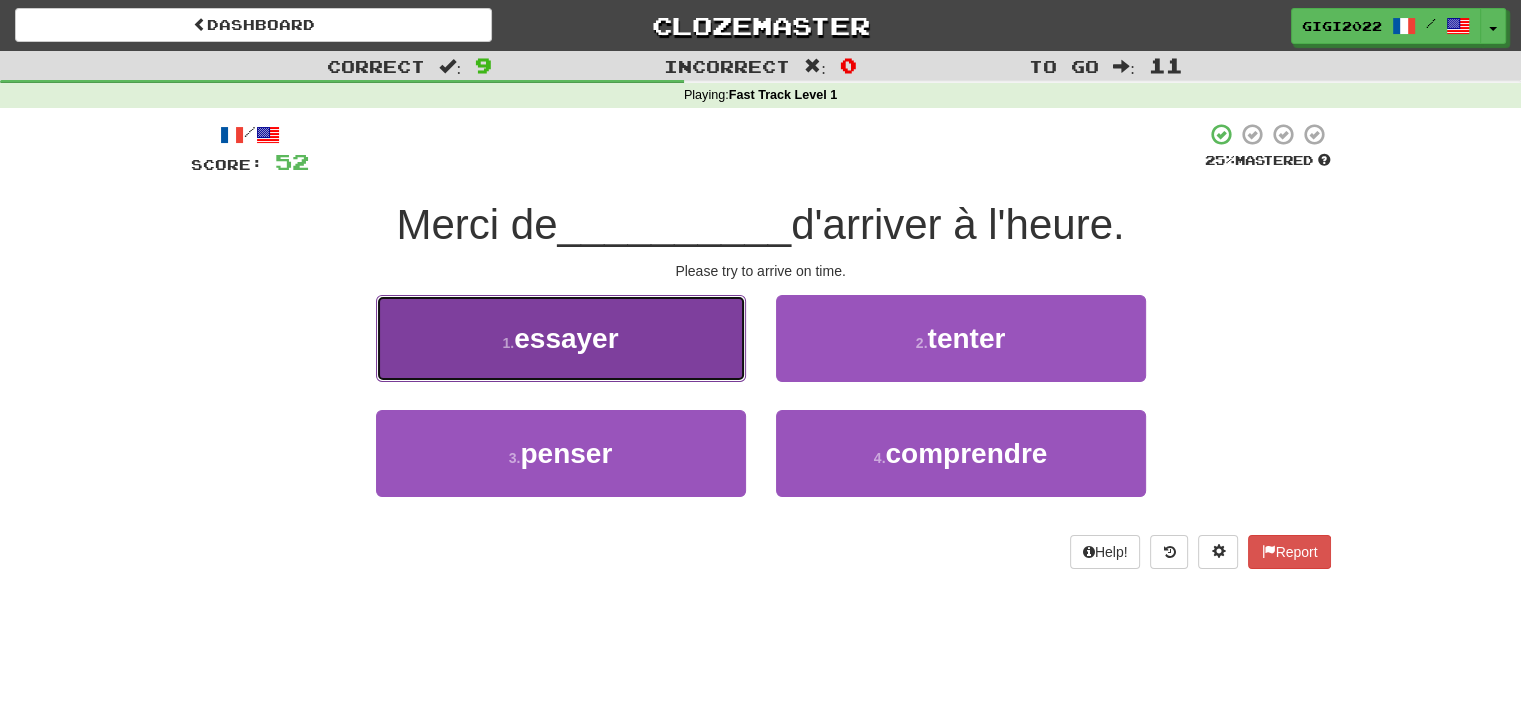 click on "1 .  essayer" at bounding box center [561, 338] 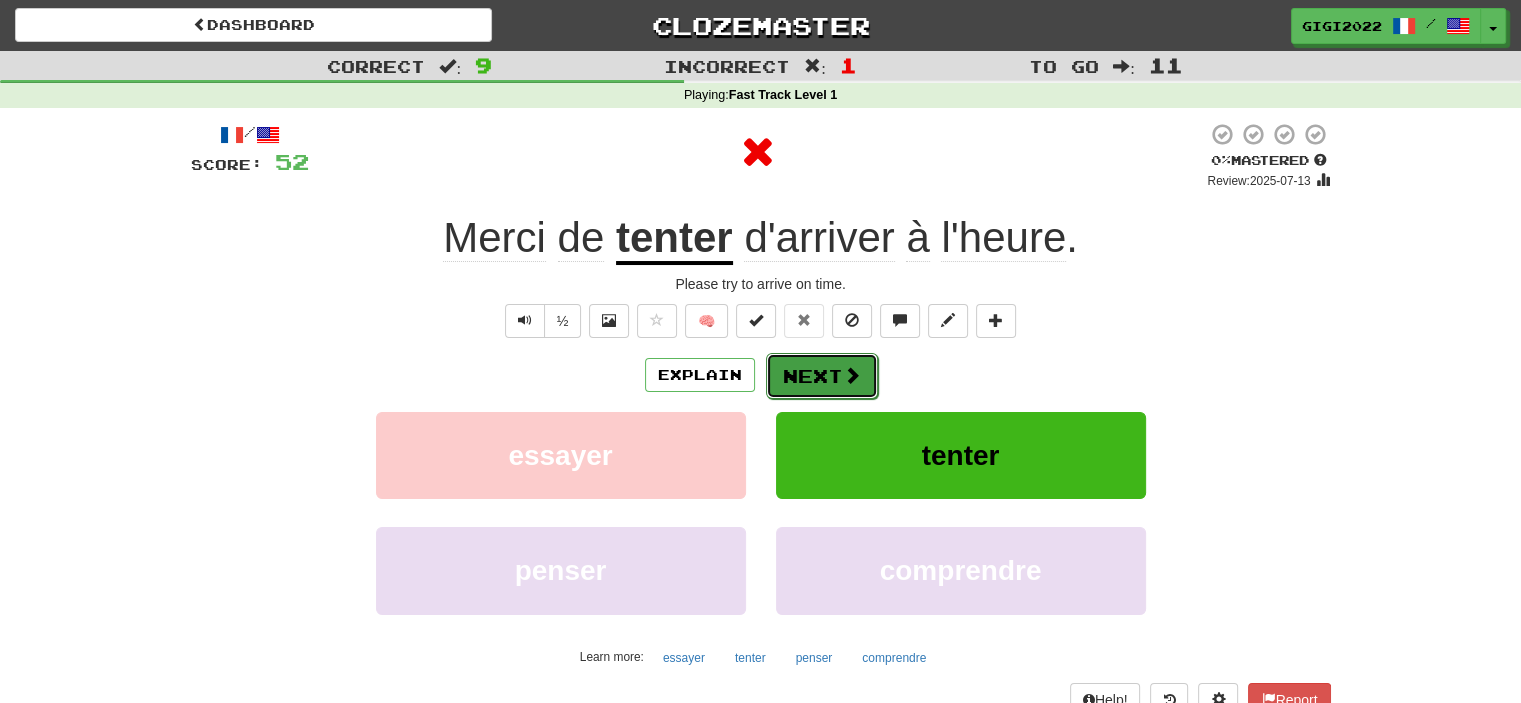 click on "Next" at bounding box center (822, 376) 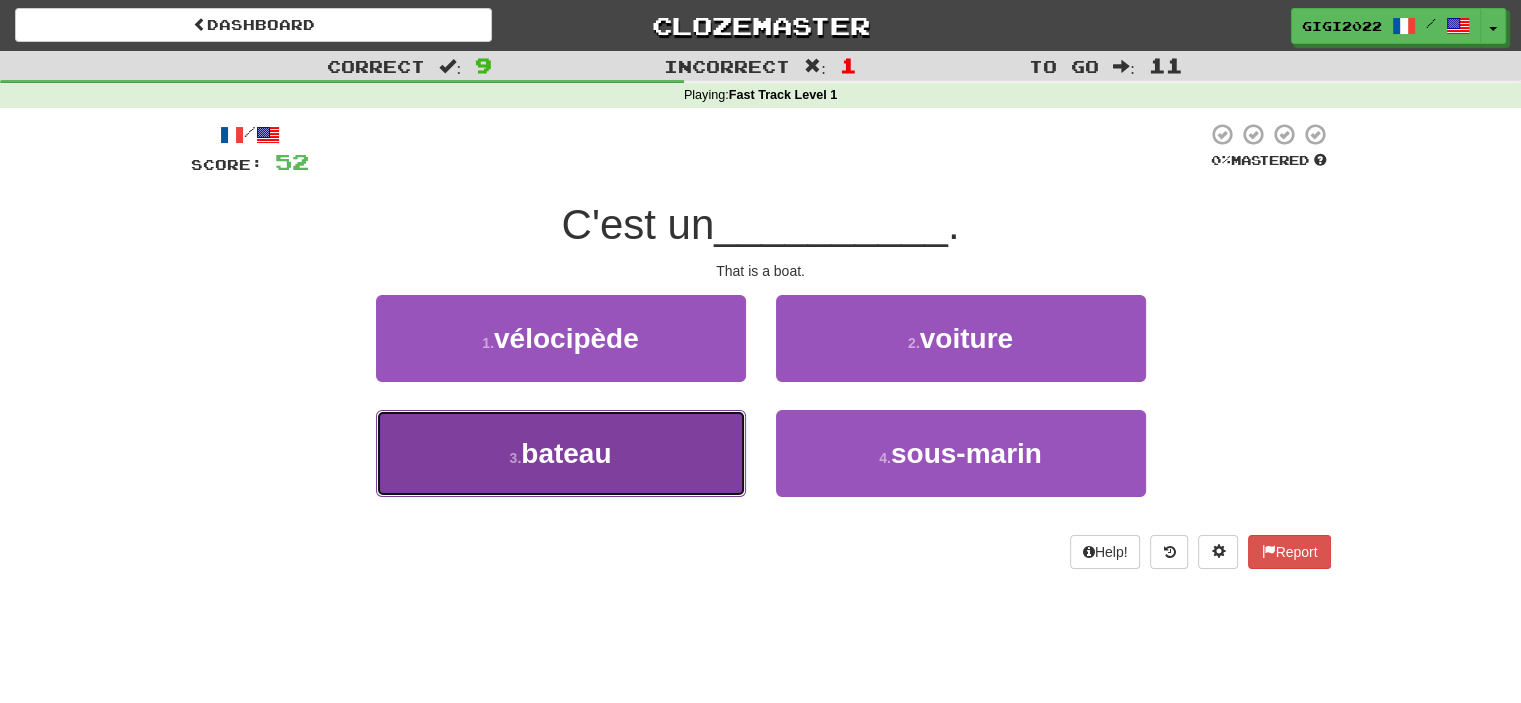 click on "3 .  bateau" at bounding box center (561, 453) 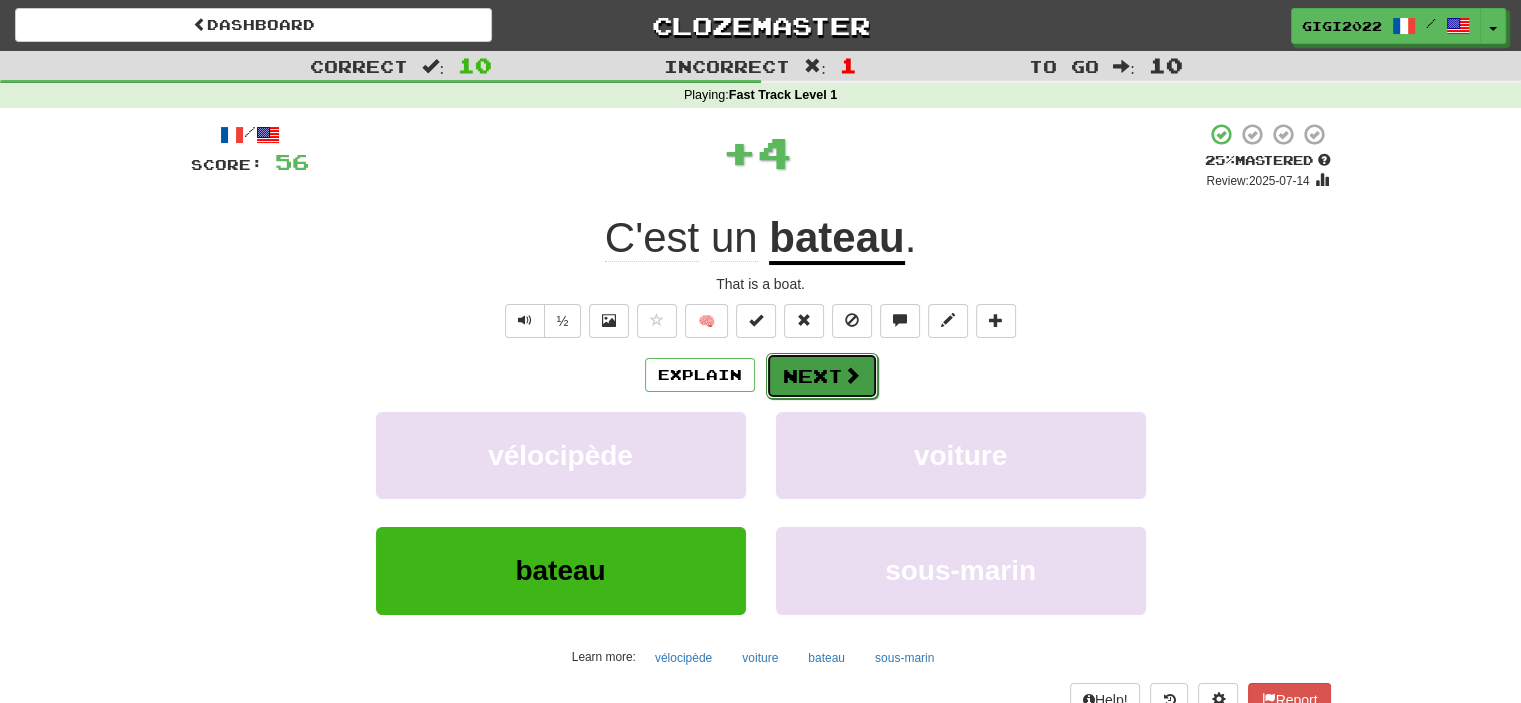 click on "Next" at bounding box center [822, 376] 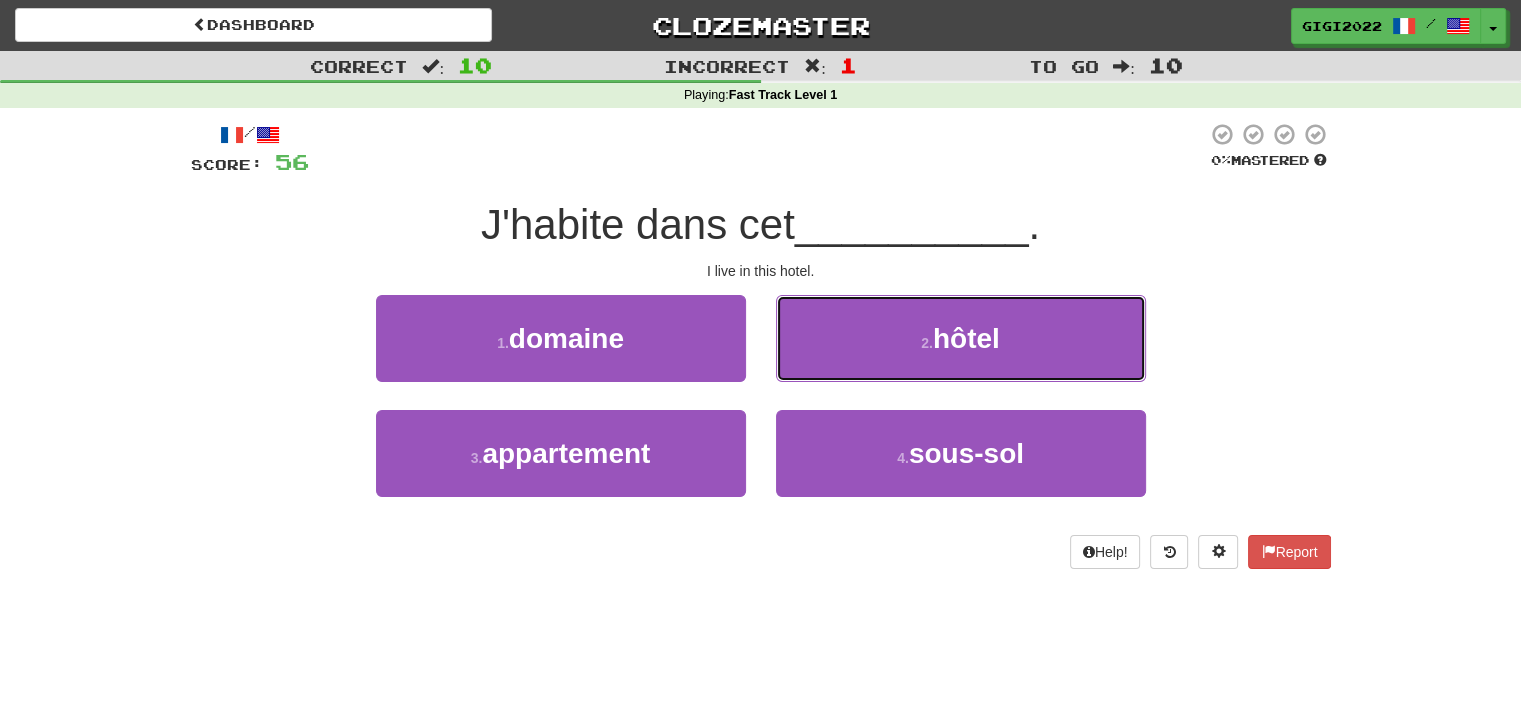 click on "2 .  hôtel" at bounding box center (961, 338) 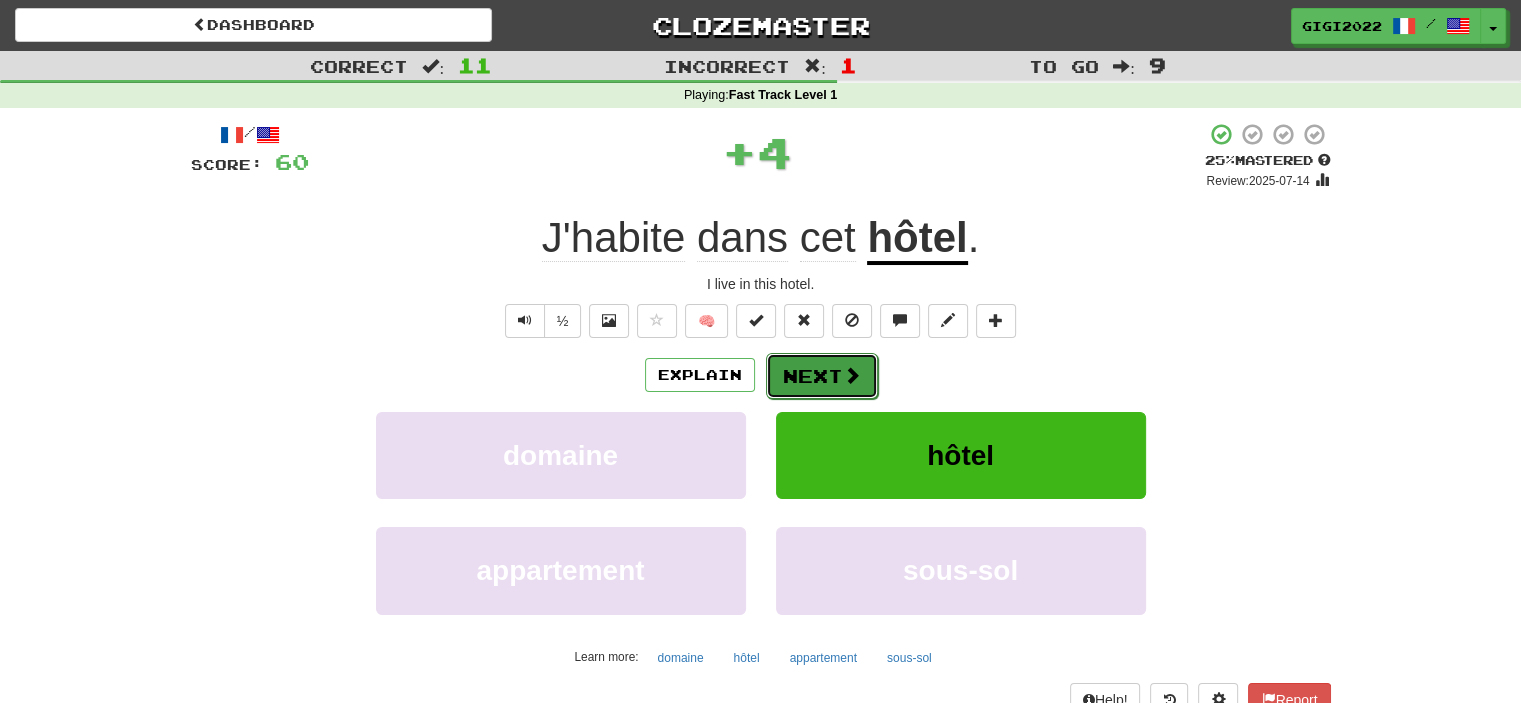 click on "Next" at bounding box center [822, 376] 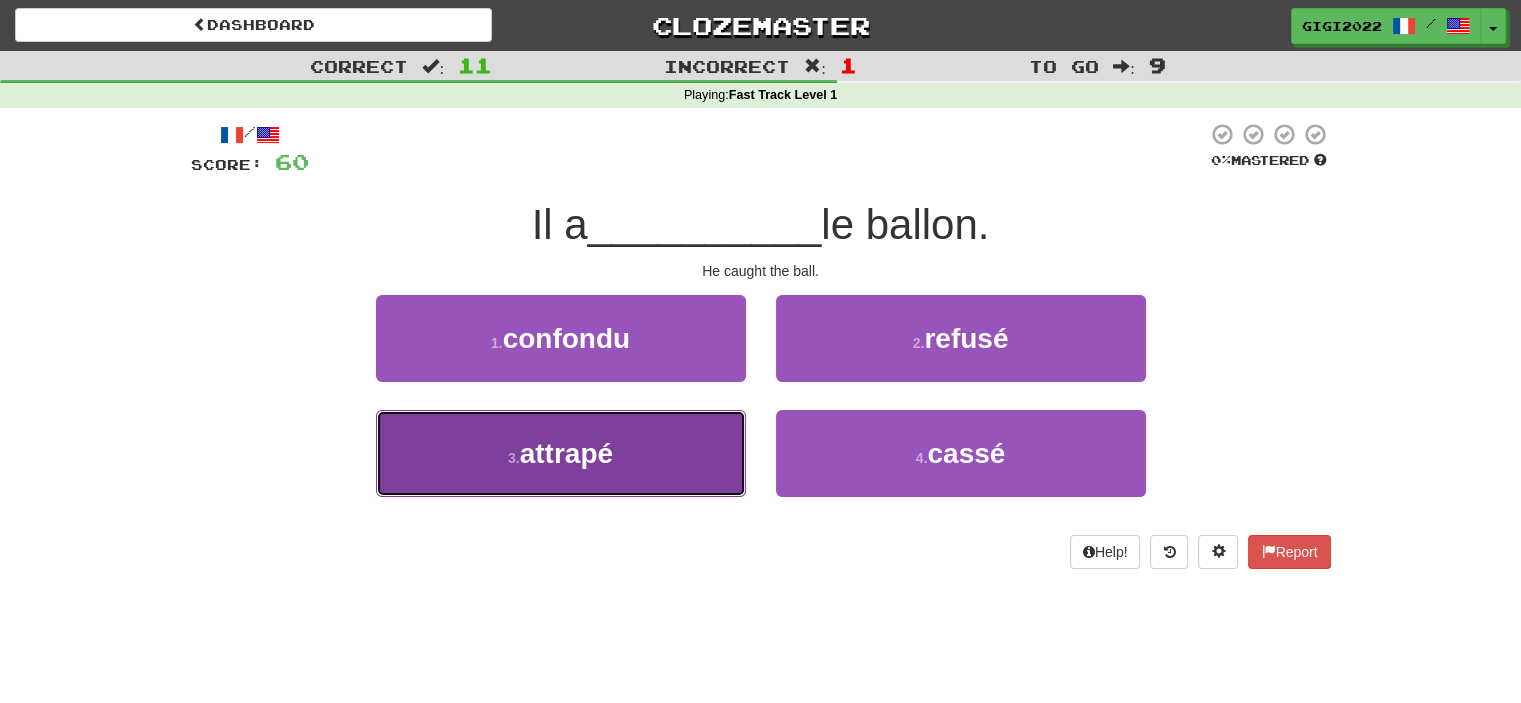 click on "3 .  attrapé" at bounding box center (561, 453) 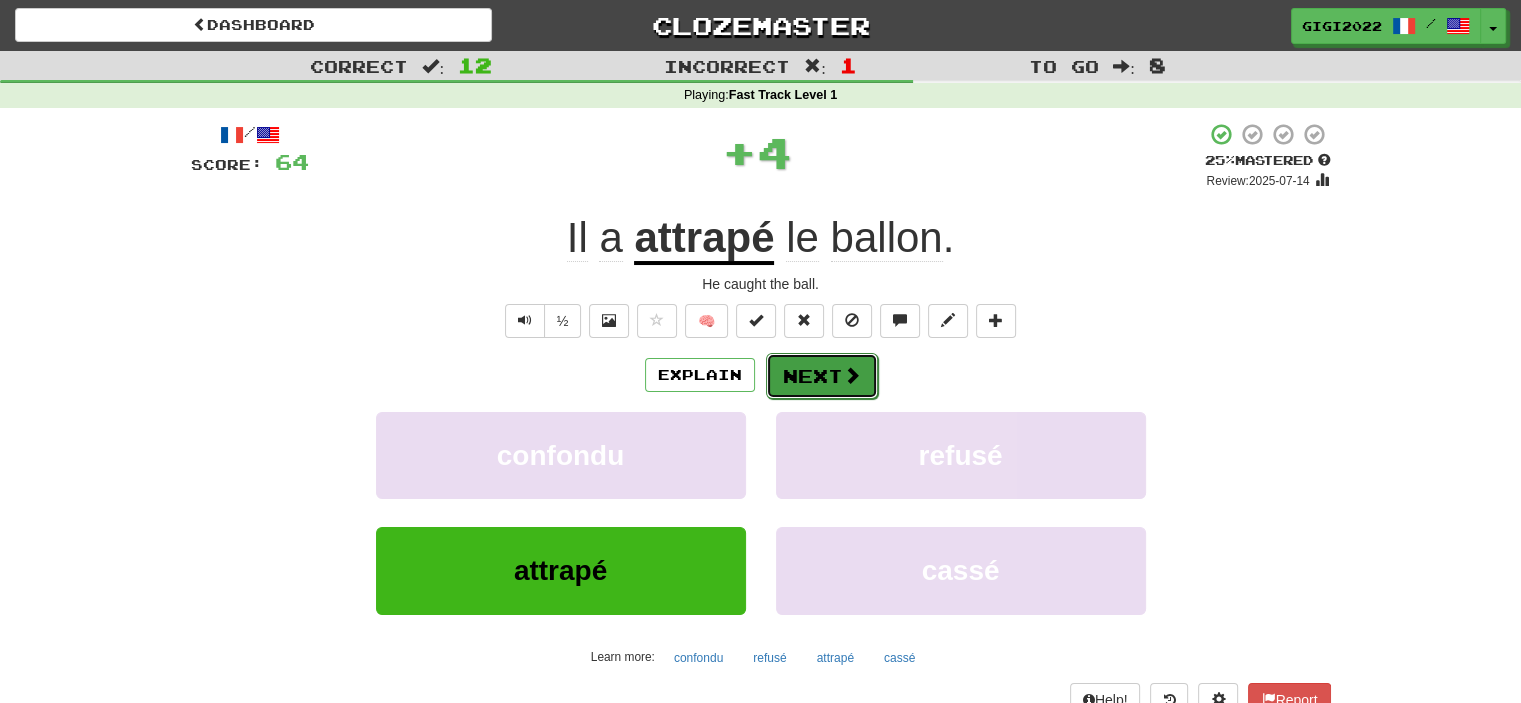 click on "Next" at bounding box center (822, 376) 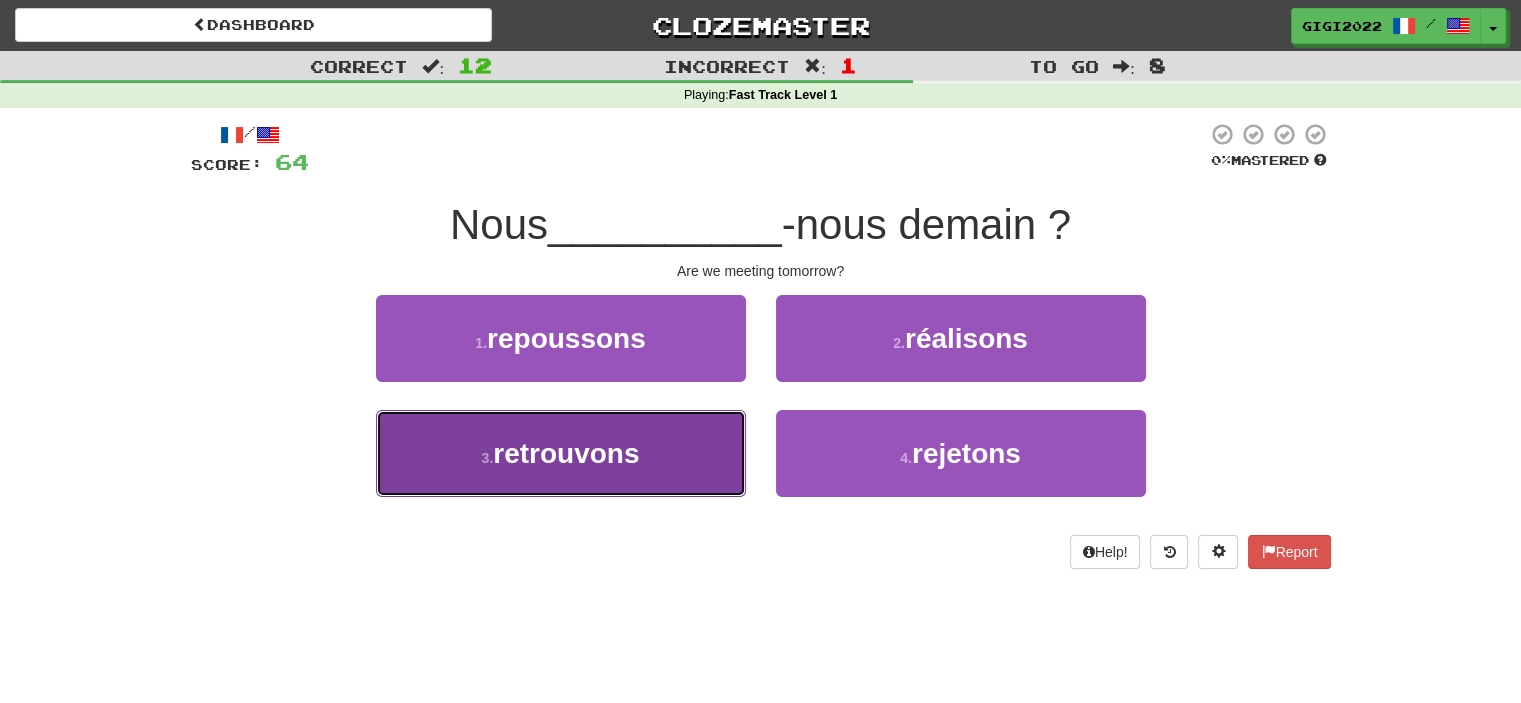click on "[NUMBER] . retrouvons" at bounding box center [561, 453] 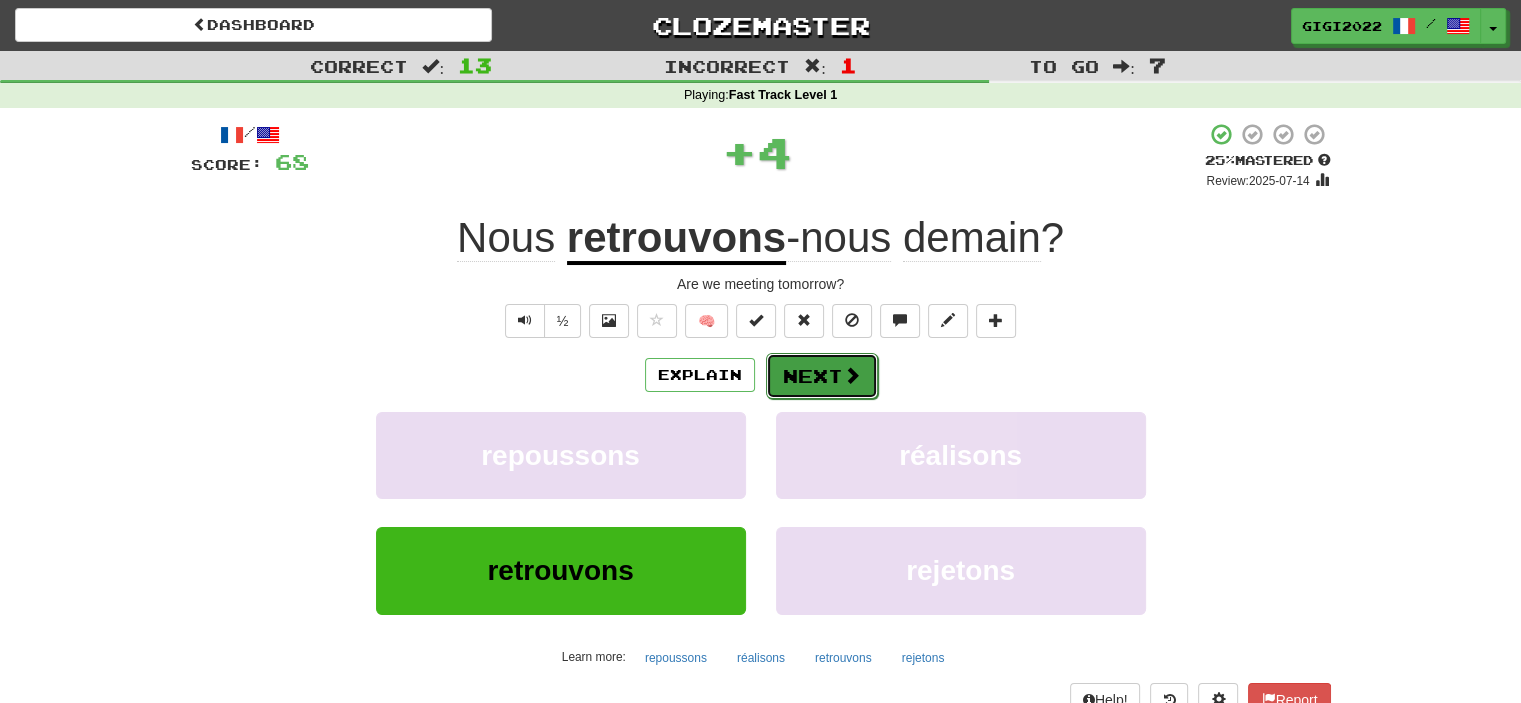 click on "Next" at bounding box center (822, 376) 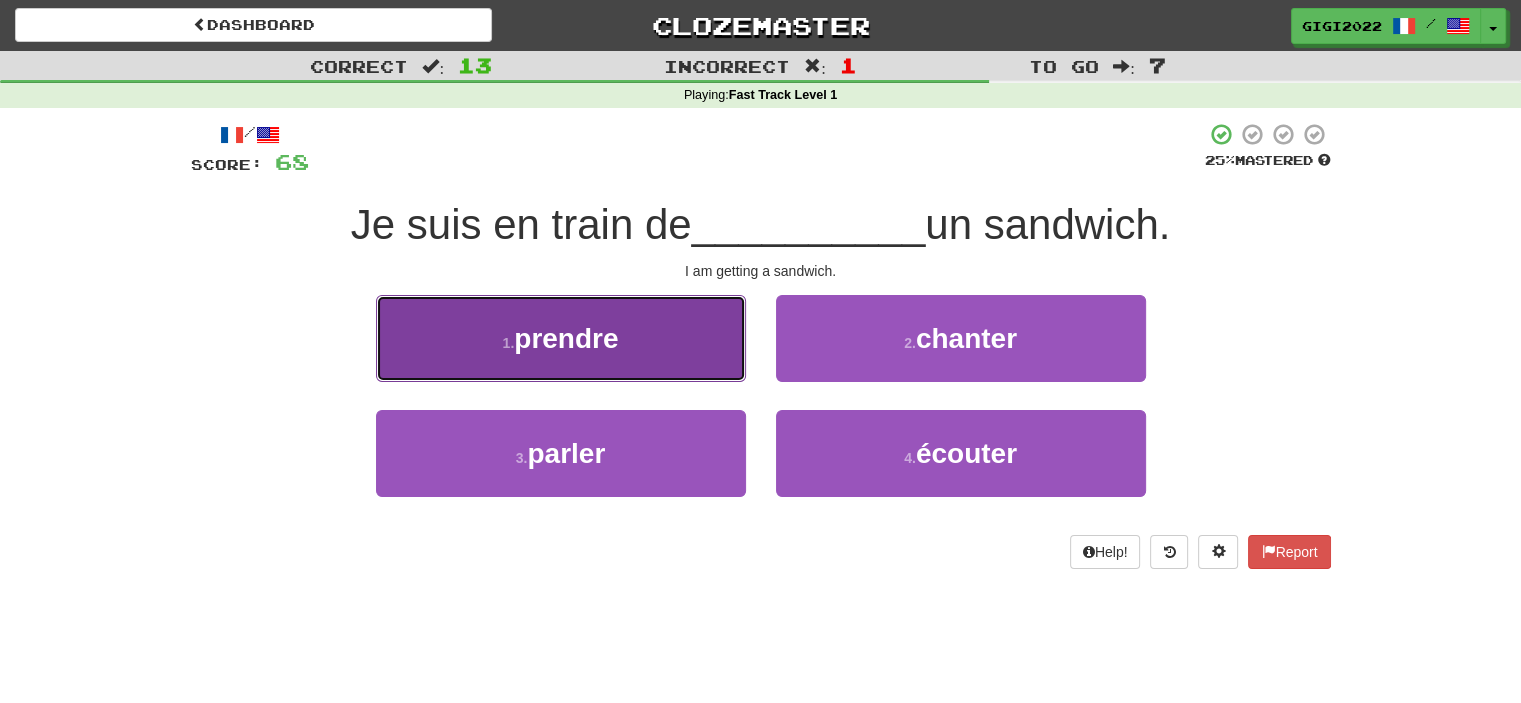 click on "1 .  prendre" at bounding box center (561, 338) 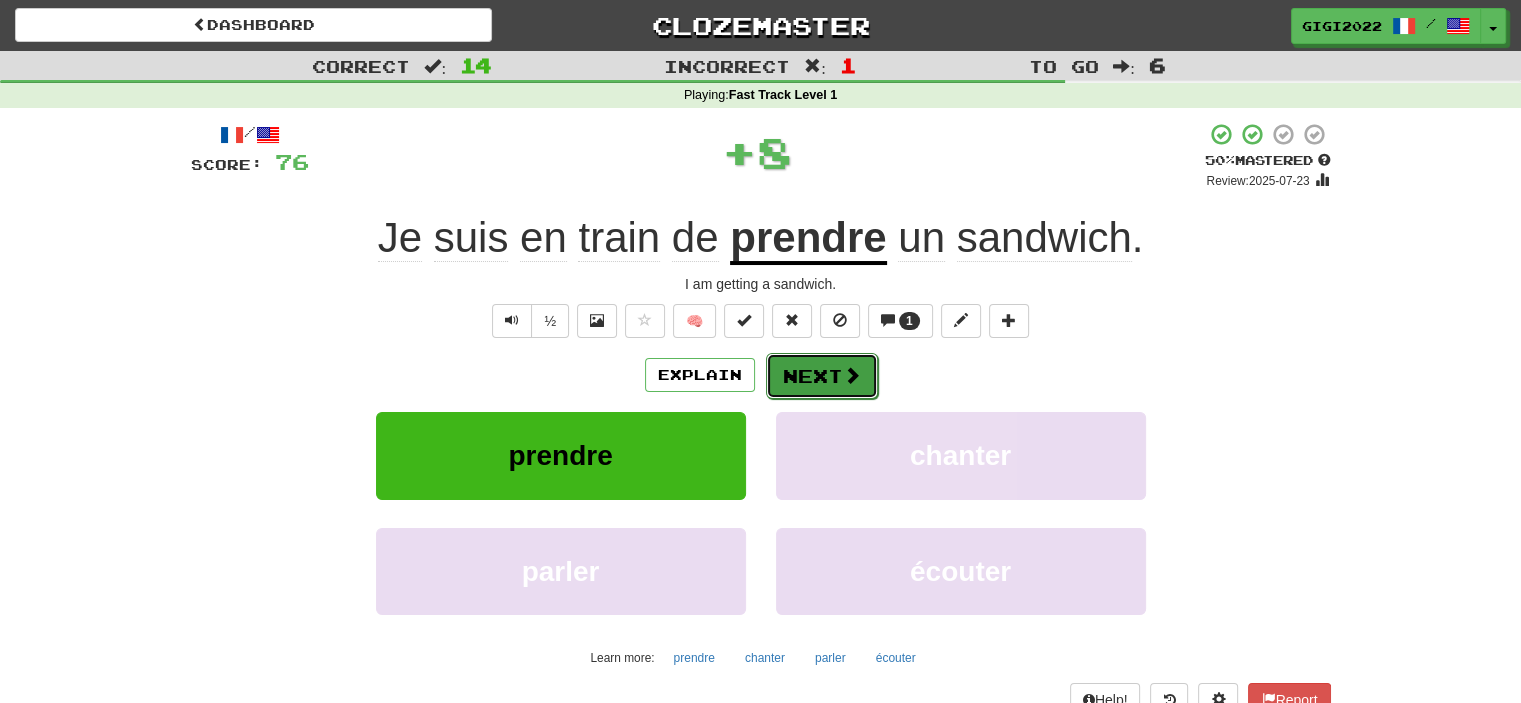 click on "Next" at bounding box center (822, 376) 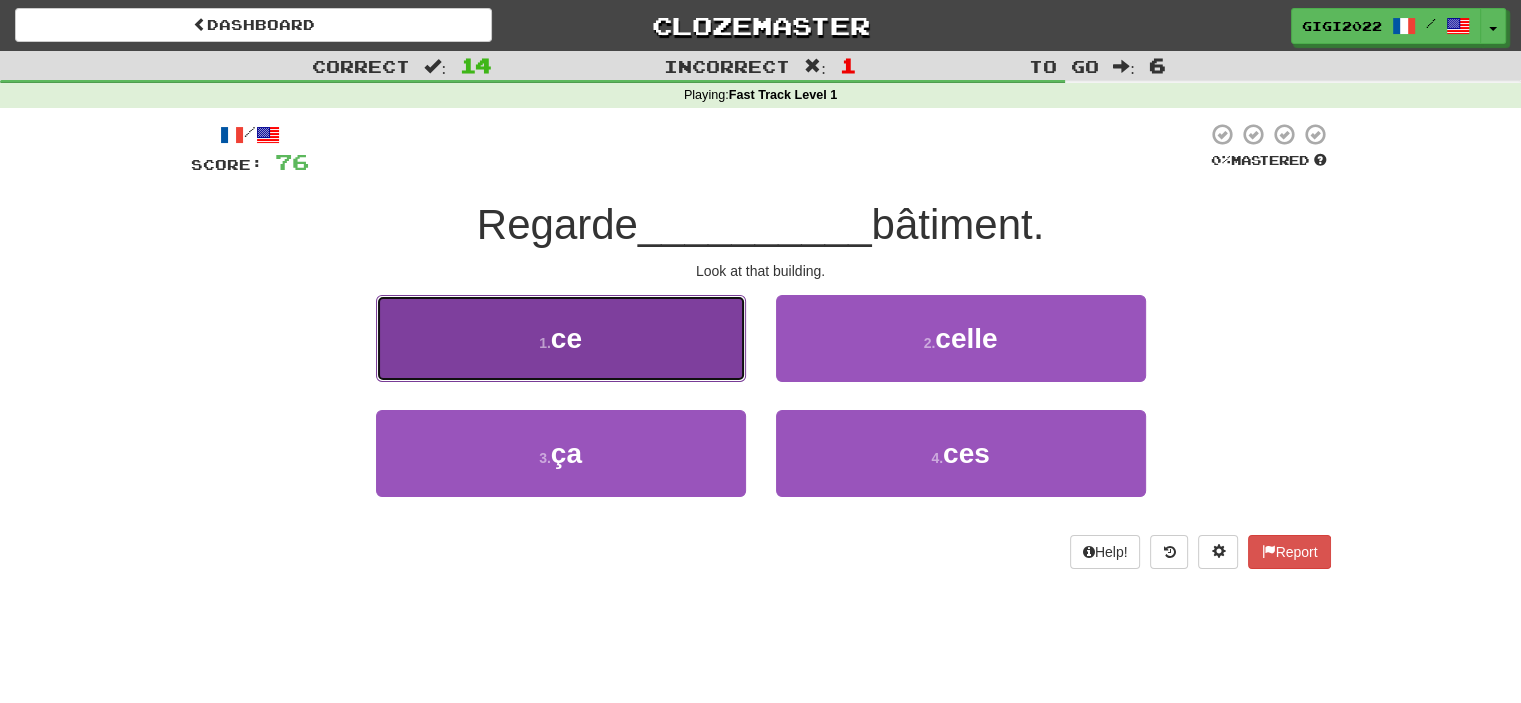 click on "1 .  ce" at bounding box center [561, 338] 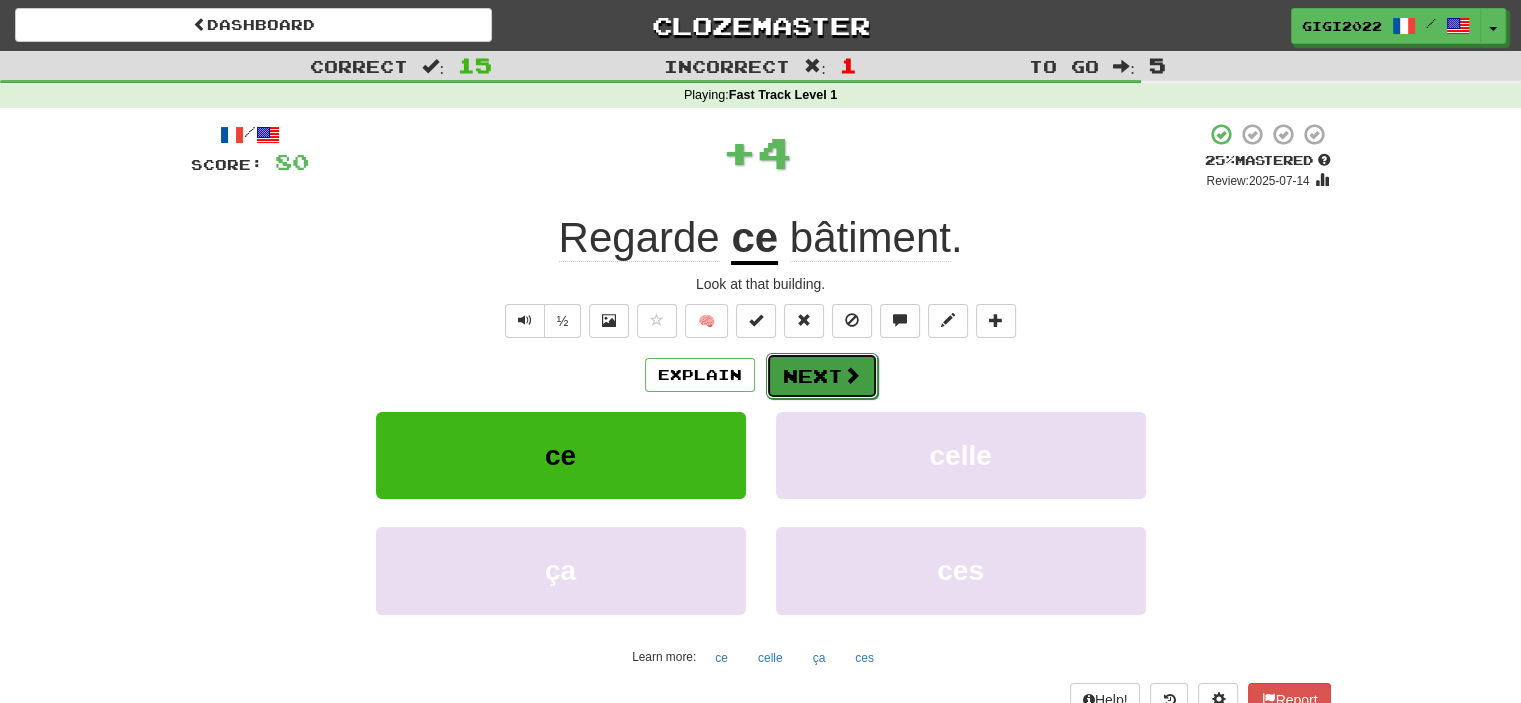 click on "Next" at bounding box center [822, 376] 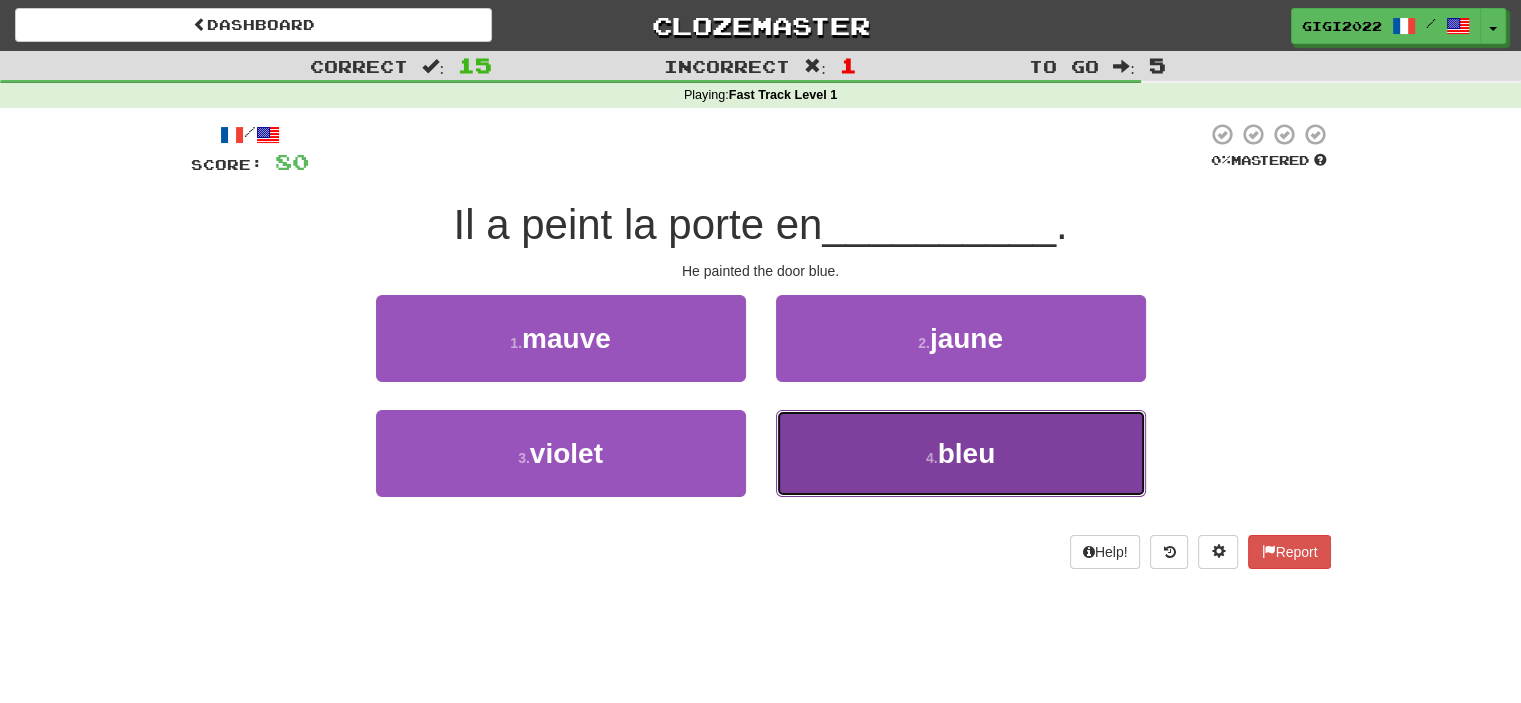 click on "4 .  bleu" at bounding box center [961, 453] 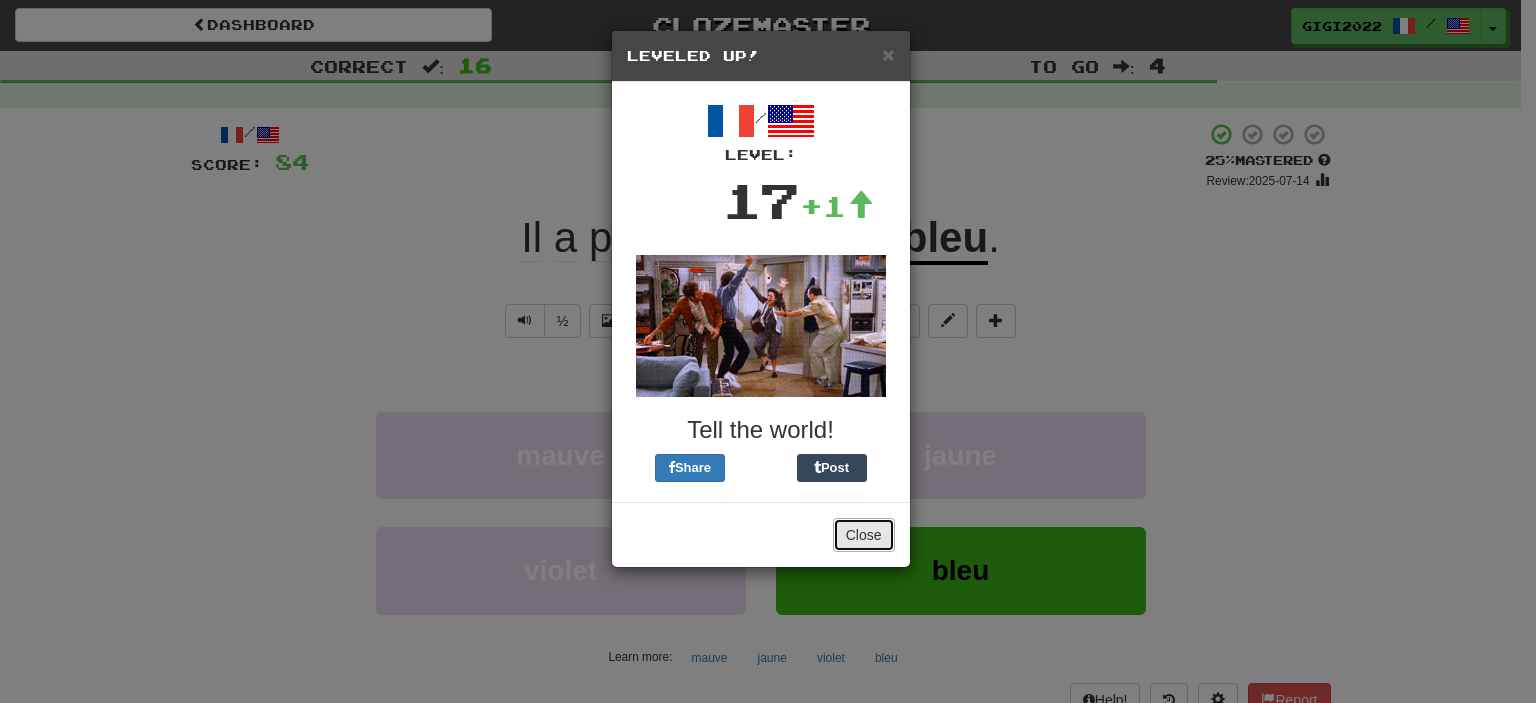 click on "Close" at bounding box center [864, 535] 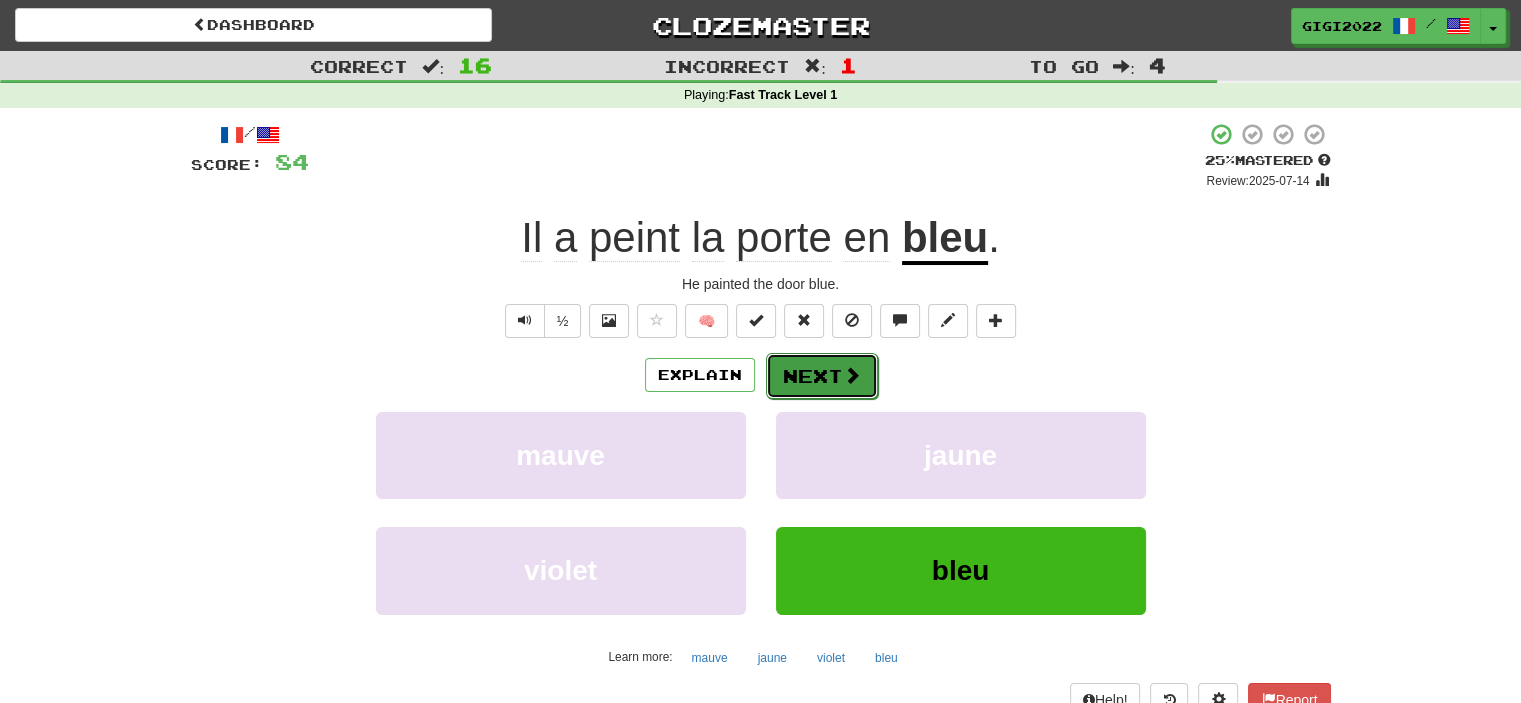 click on "Next" at bounding box center [822, 376] 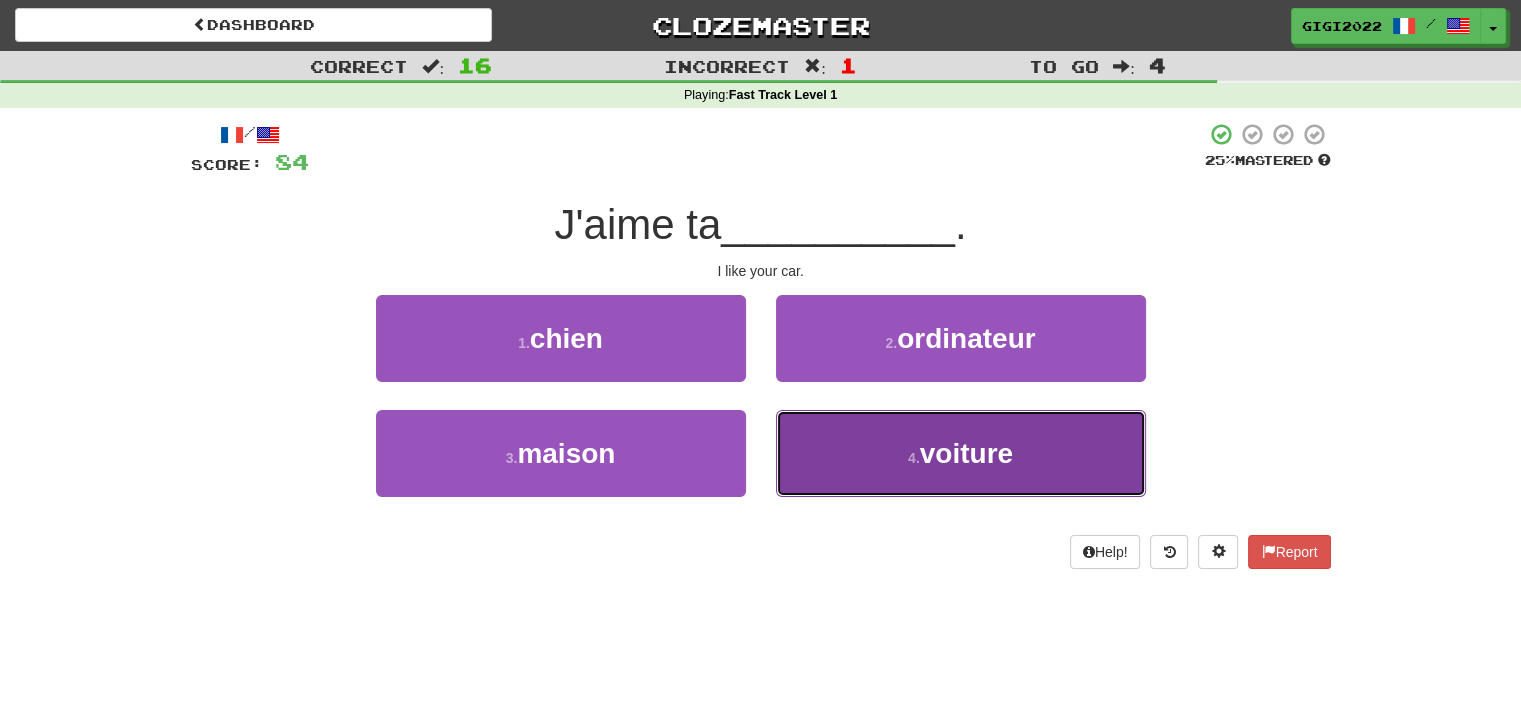 click on "4 .  voiture" at bounding box center (961, 453) 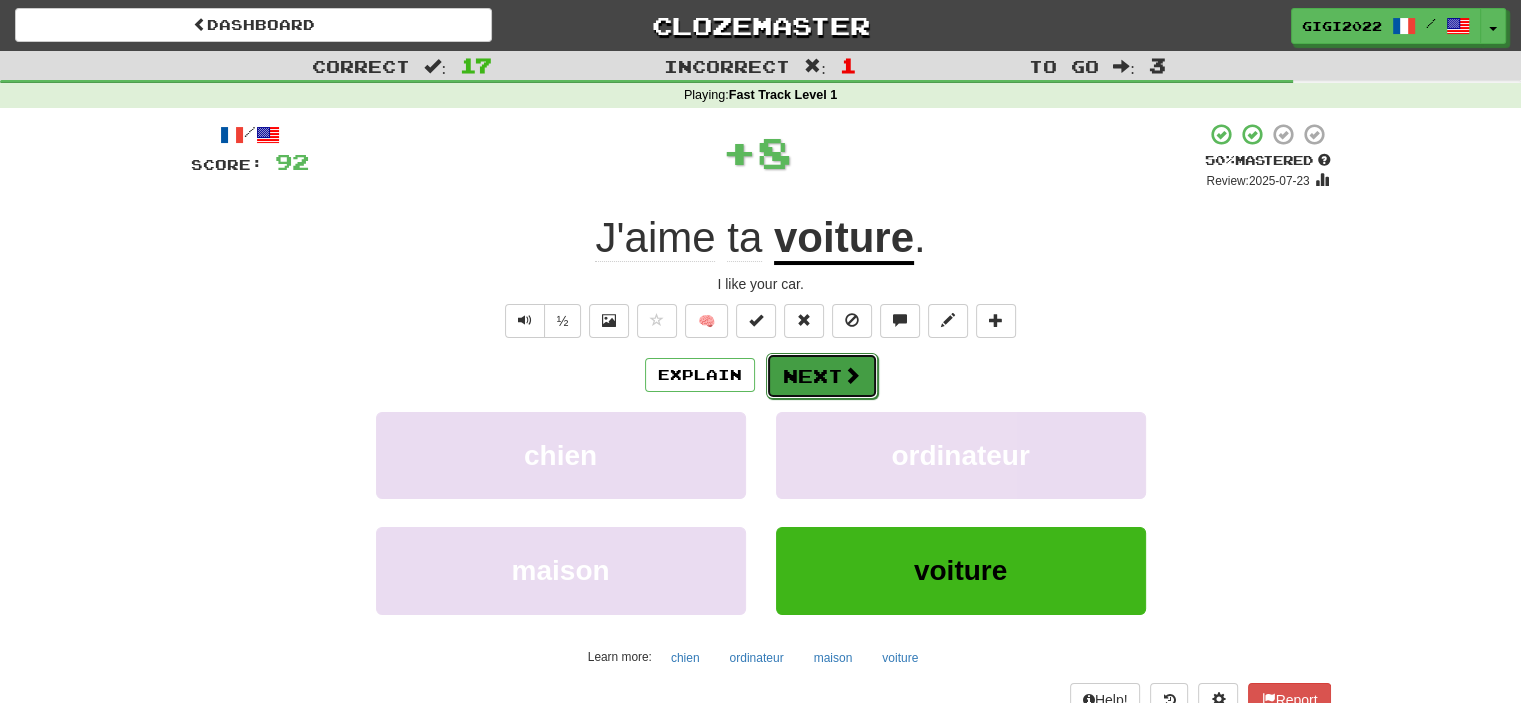 click on "Next" at bounding box center [822, 376] 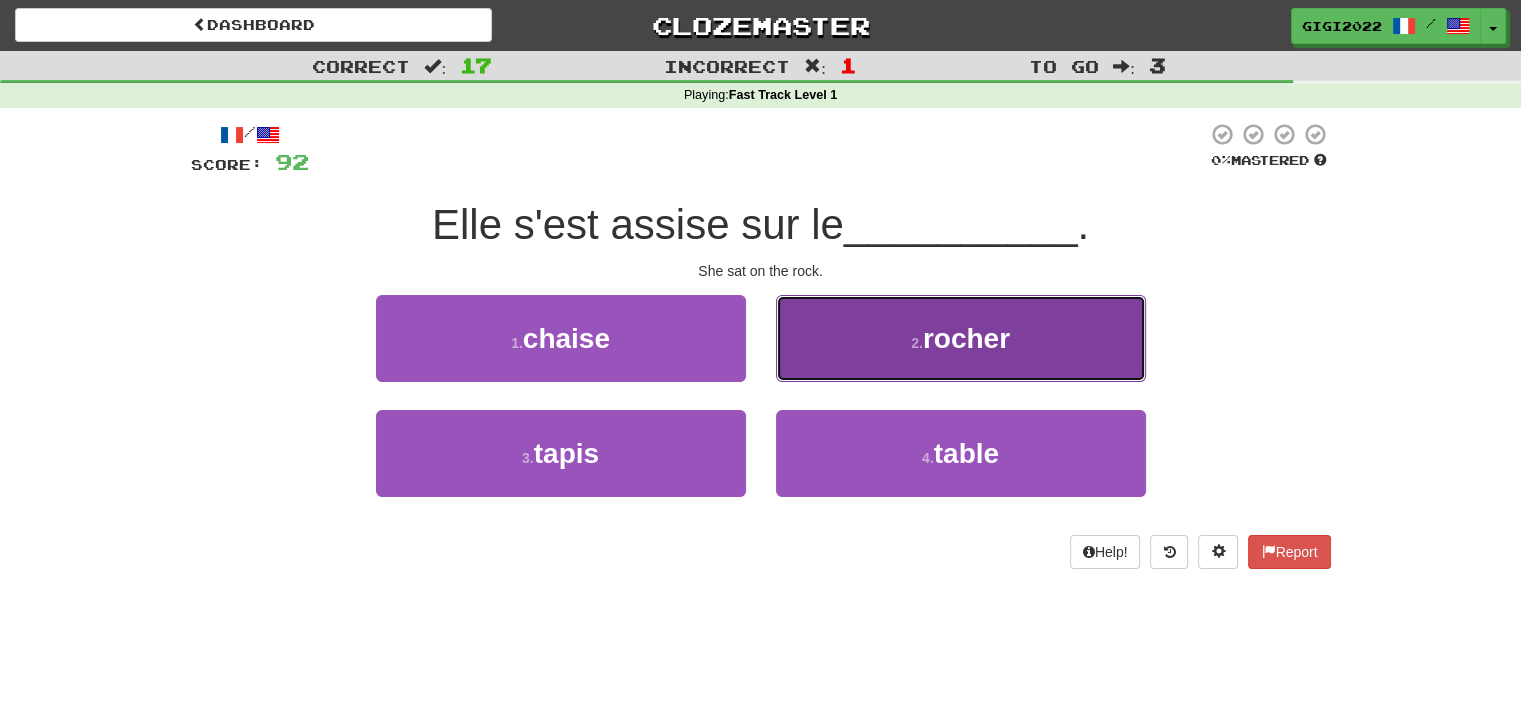 click on "2 .  rocher" at bounding box center [961, 338] 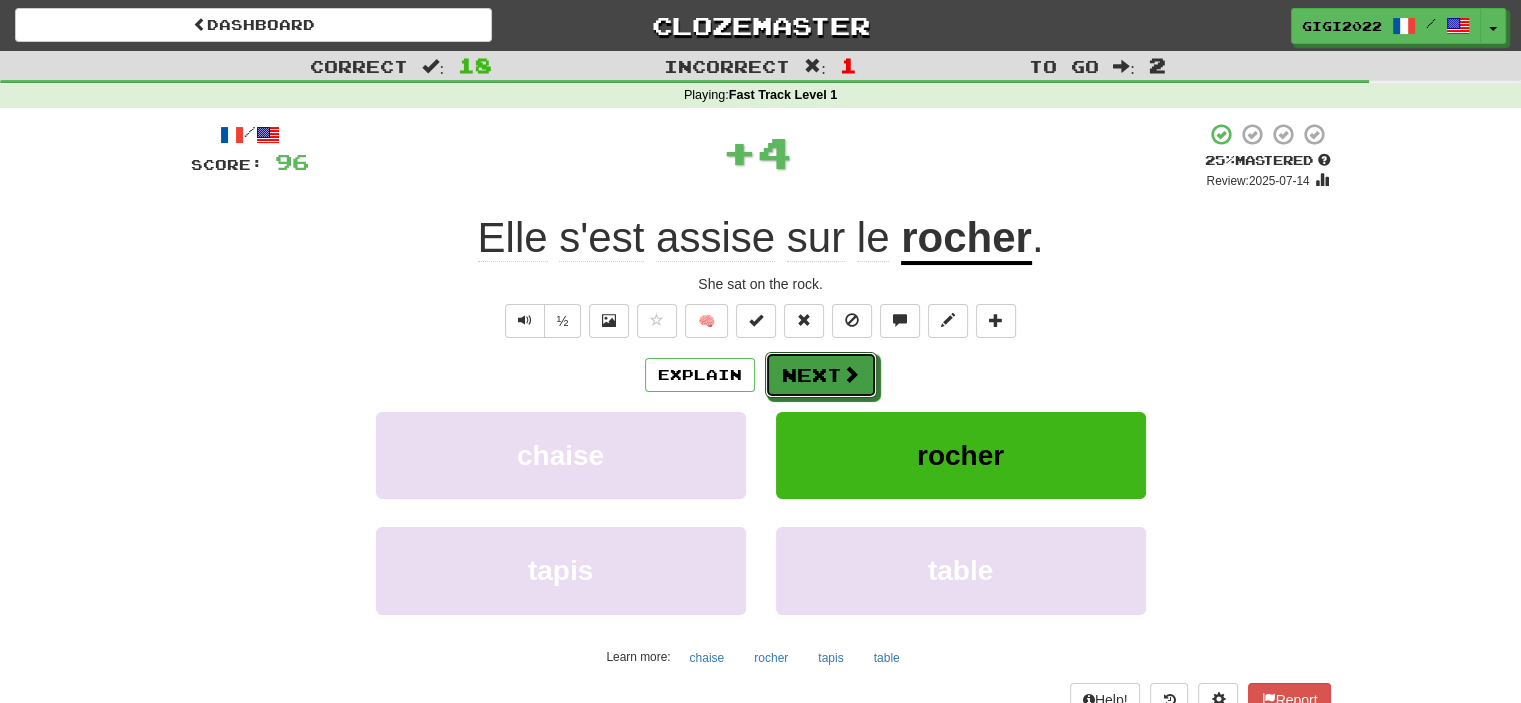 click on "Next" at bounding box center [821, 375] 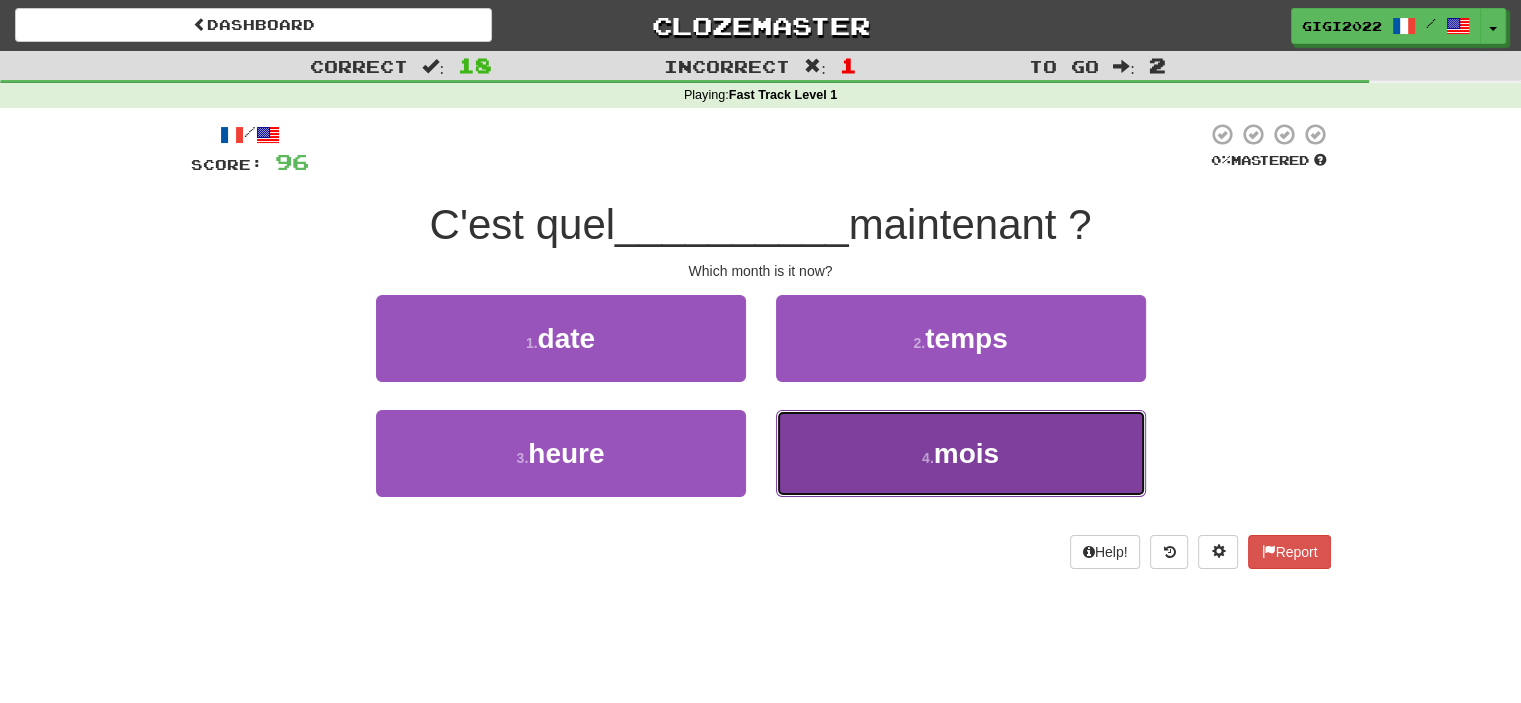 click on "[NUMBER] . mois" at bounding box center (961, 453) 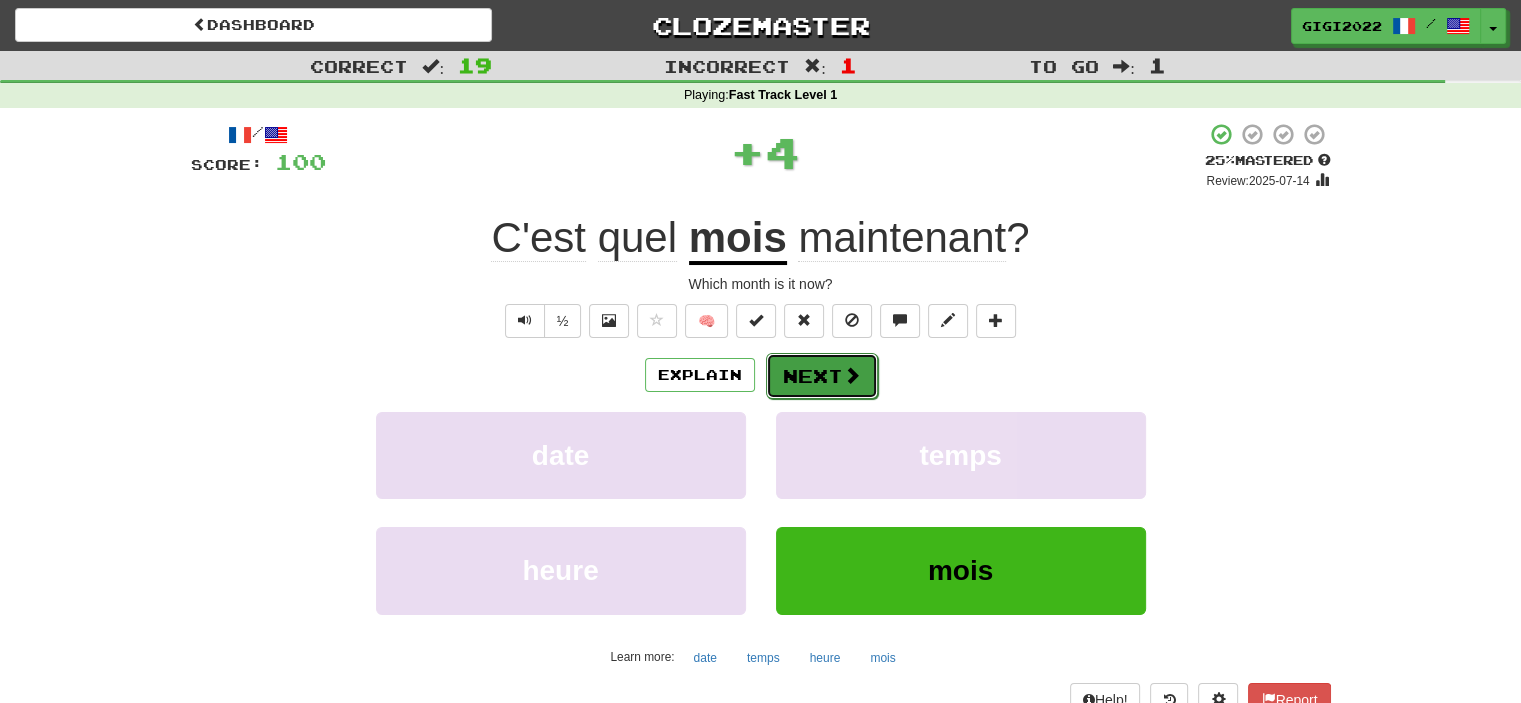 click on "Next" at bounding box center [822, 376] 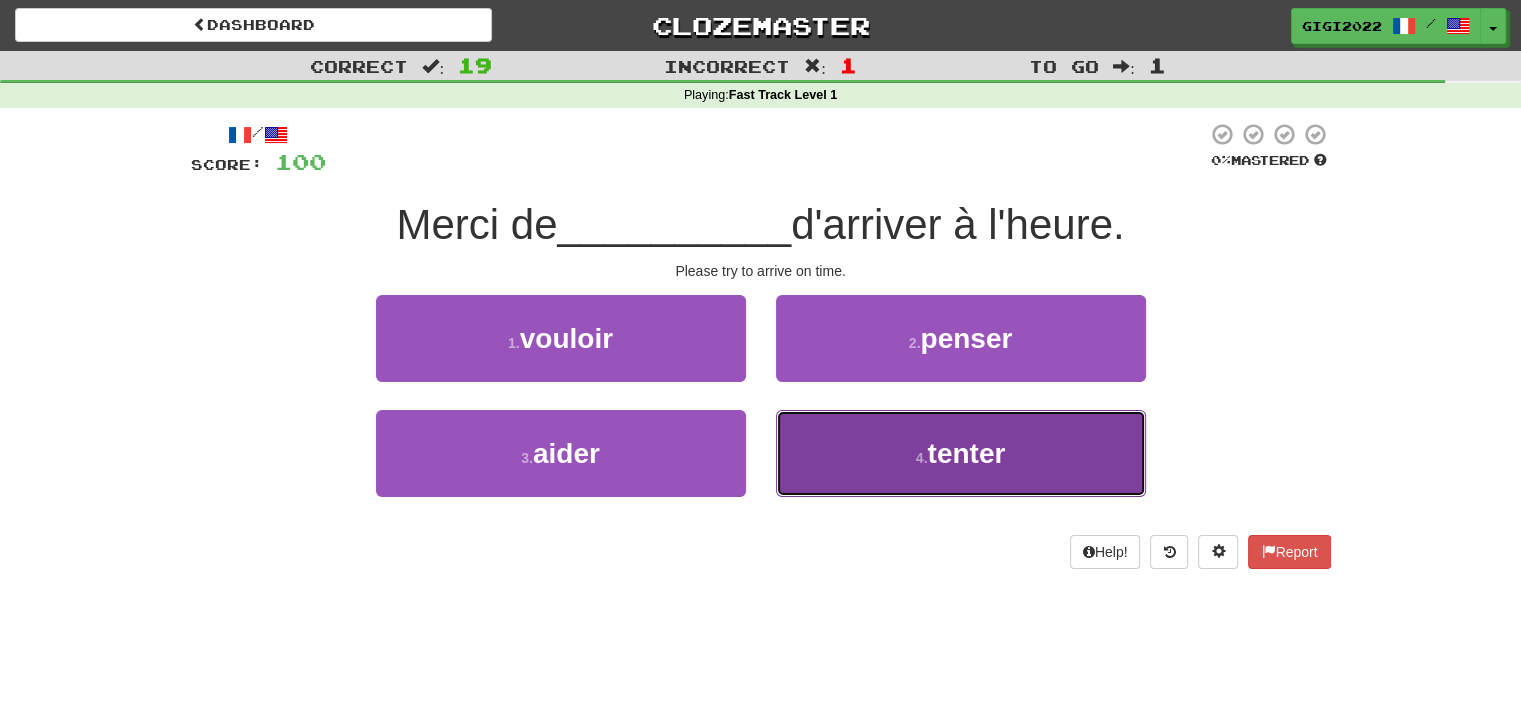 click on "4 .  tenter" at bounding box center [961, 453] 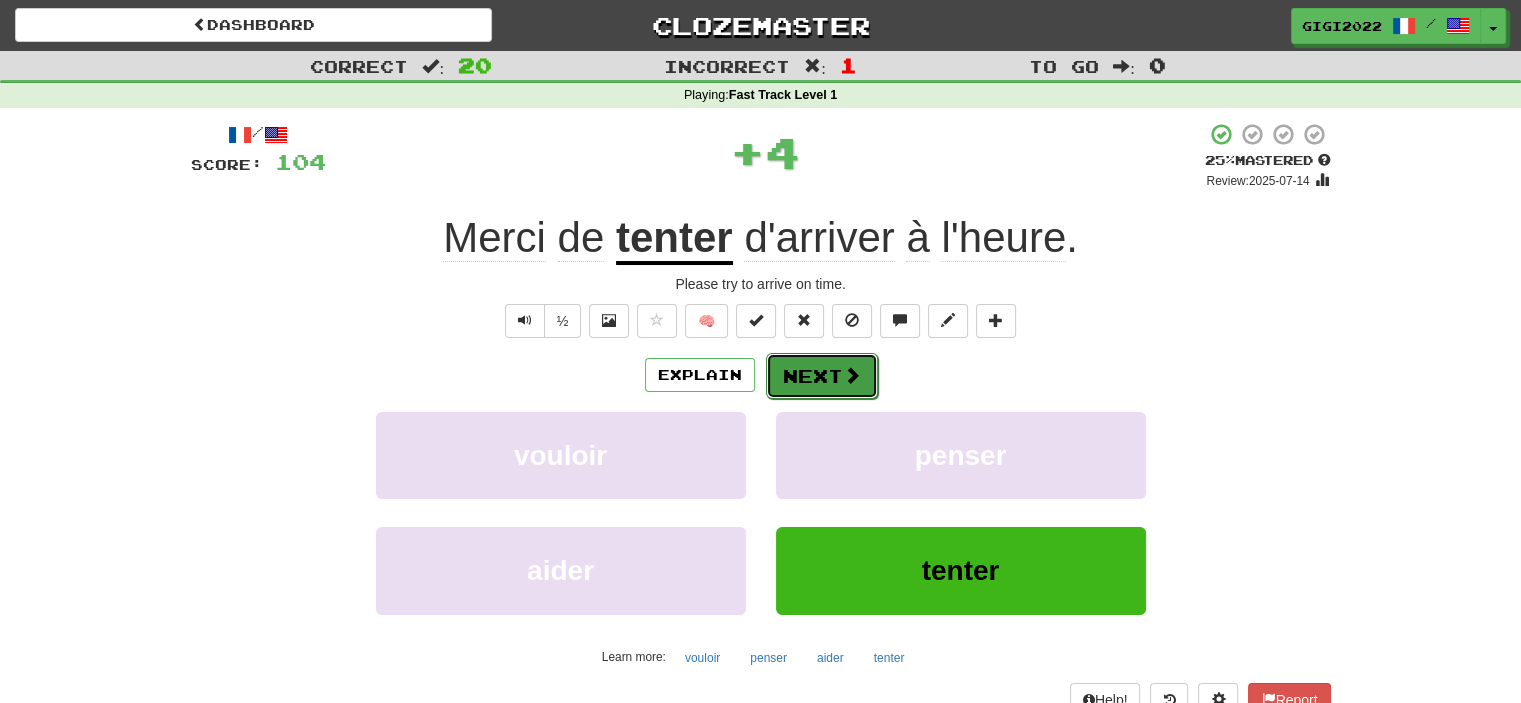 click on "Next" at bounding box center [822, 376] 